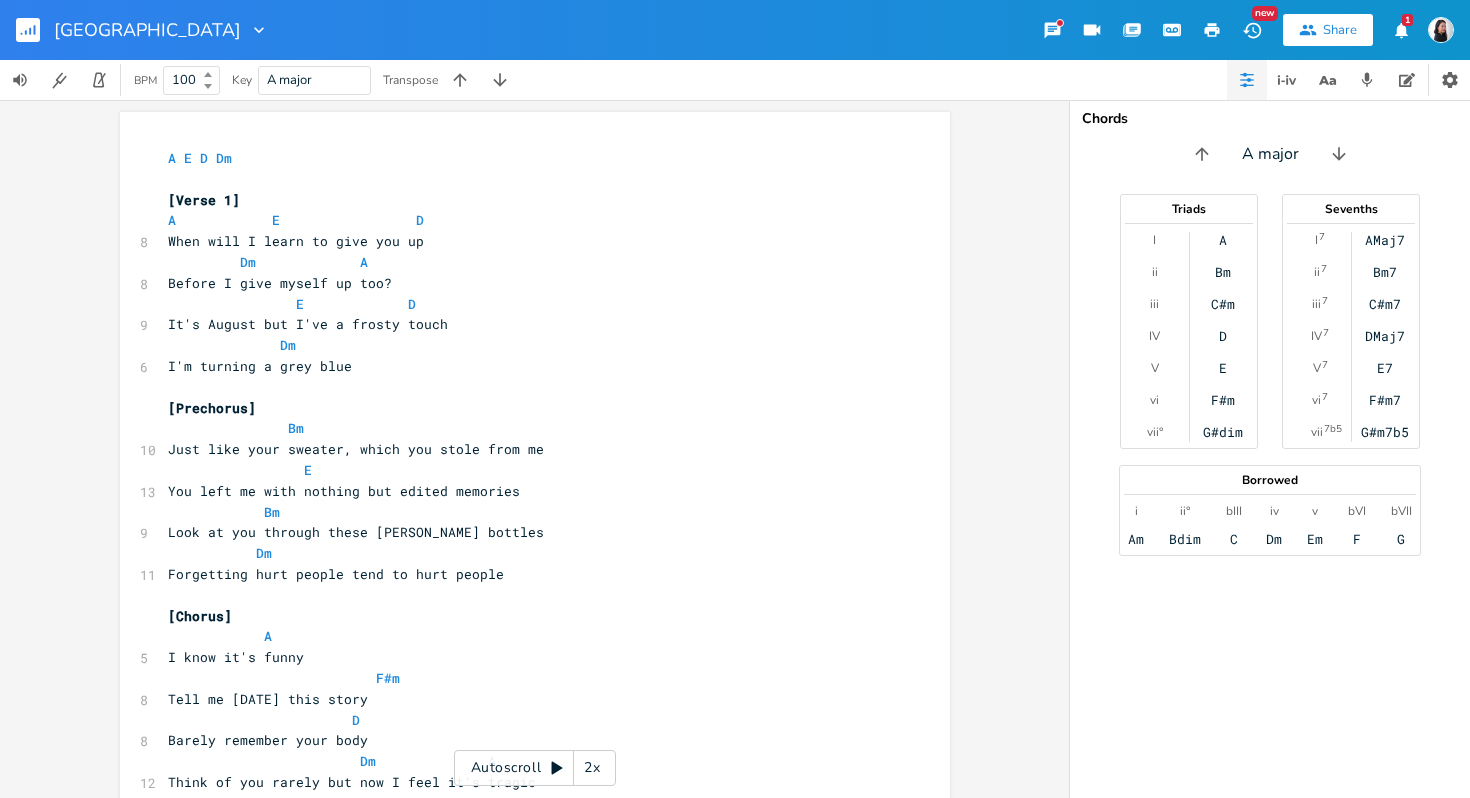 scroll, scrollTop: 0, scrollLeft: 0, axis: both 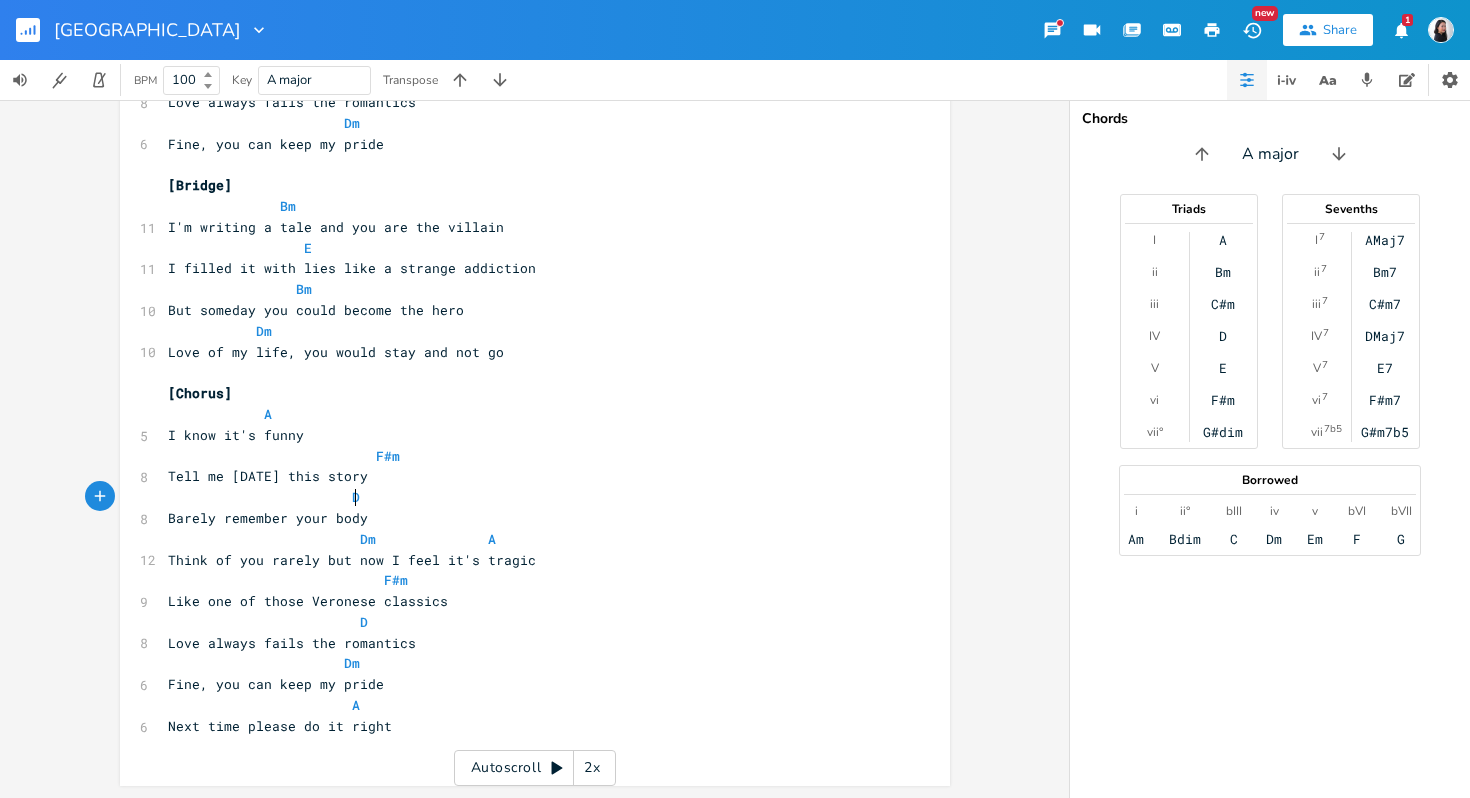click on "But someday you could become the hero" at bounding box center (316, 310) 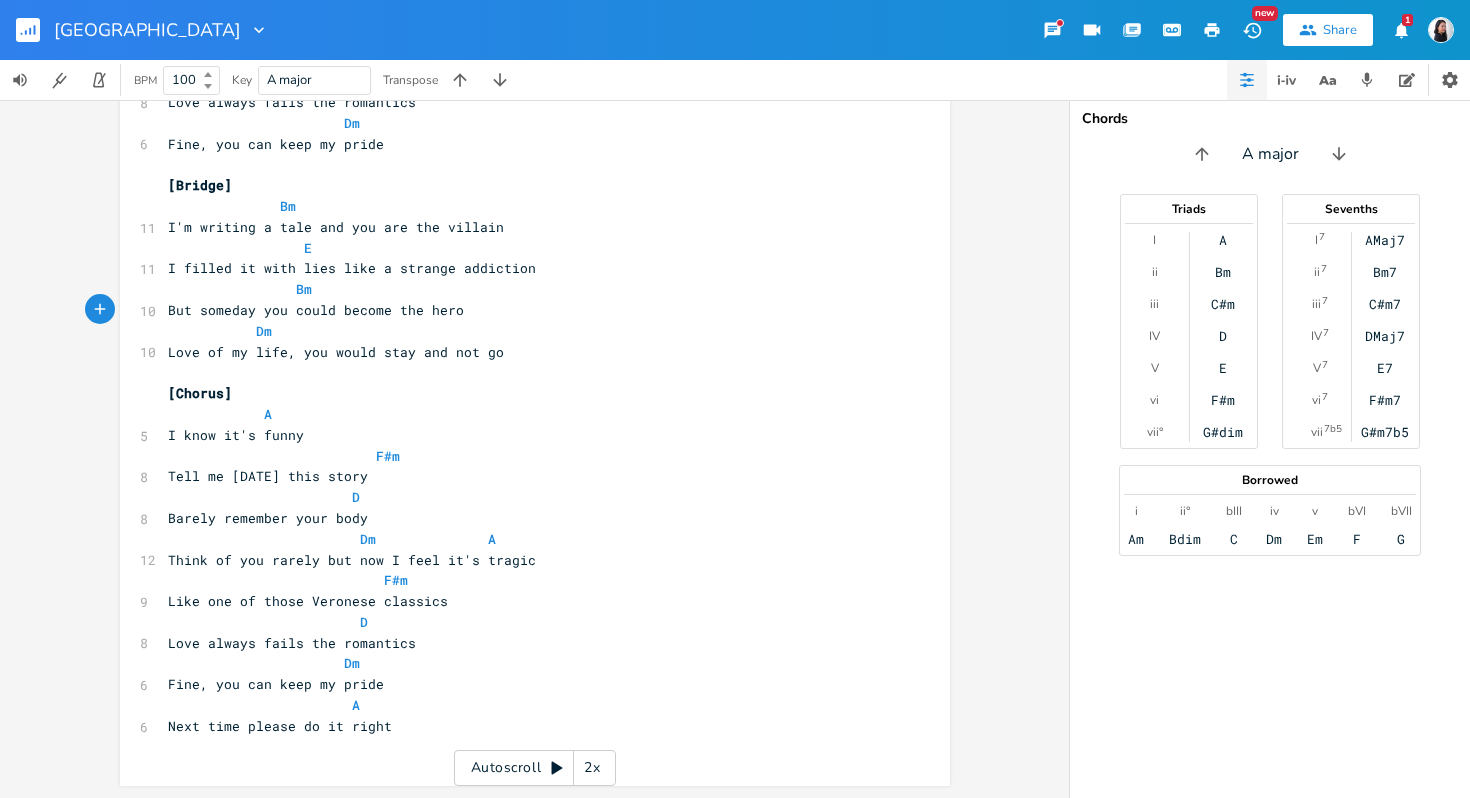 scroll, scrollTop: 1491, scrollLeft: 0, axis: vertical 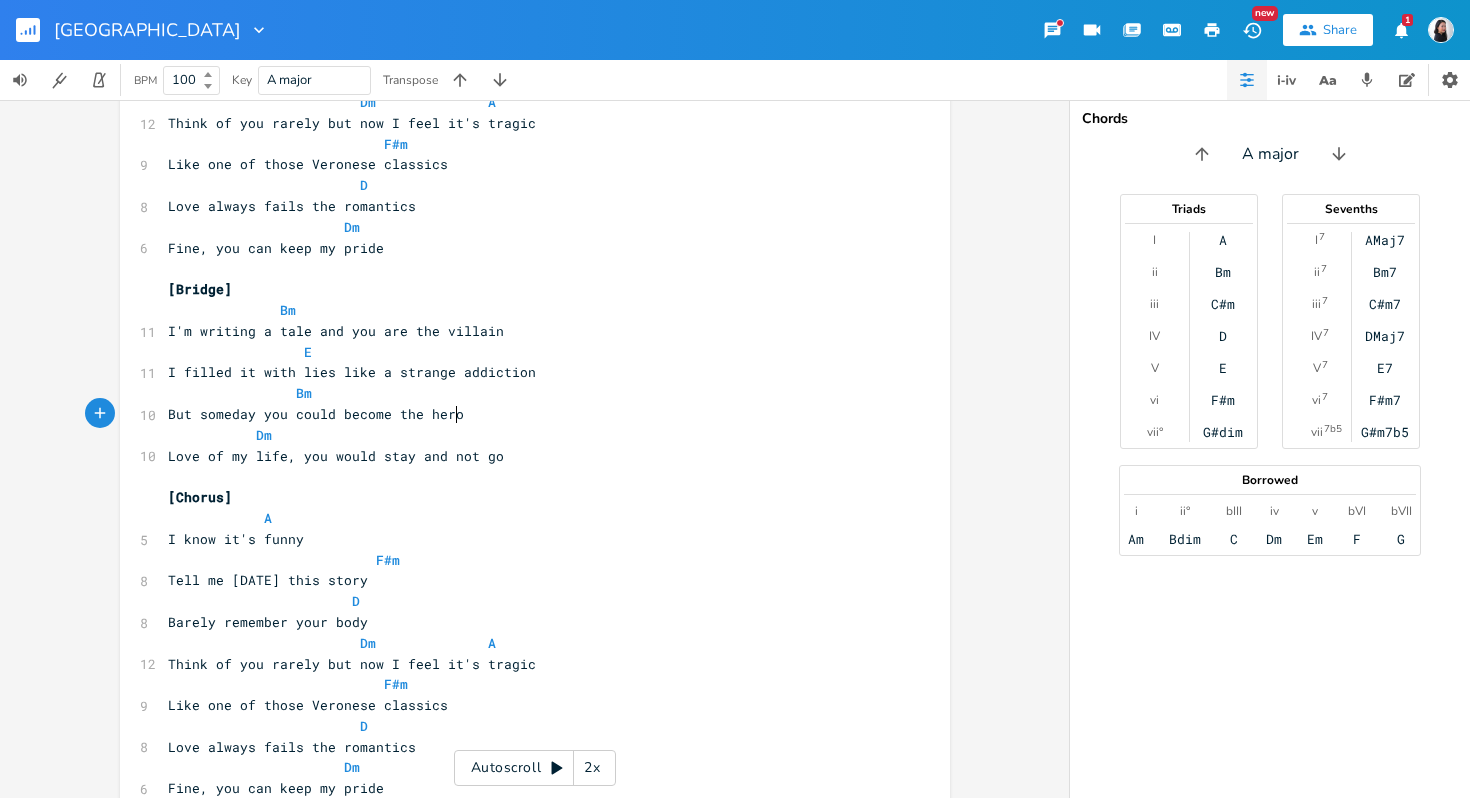 type on "But someday you could become the hero" 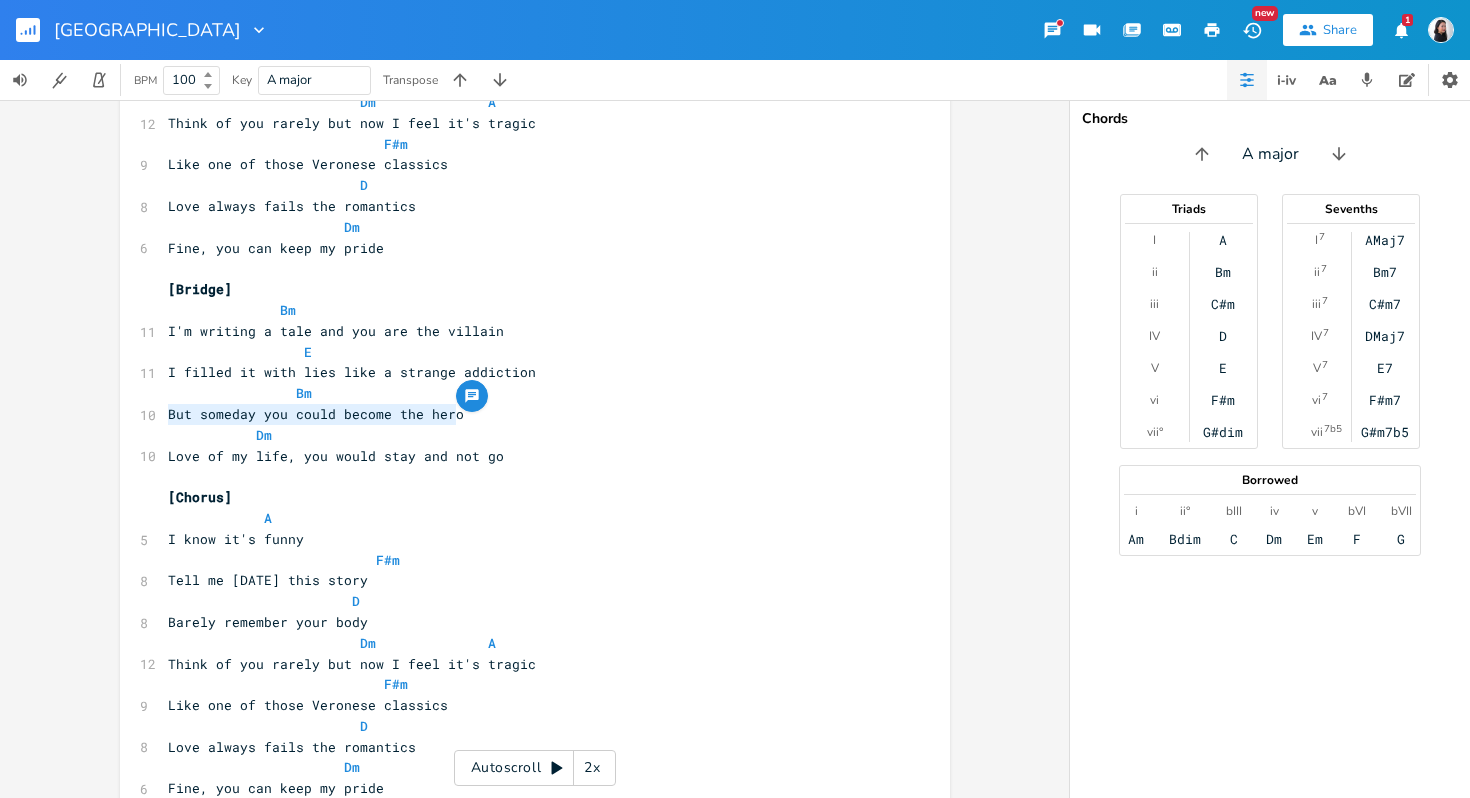 drag, startPoint x: 501, startPoint y: 416, endPoint x: 116, endPoint y: 413, distance: 385.0117 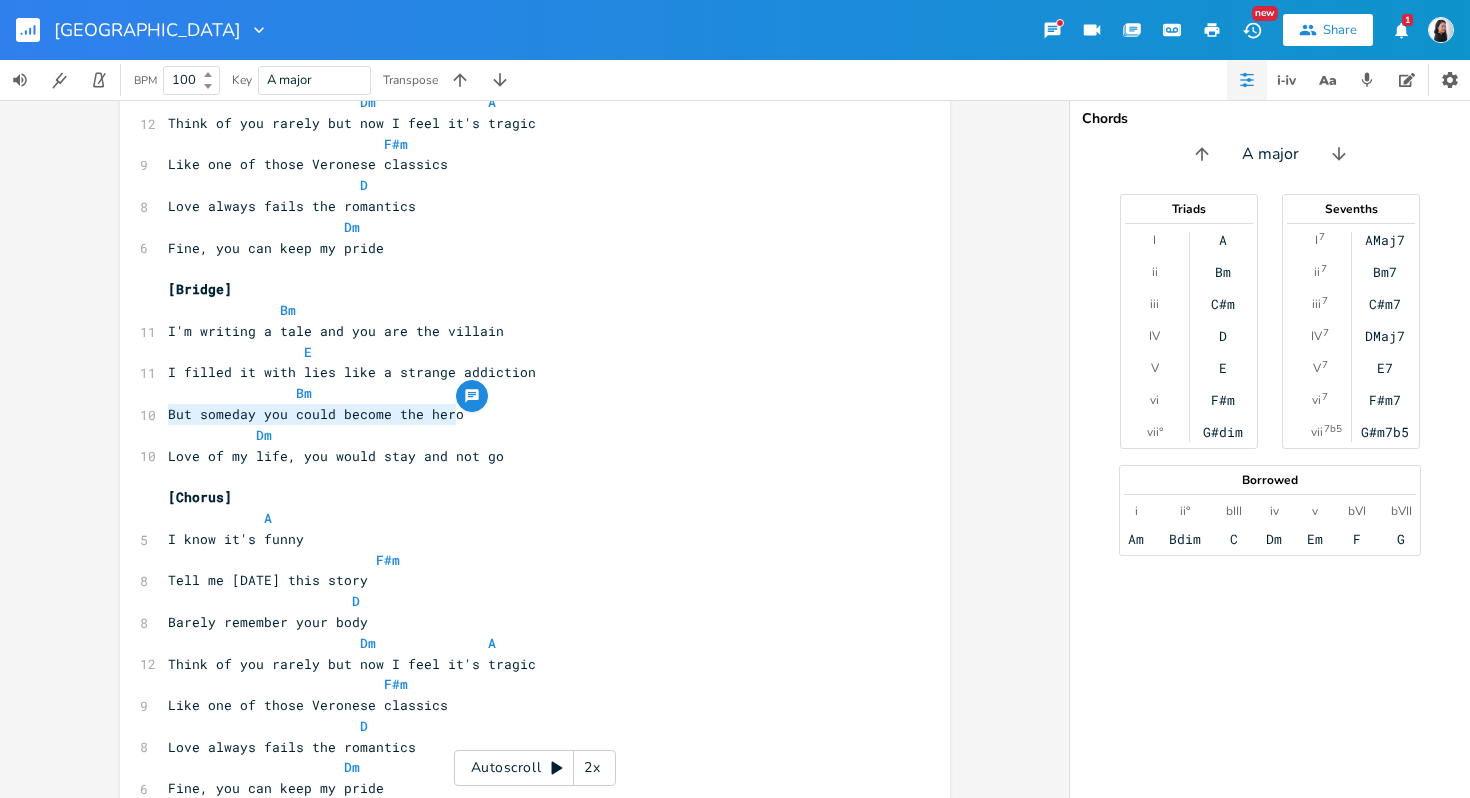click on "[Chorus]" at bounding box center (525, 497) 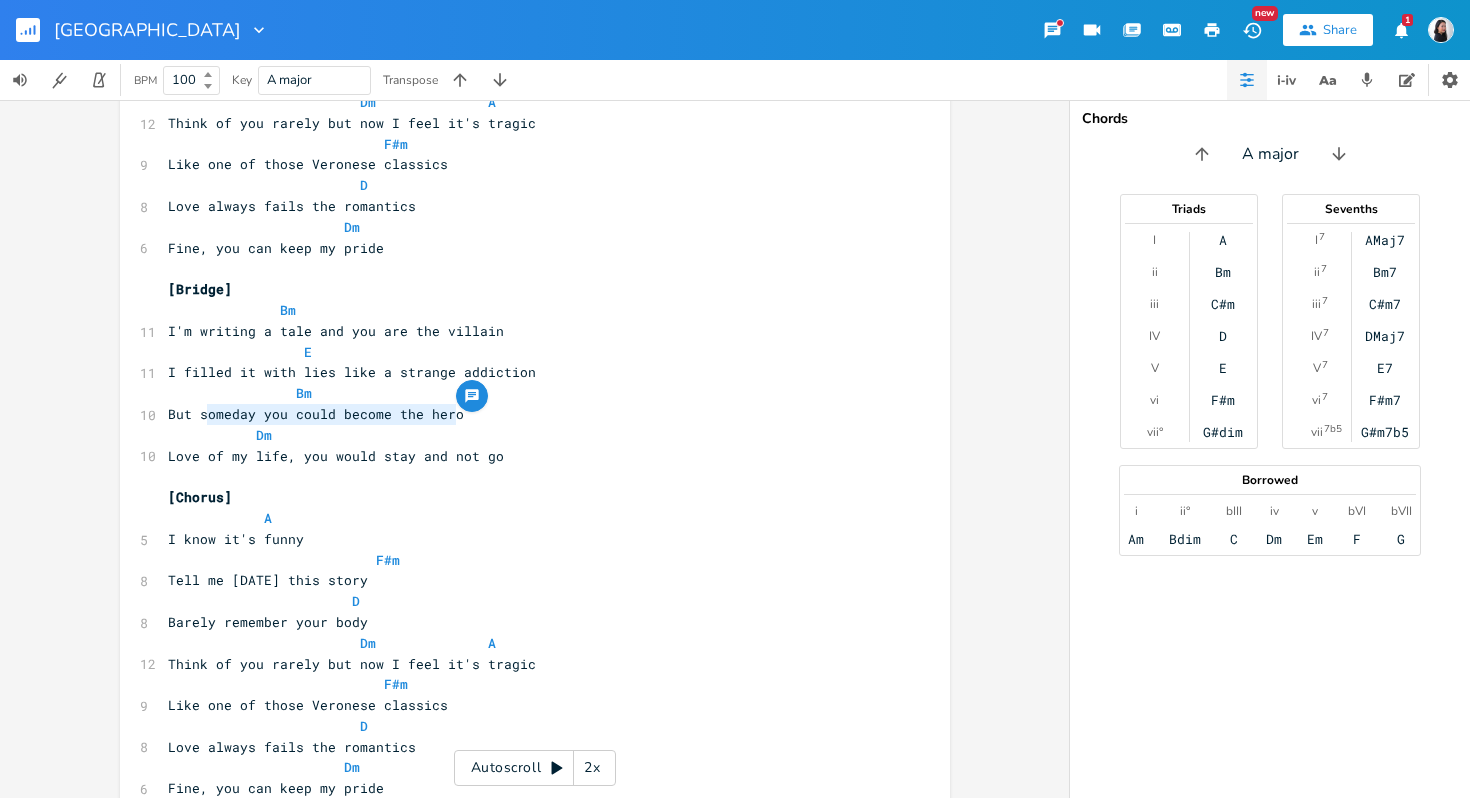 type on "someday you could become the hero" 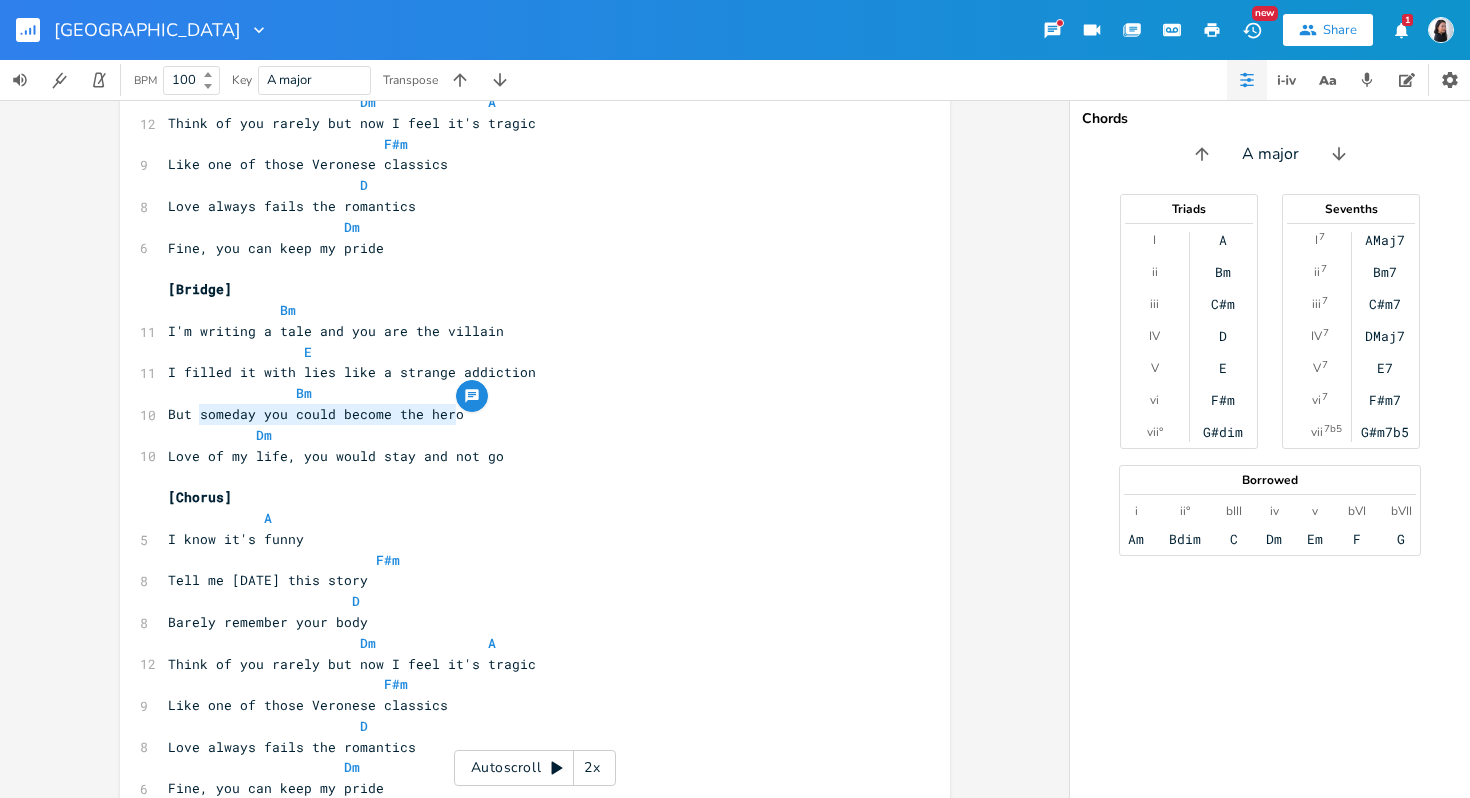 click on "But someday you could become the hero" at bounding box center [525, 414] 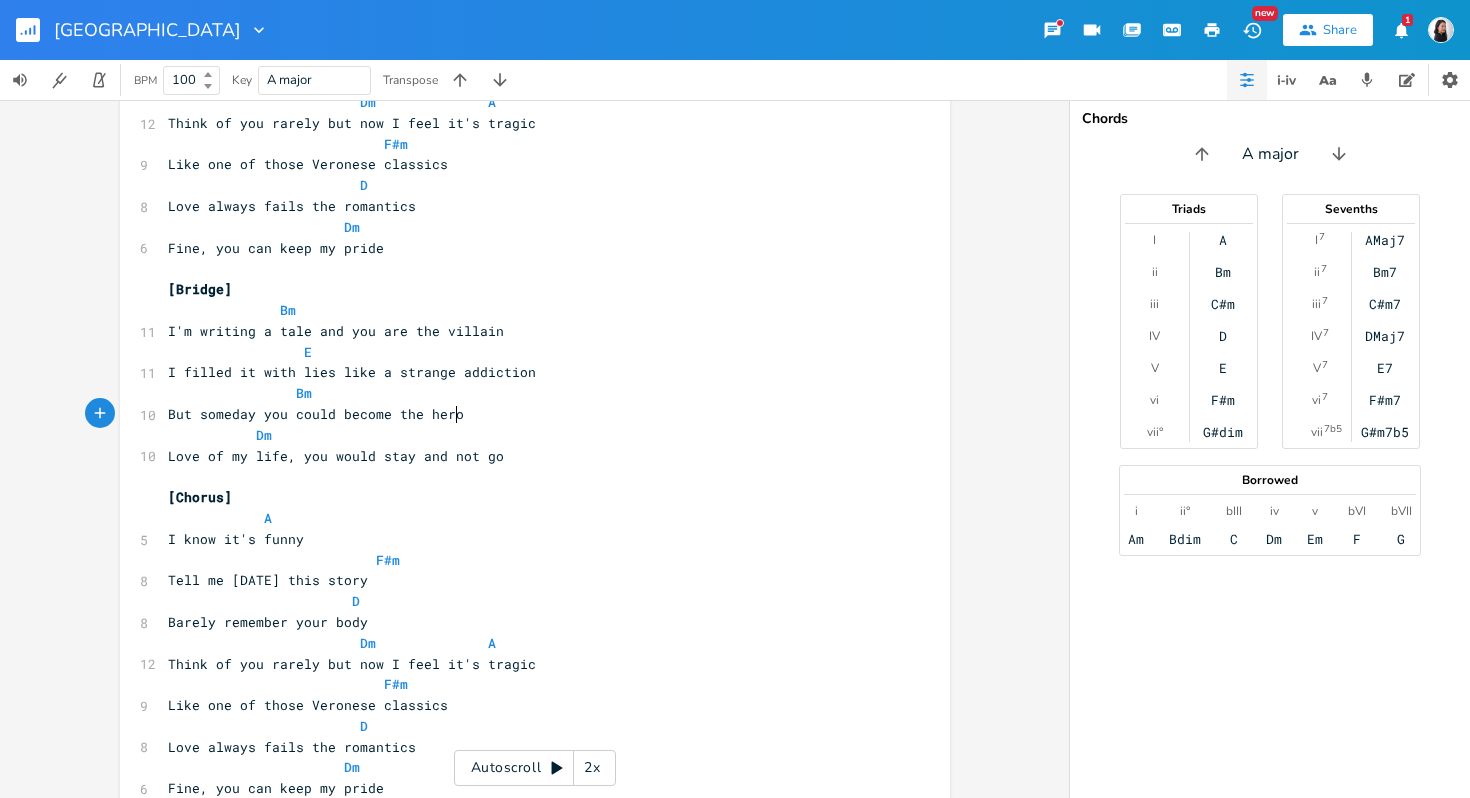click on "But someday you could become the hero" at bounding box center (525, 414) 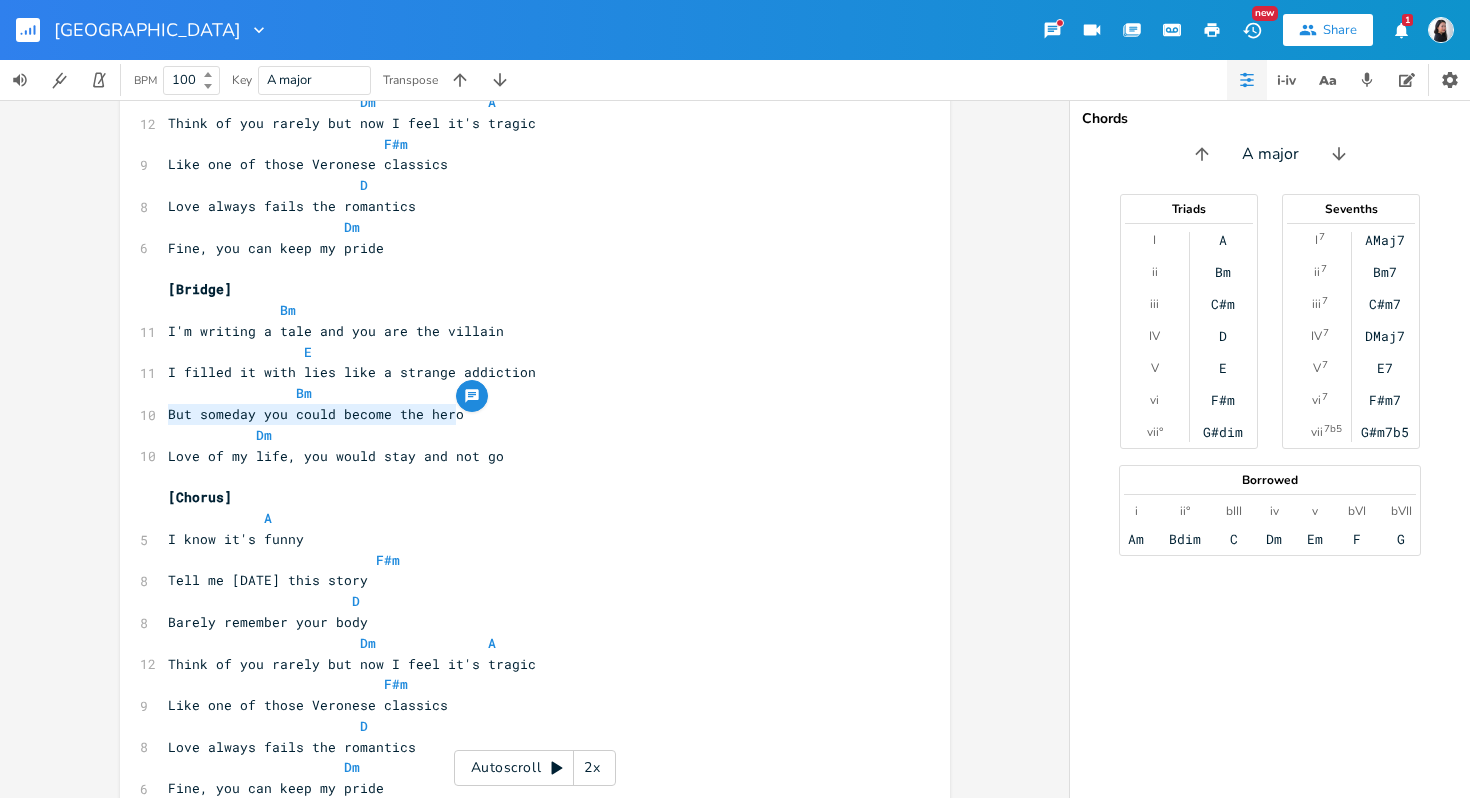 drag, startPoint x: 541, startPoint y: 418, endPoint x: 152, endPoint y: 411, distance: 389.063 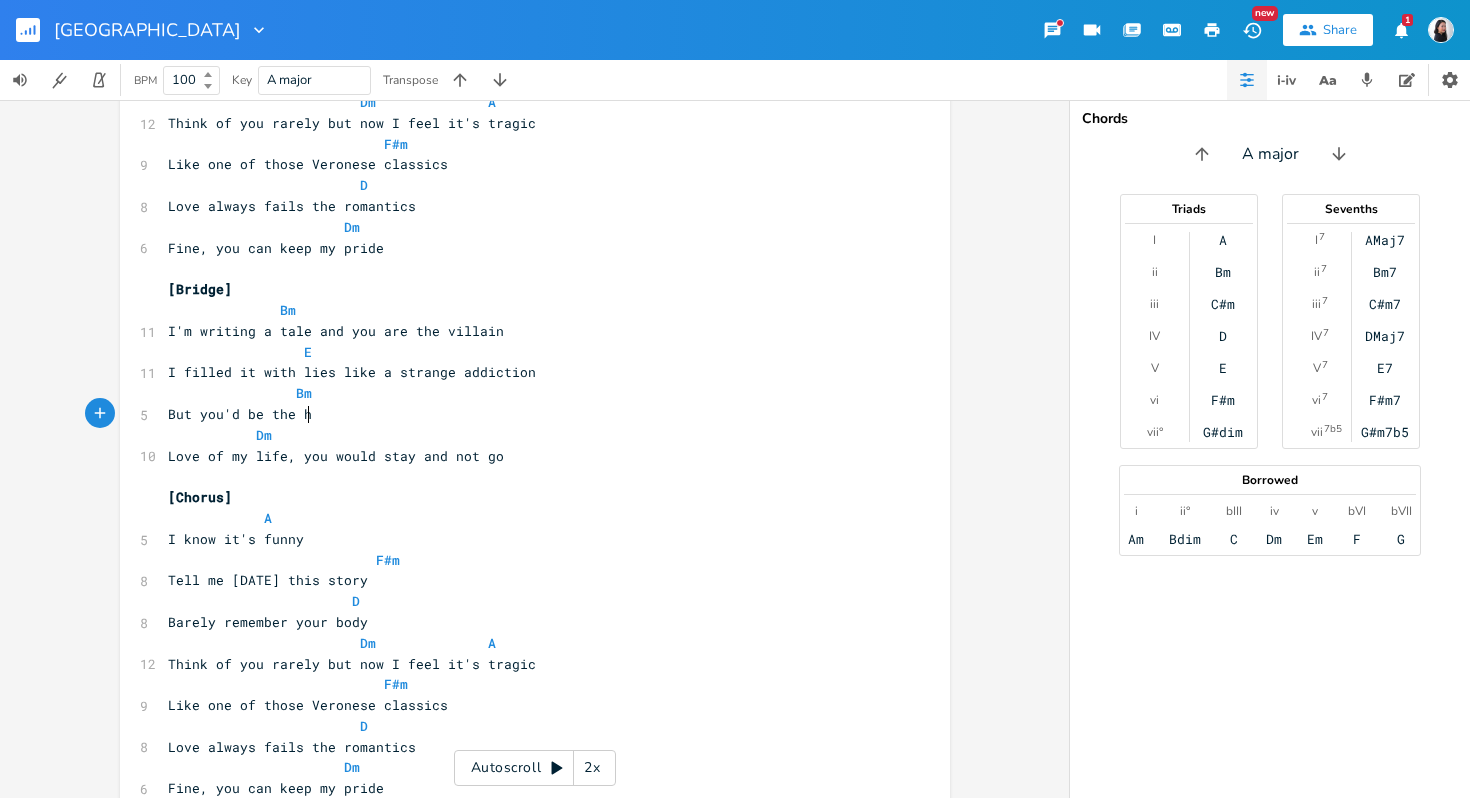 type on "But you'd be the hero" 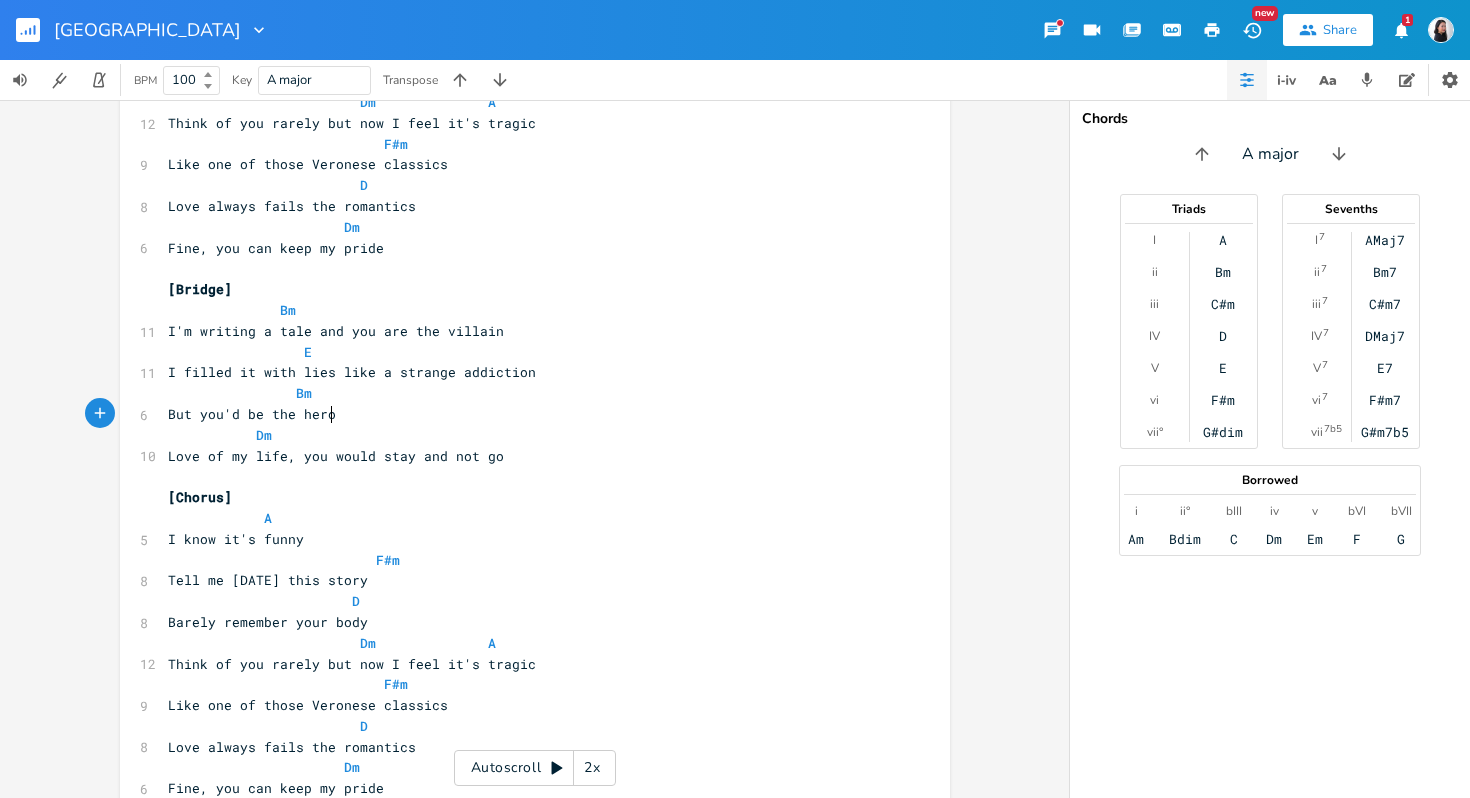 scroll, scrollTop: 0, scrollLeft: 127, axis: horizontal 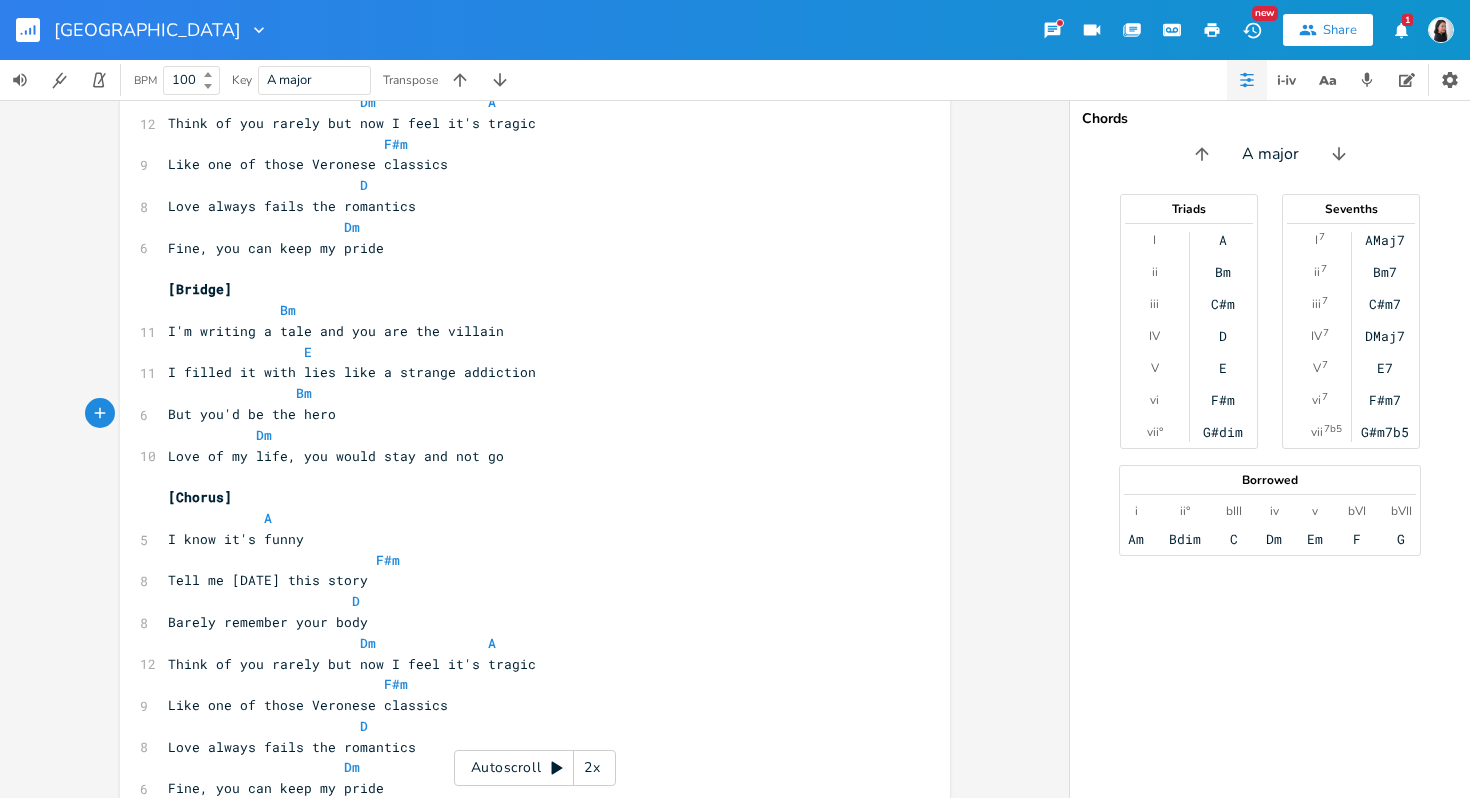 click at bounding box center (280, 393) 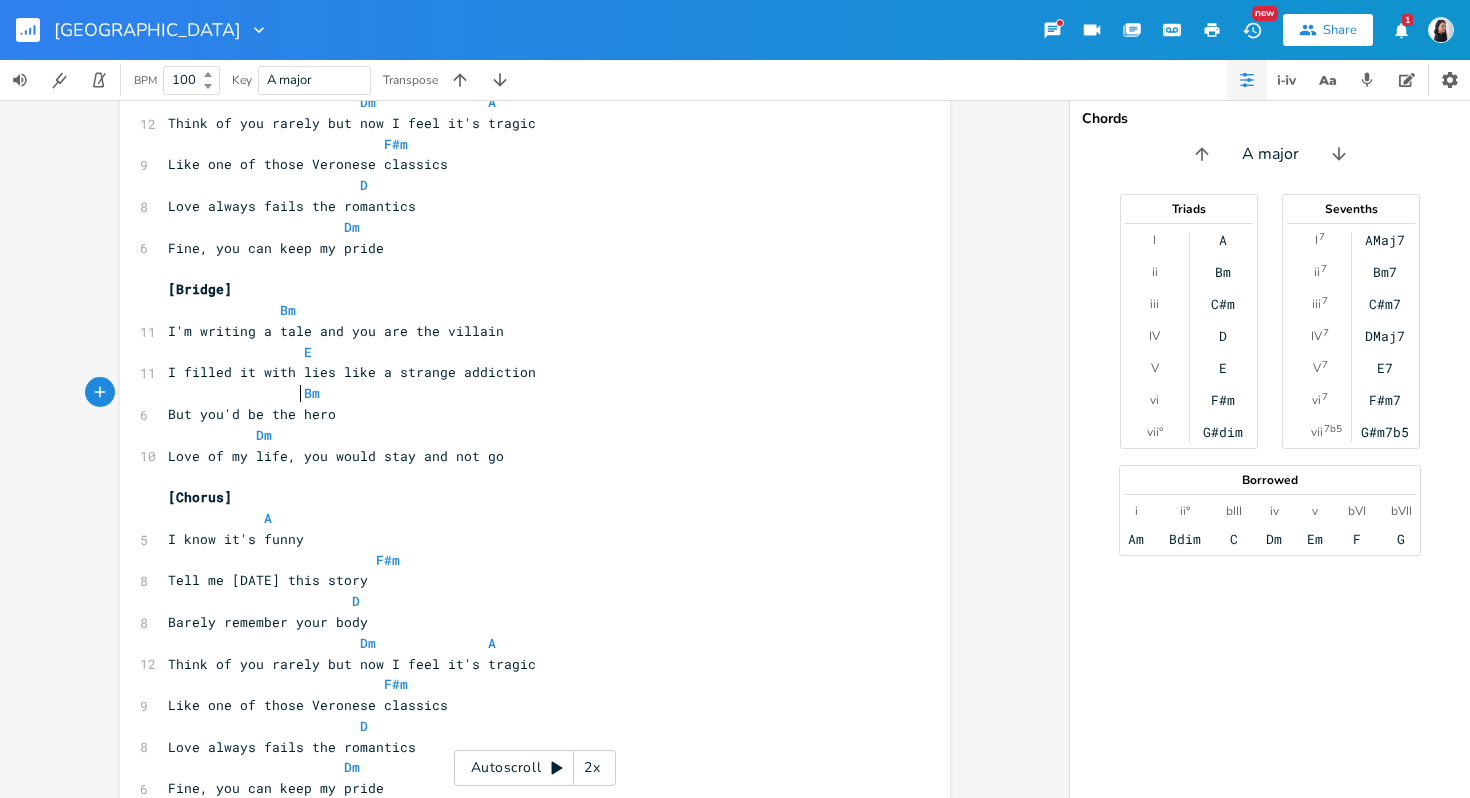 scroll, scrollTop: 0, scrollLeft: 4, axis: horizontal 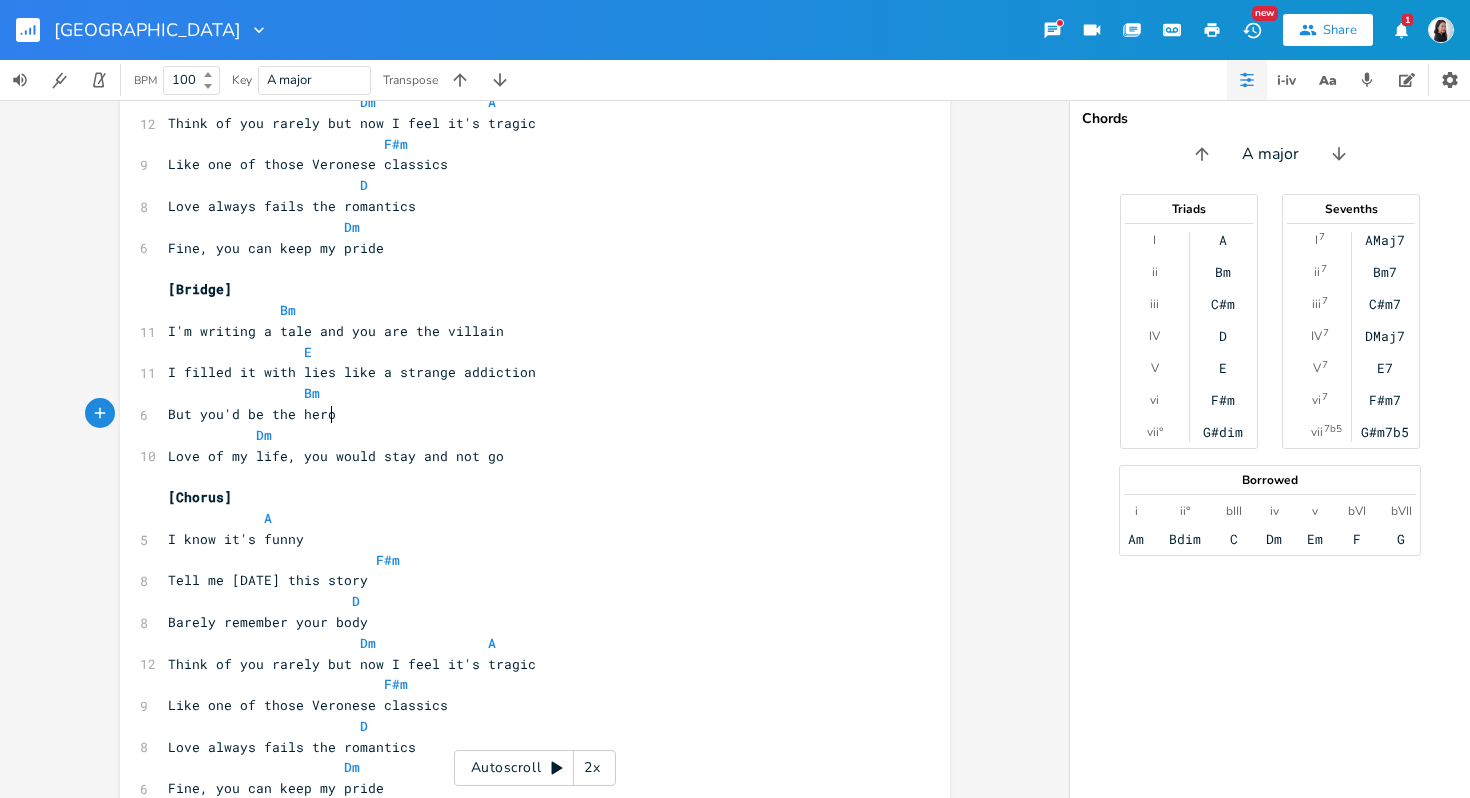 click on "But you'd be the hero" at bounding box center (525, 414) 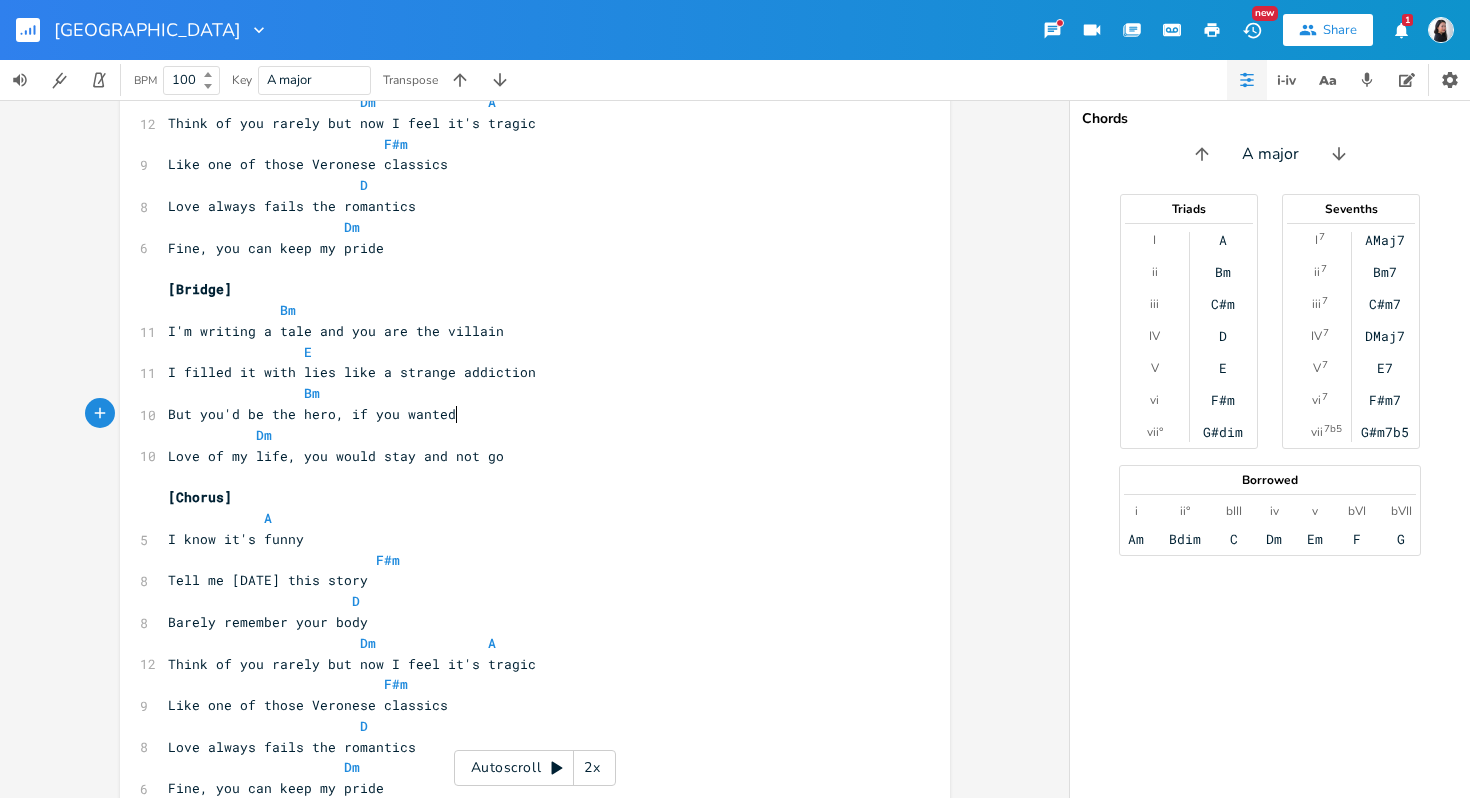 type on ", if you wanted to" 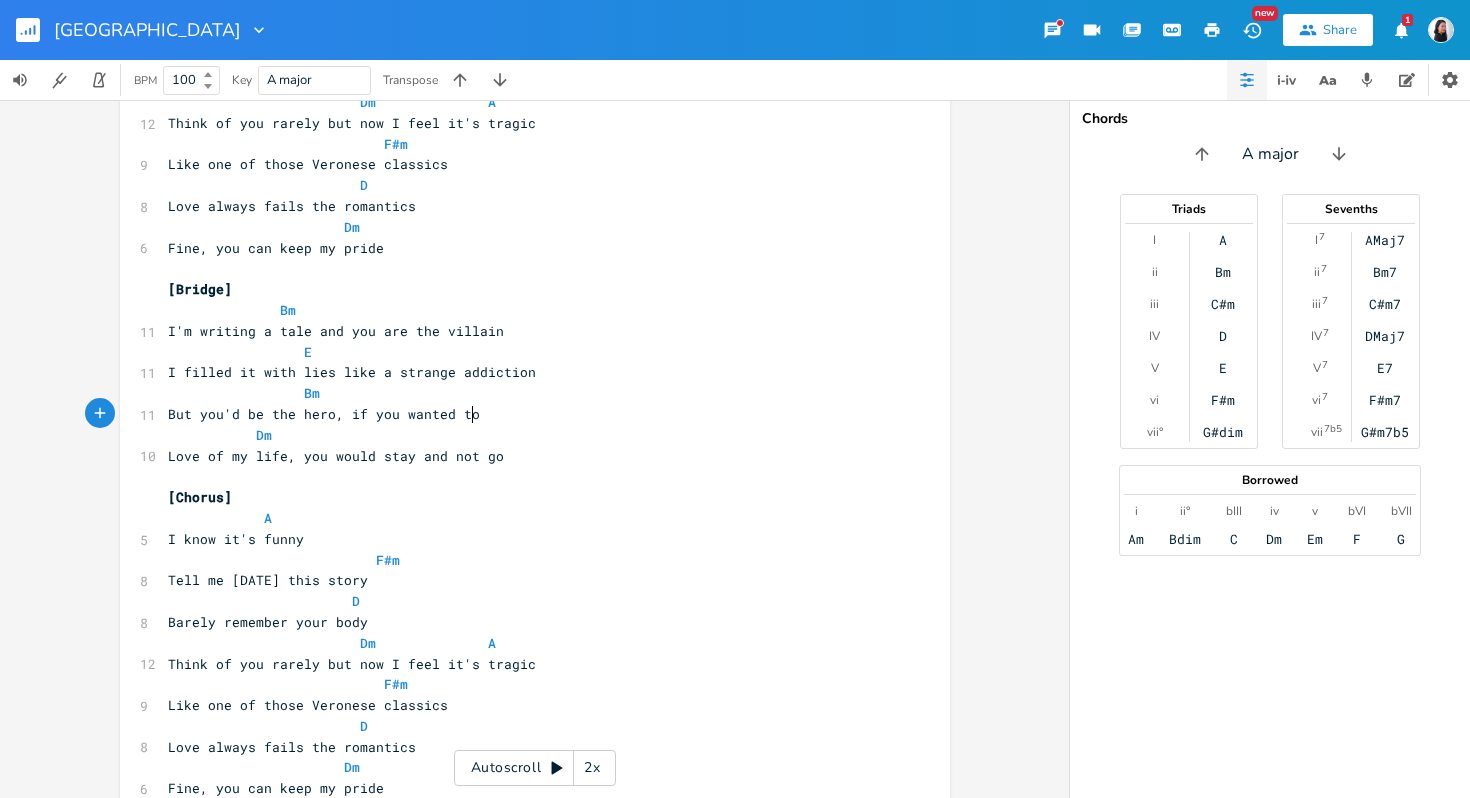 scroll, scrollTop: 0, scrollLeft: 102, axis: horizontal 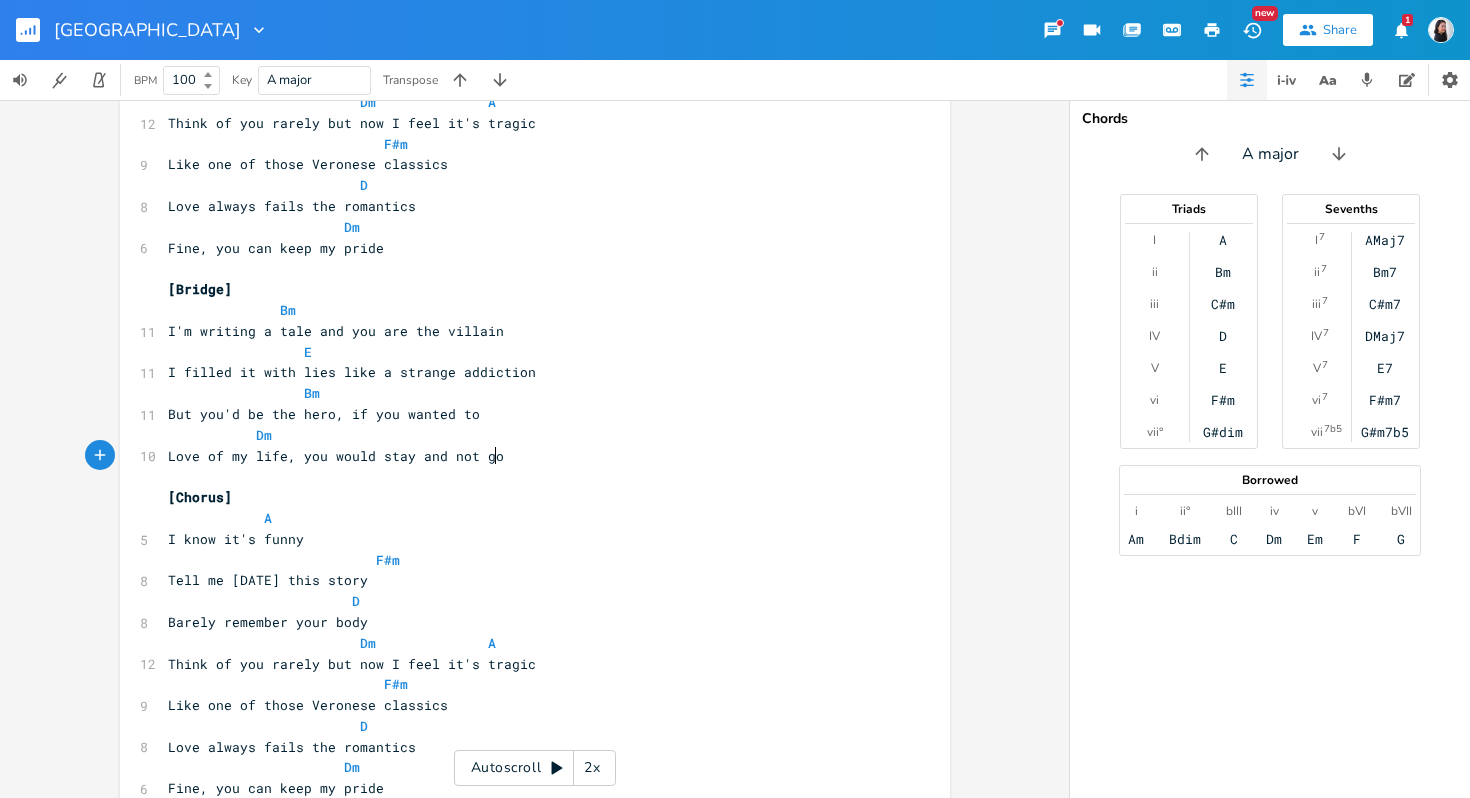 type on "would stay and not go" 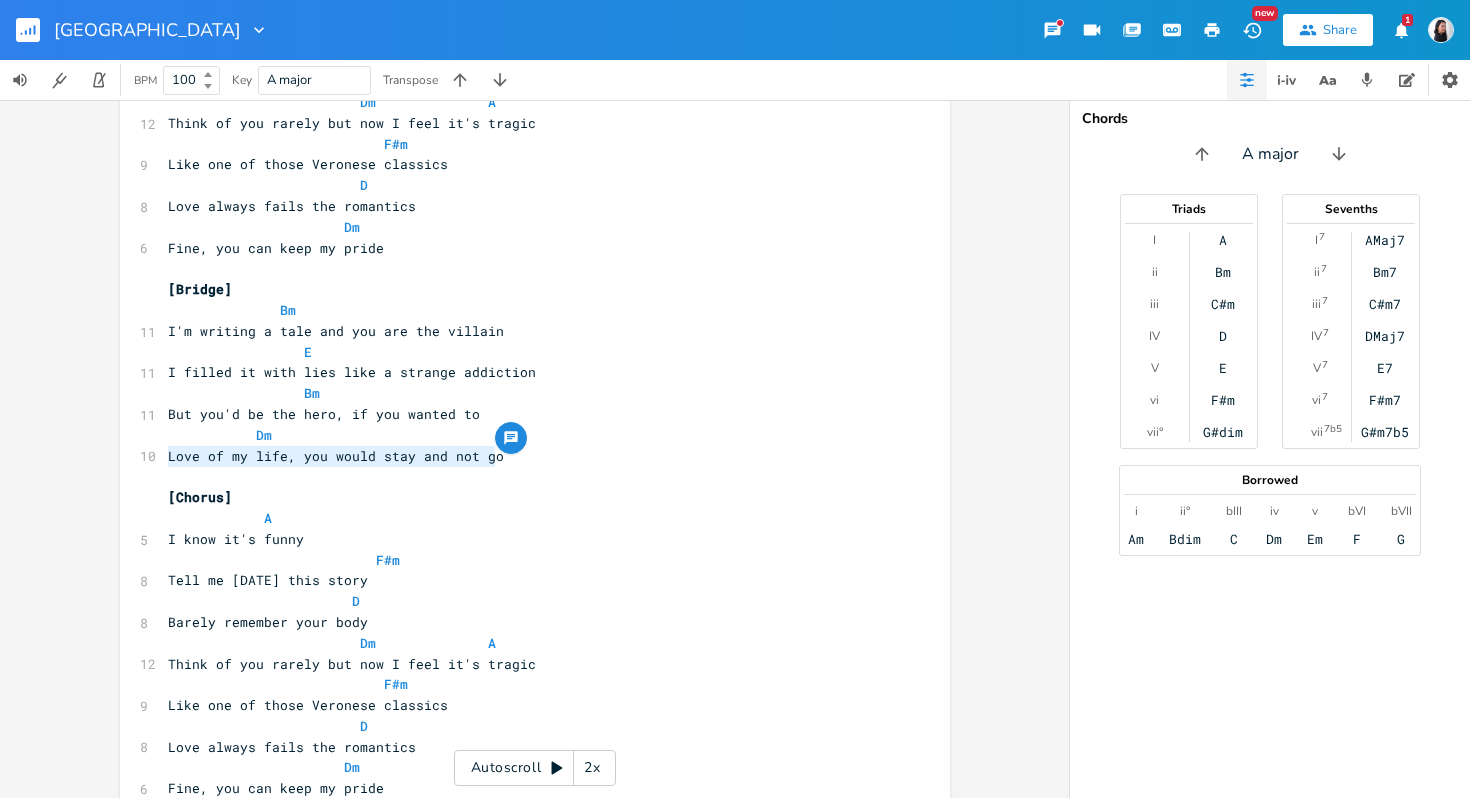 drag, startPoint x: 580, startPoint y: 461, endPoint x: 120, endPoint y: 454, distance: 460.05325 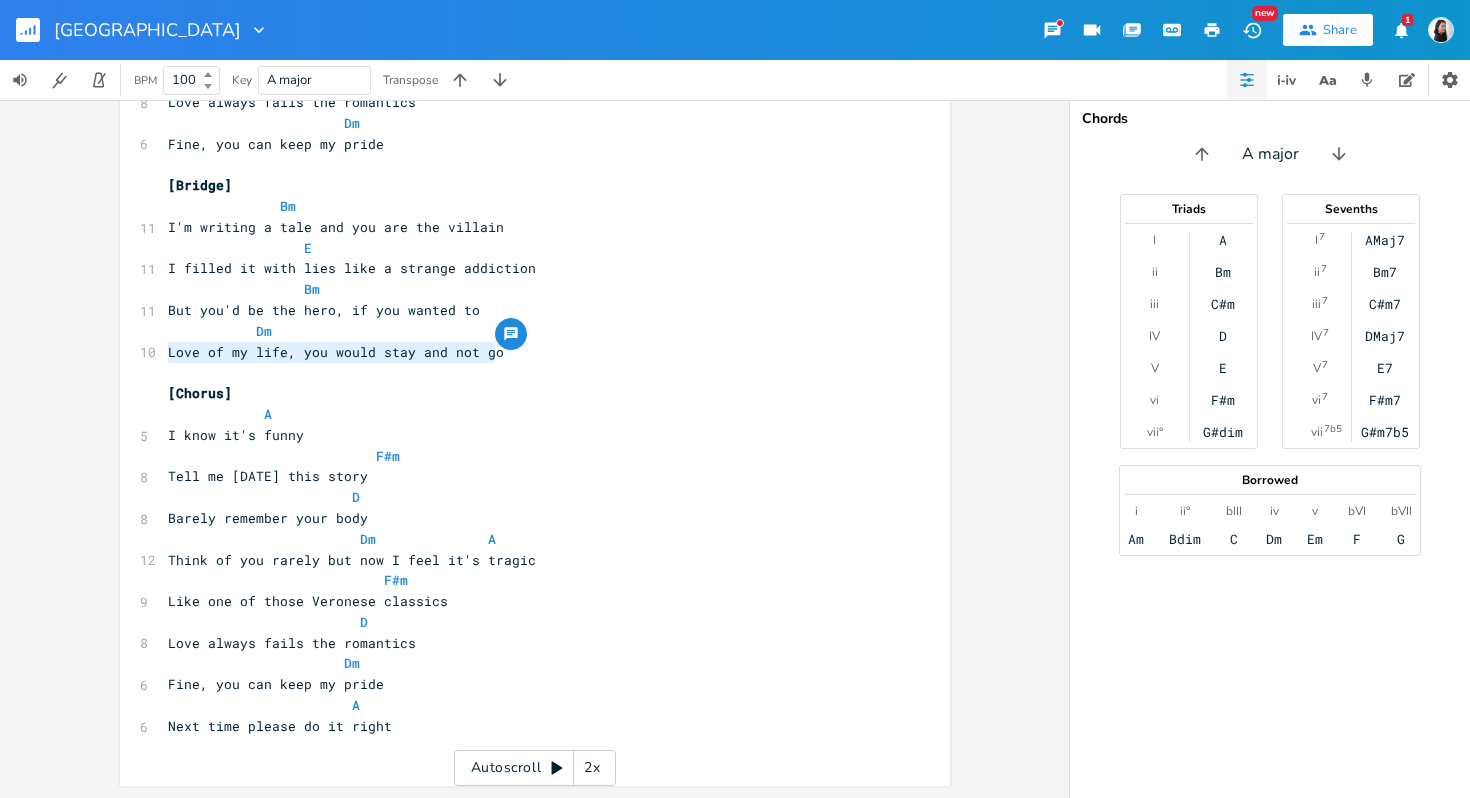 scroll, scrollTop: 1410, scrollLeft: 0, axis: vertical 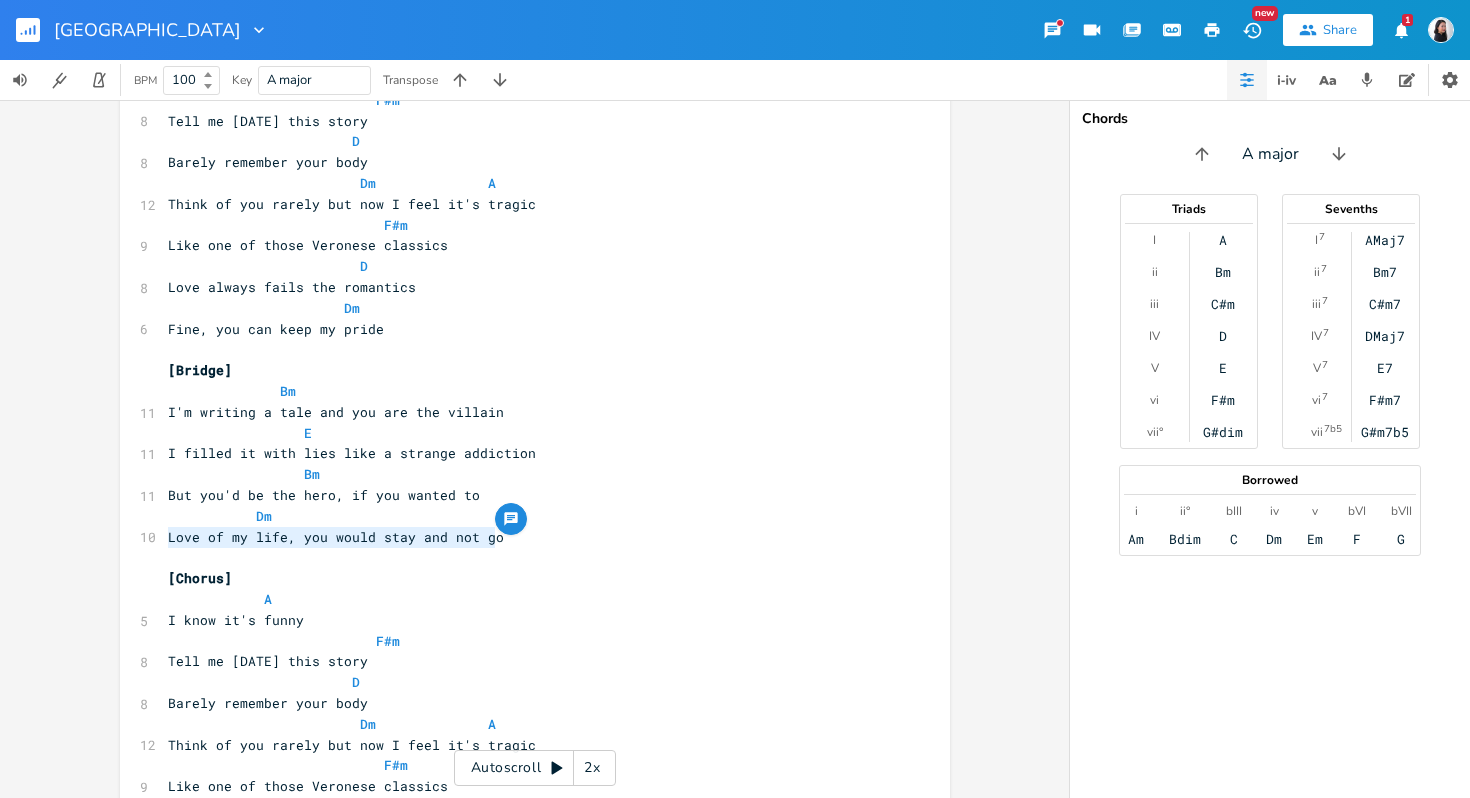 click on "​" at bounding box center [525, 557] 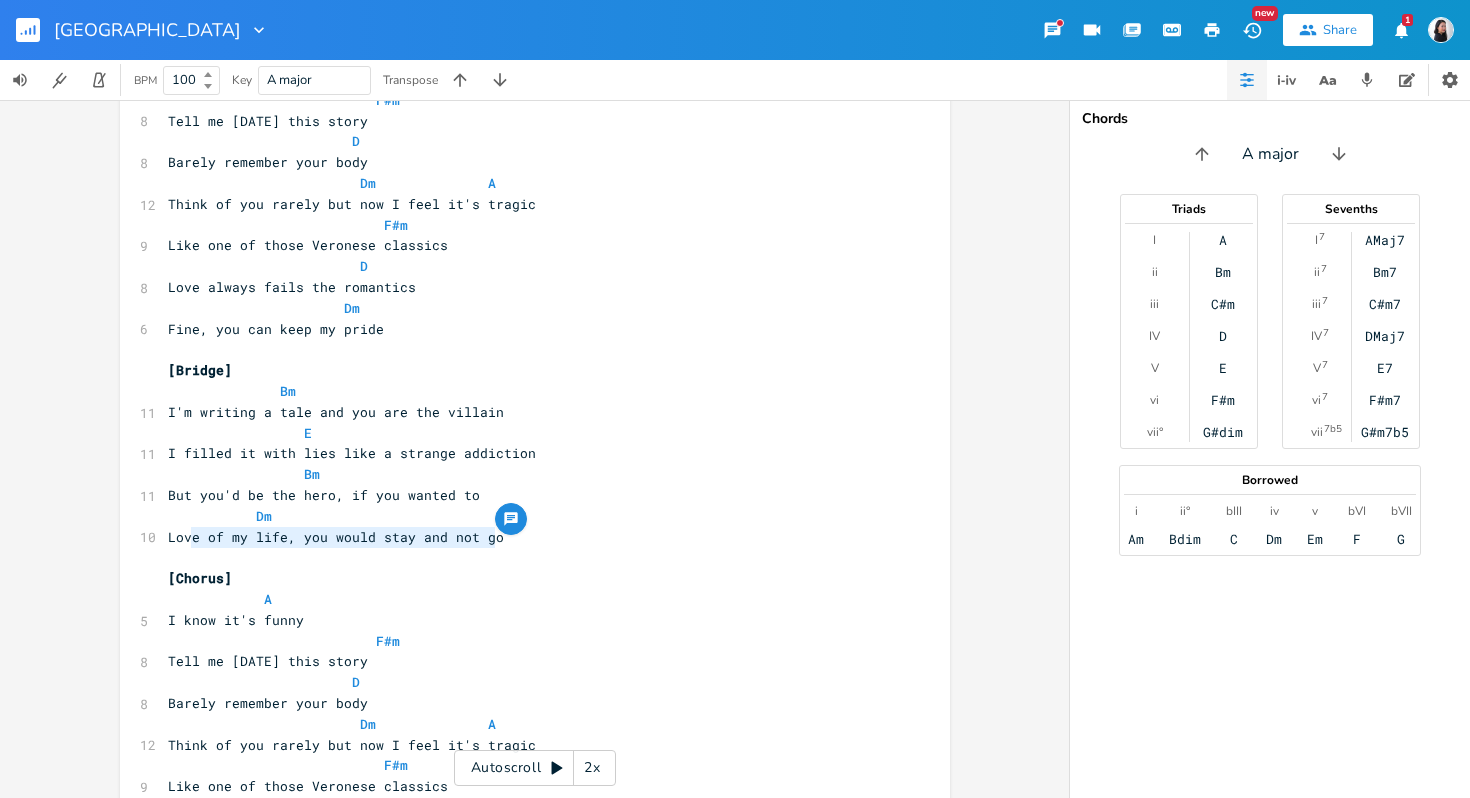type on "of my life, you would stay and not go" 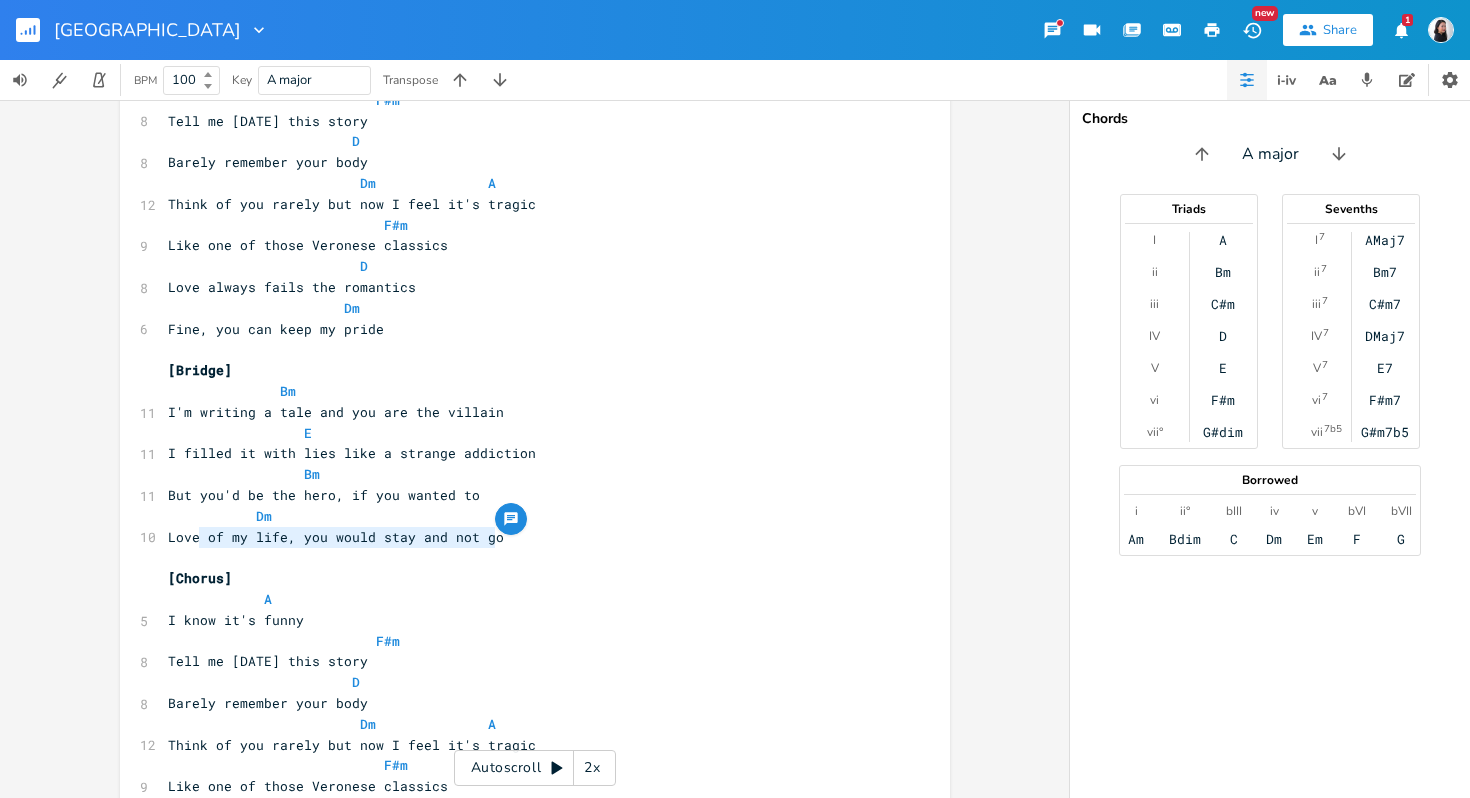 drag, startPoint x: 549, startPoint y: 539, endPoint x: 196, endPoint y: 540, distance: 353.0014 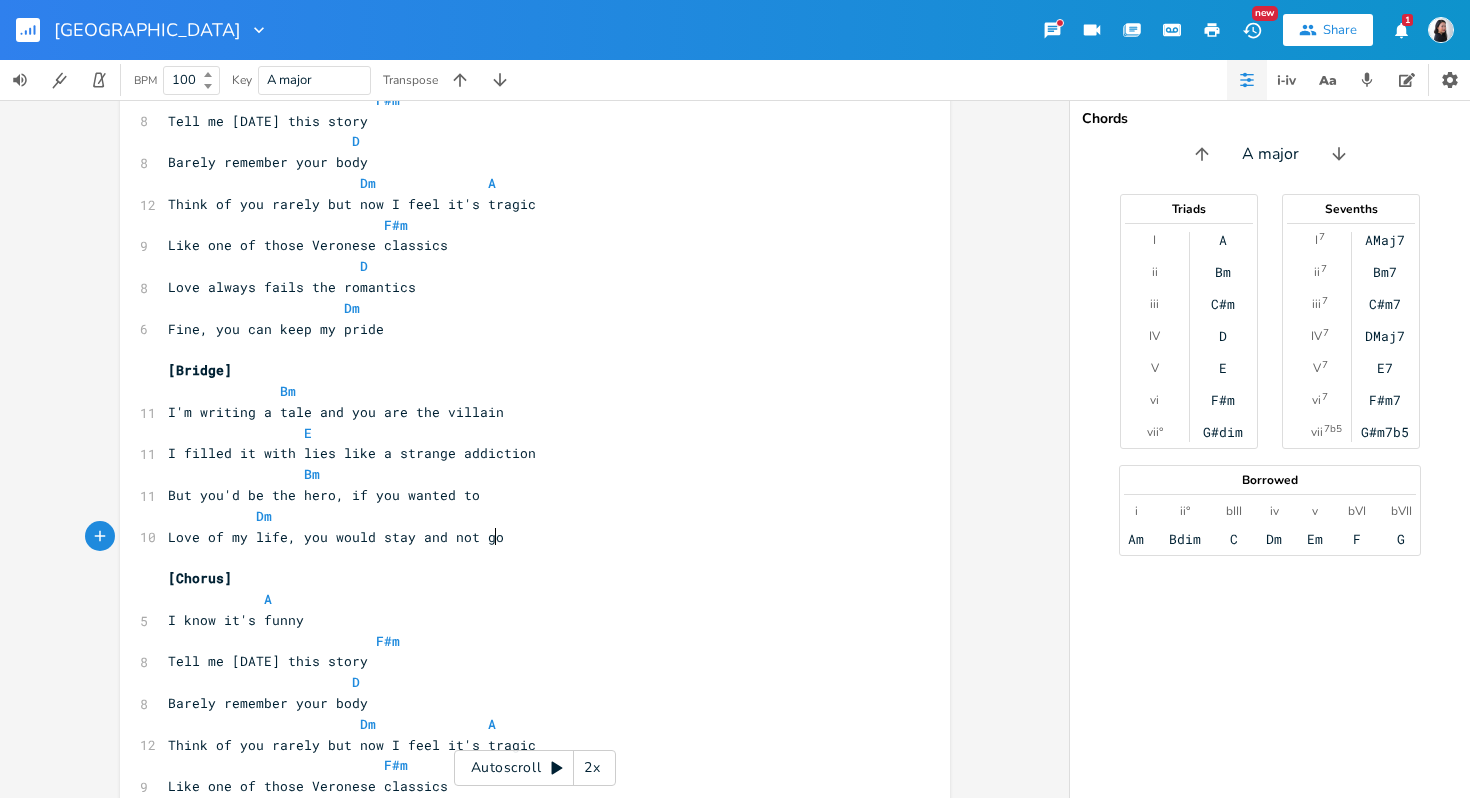 click on "Love of my life, you would stay and not go" at bounding box center (525, 537) 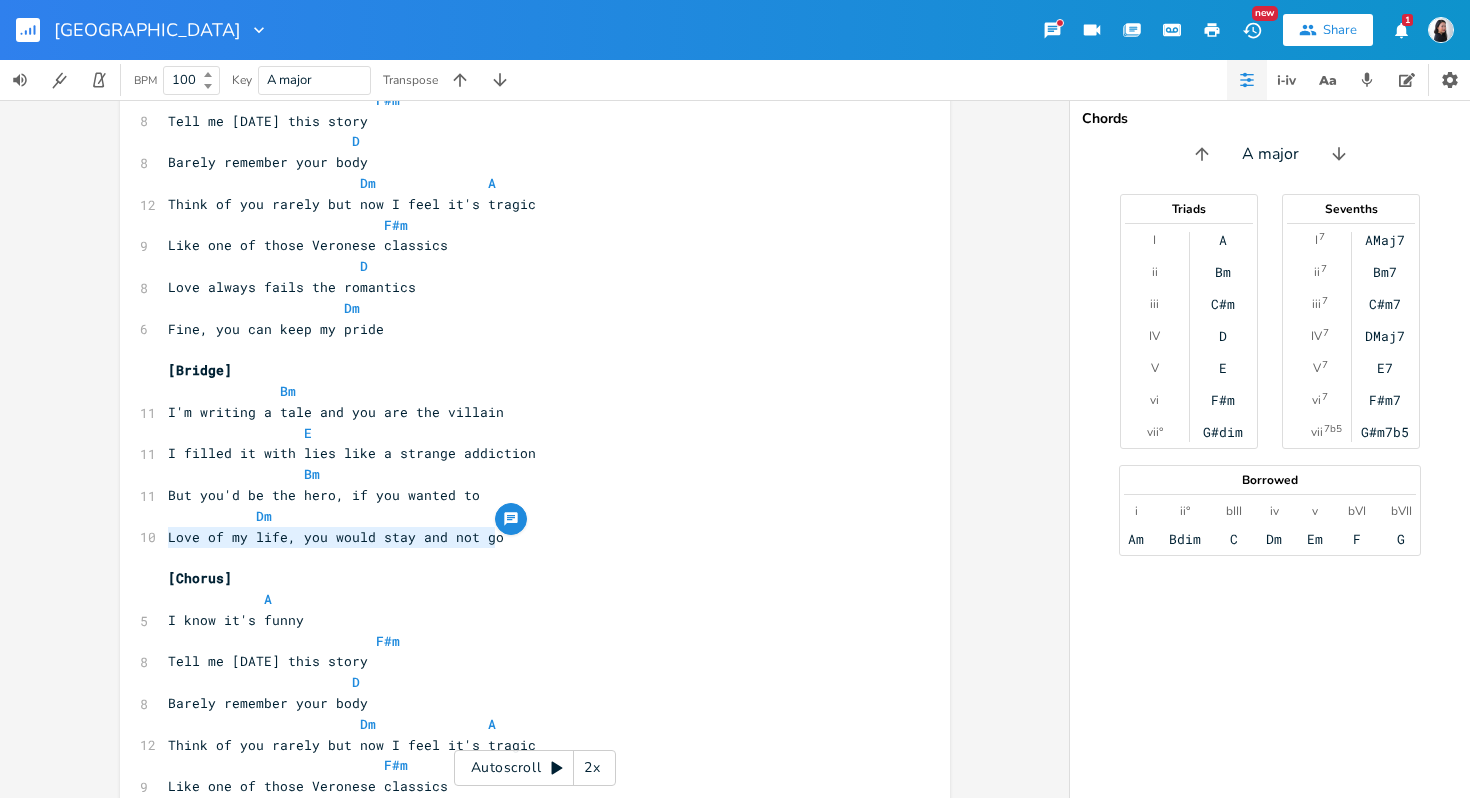 drag, startPoint x: 508, startPoint y: 544, endPoint x: 1, endPoint y: 543, distance: 507.00098 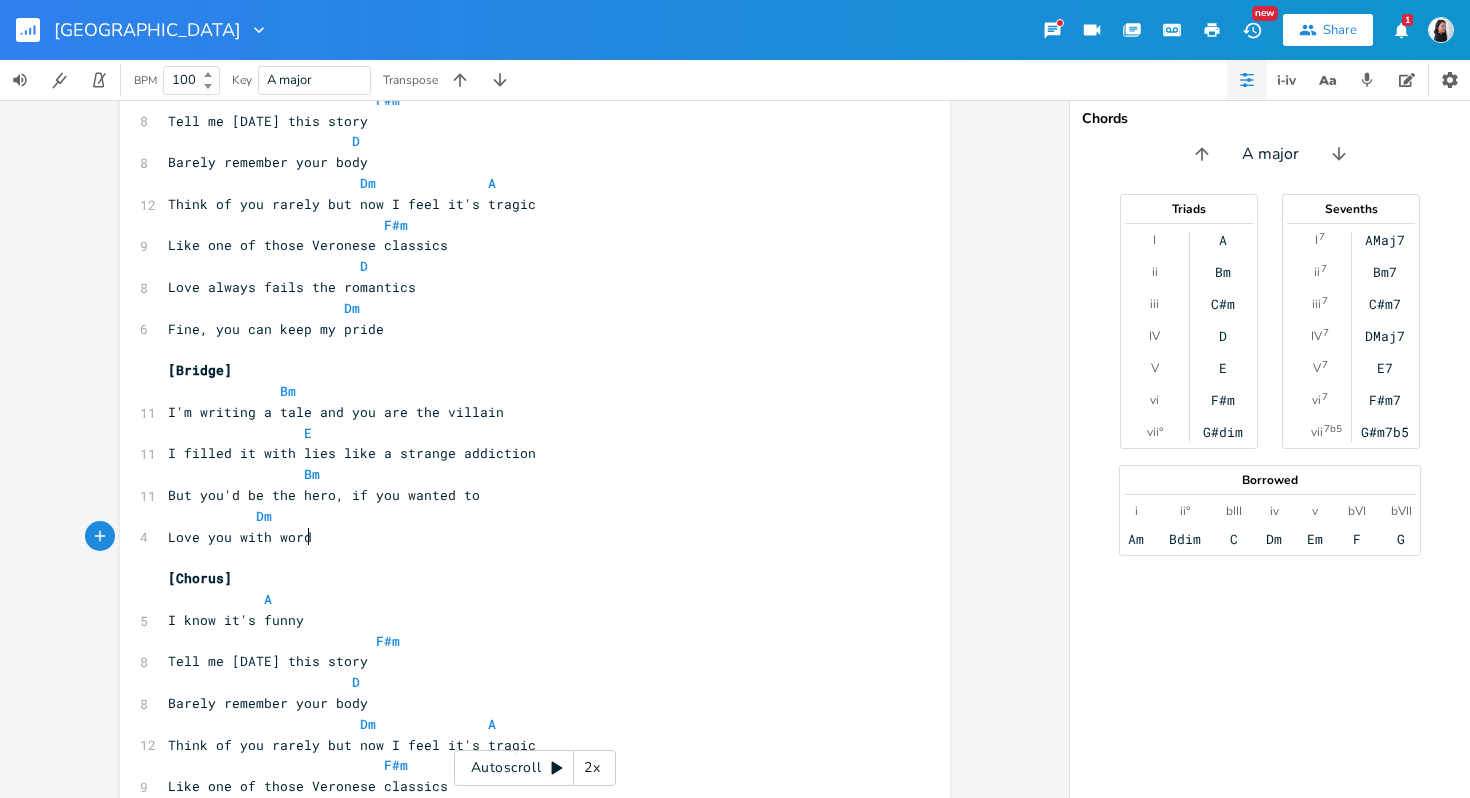 scroll, scrollTop: 0, scrollLeft: 123, axis: horizontal 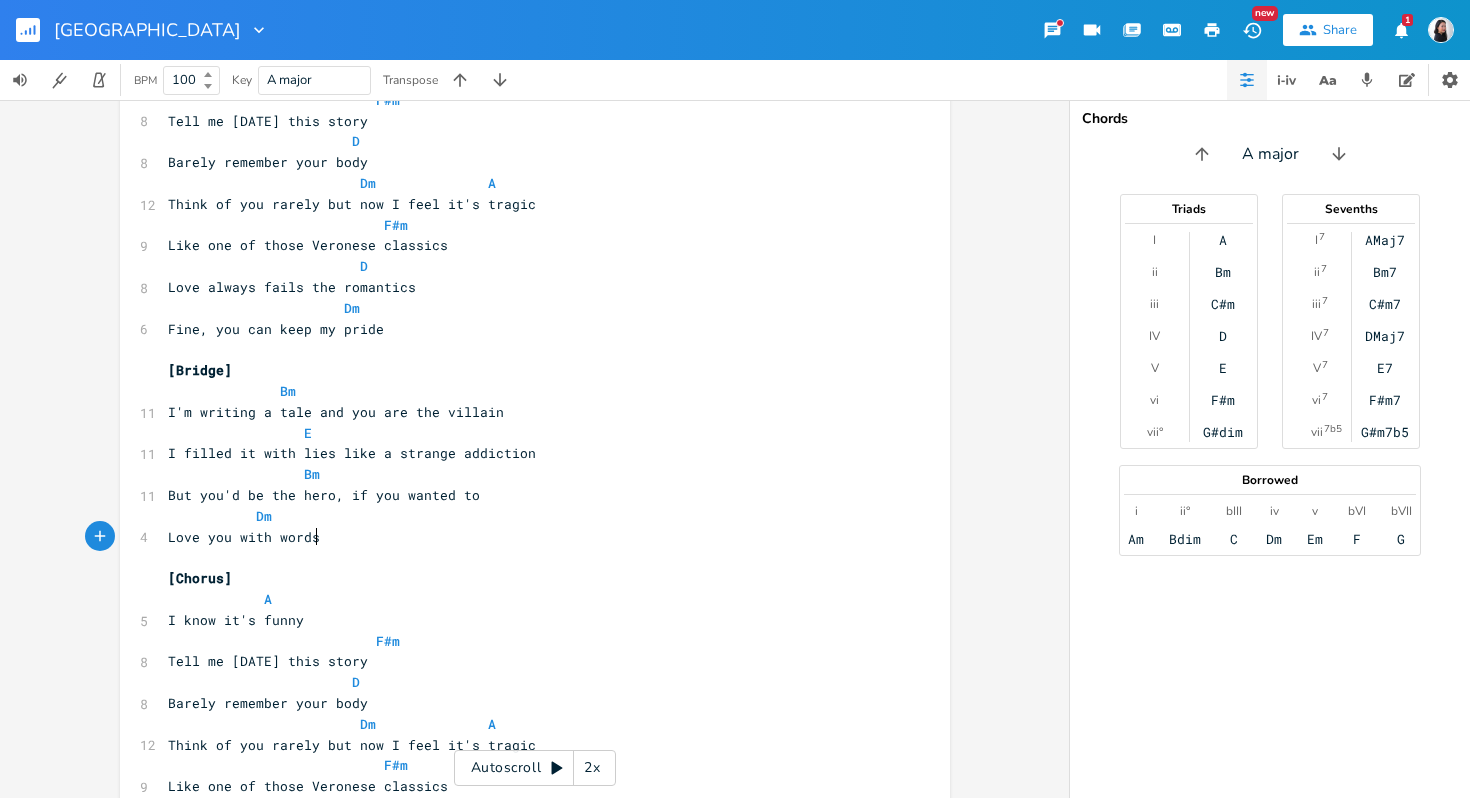 type on "Love you with words" 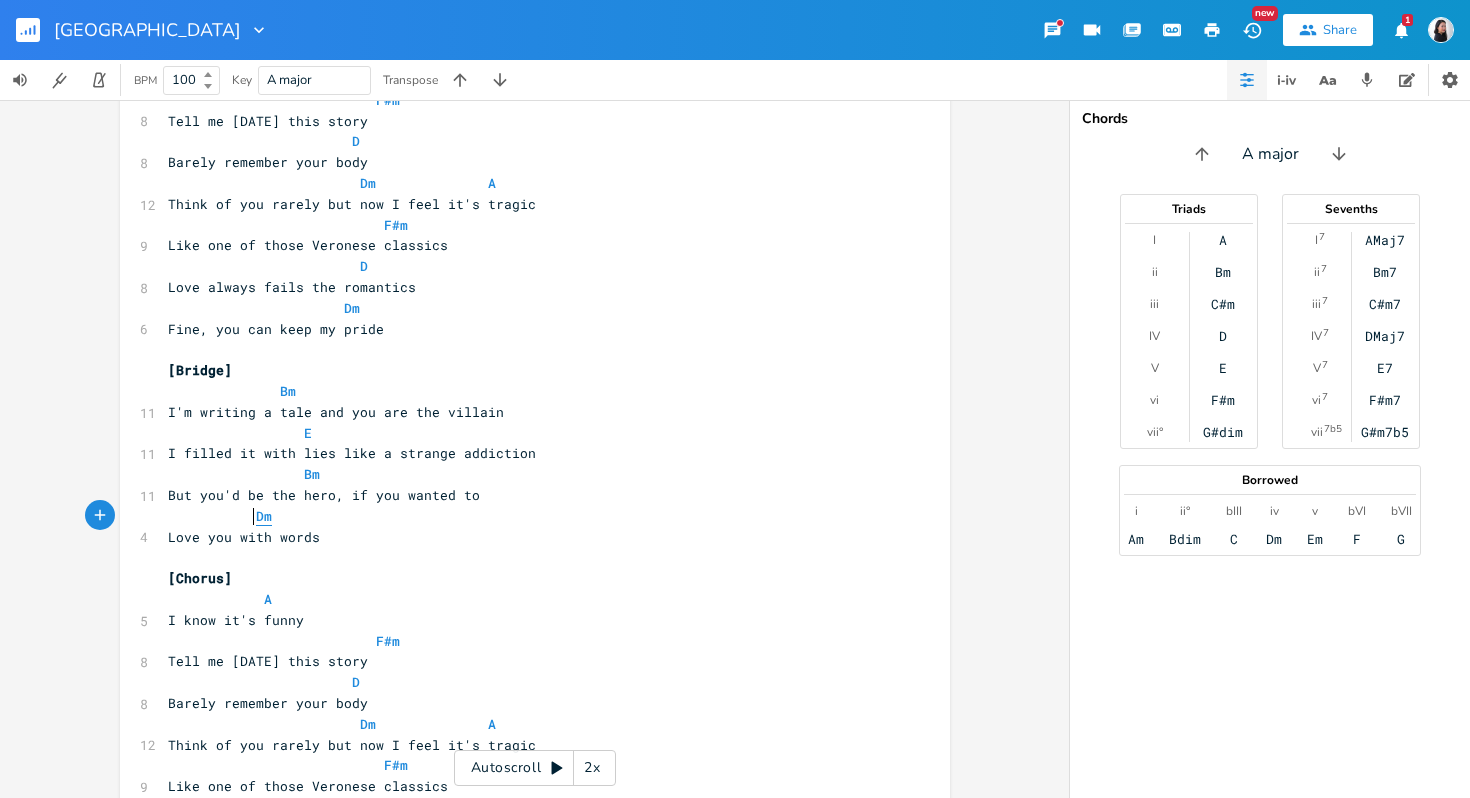 click on "Dm" at bounding box center (264, 516) 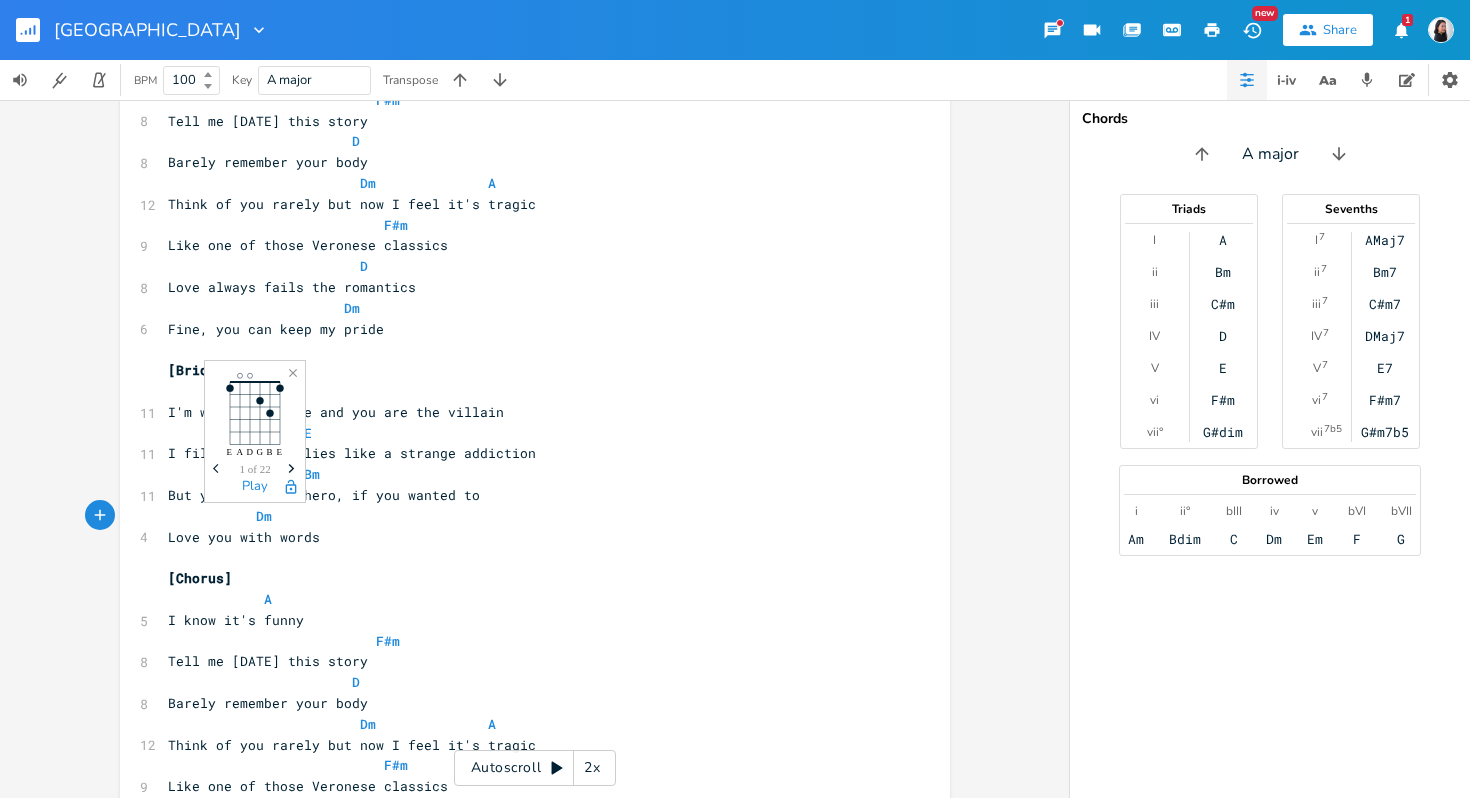 type on "But you'd be the hero, if you wanted to" 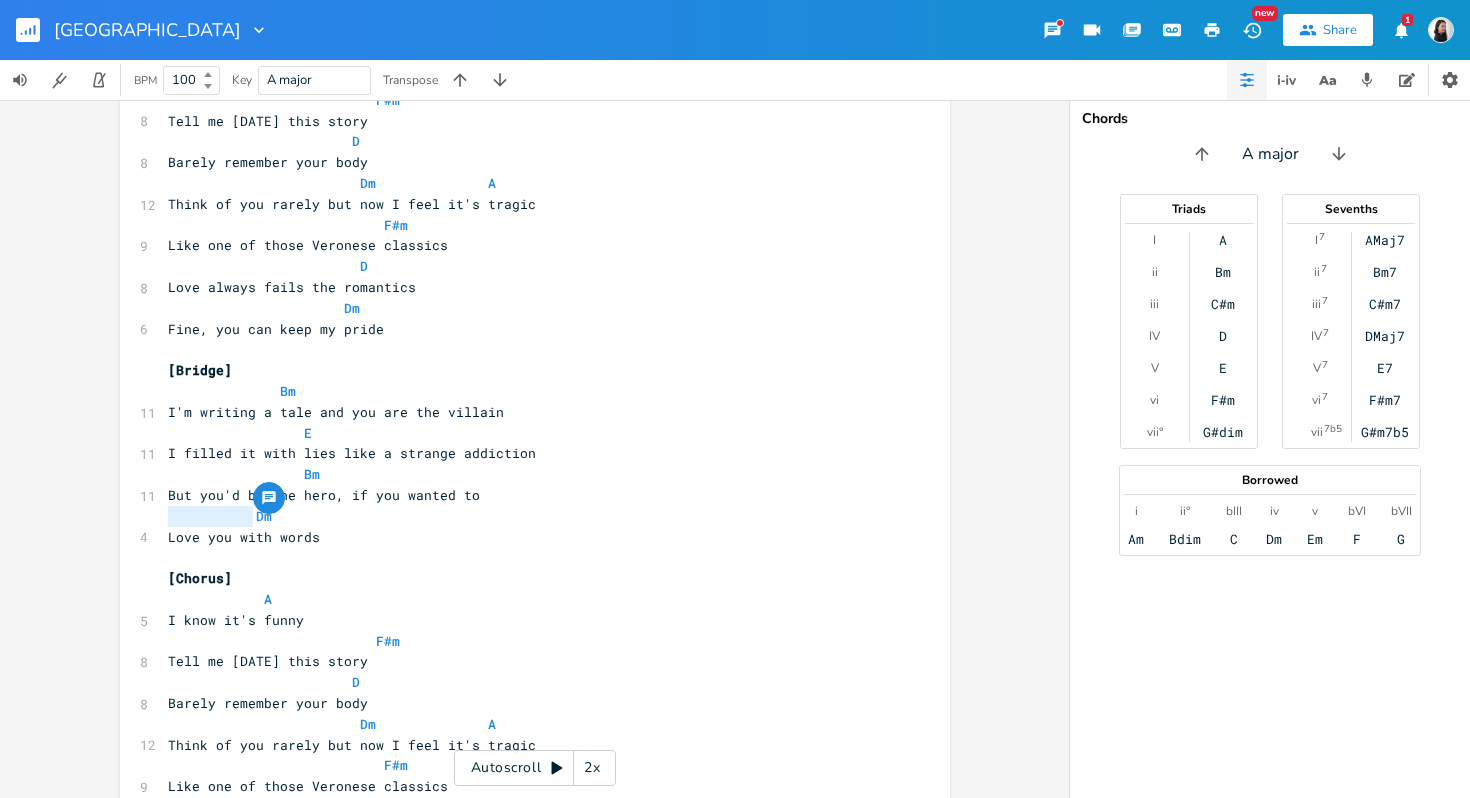 drag, startPoint x: 249, startPoint y: 522, endPoint x: 128, endPoint y: 515, distance: 121.20231 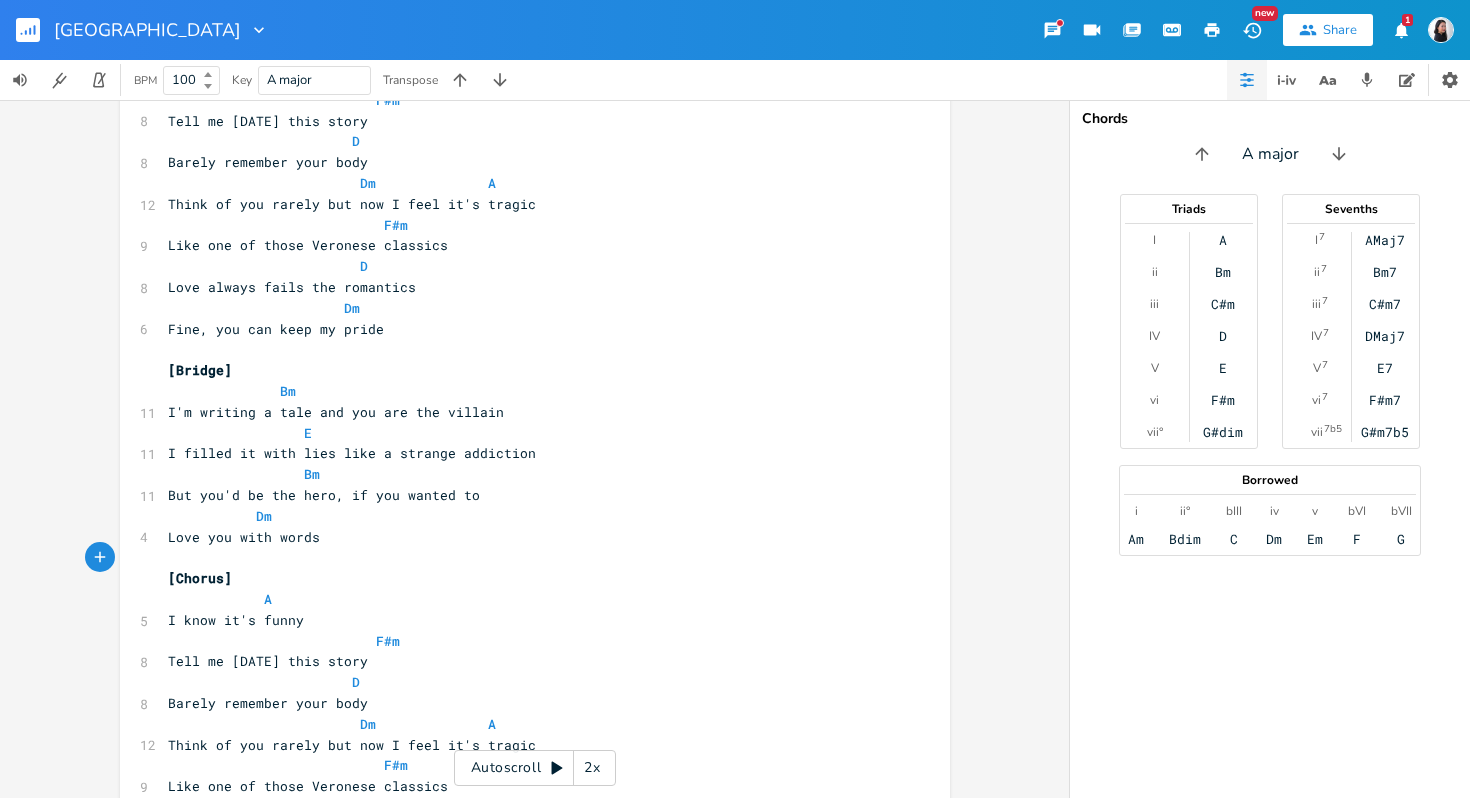 click on "Love you with words" at bounding box center [525, 537] 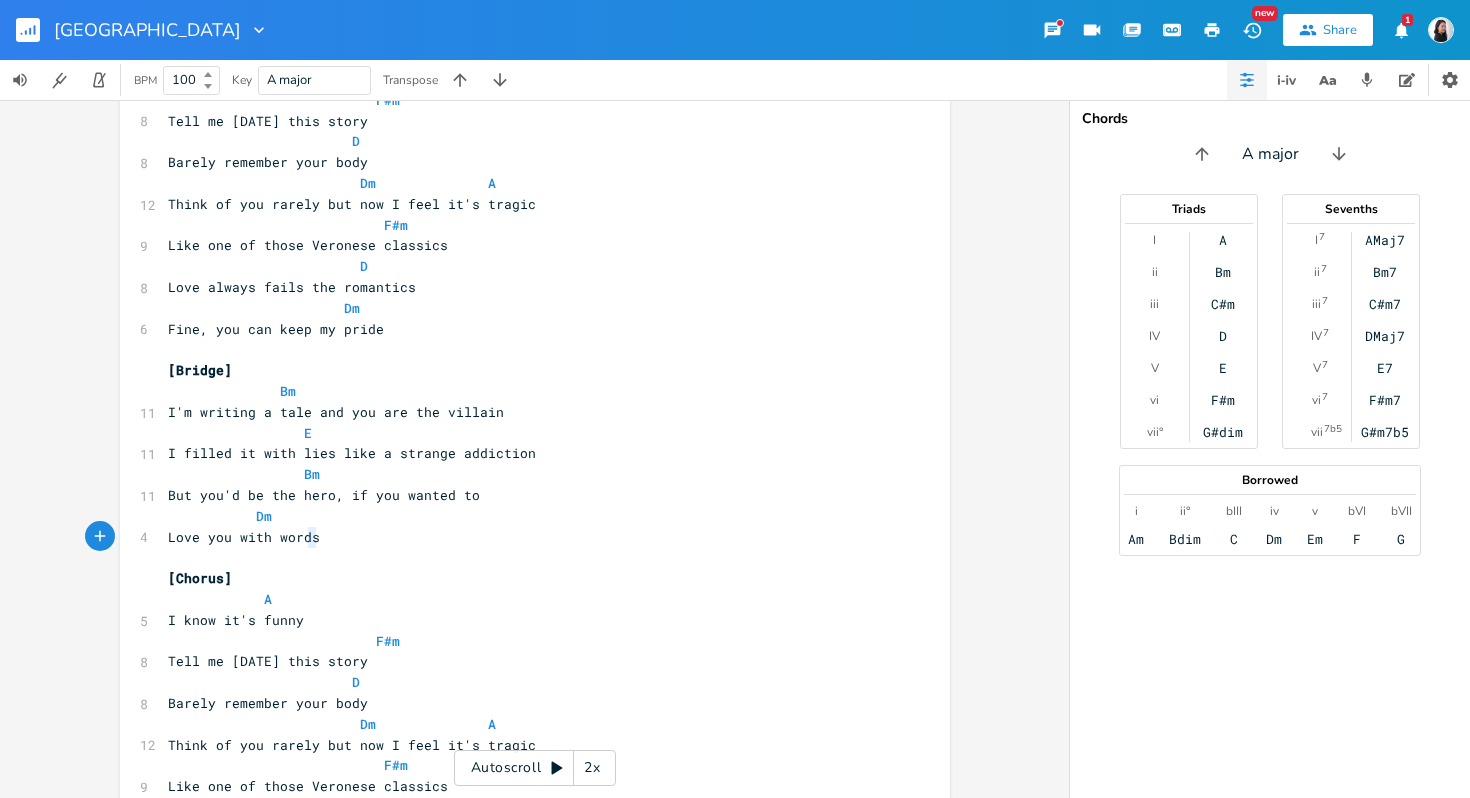 type on "ords" 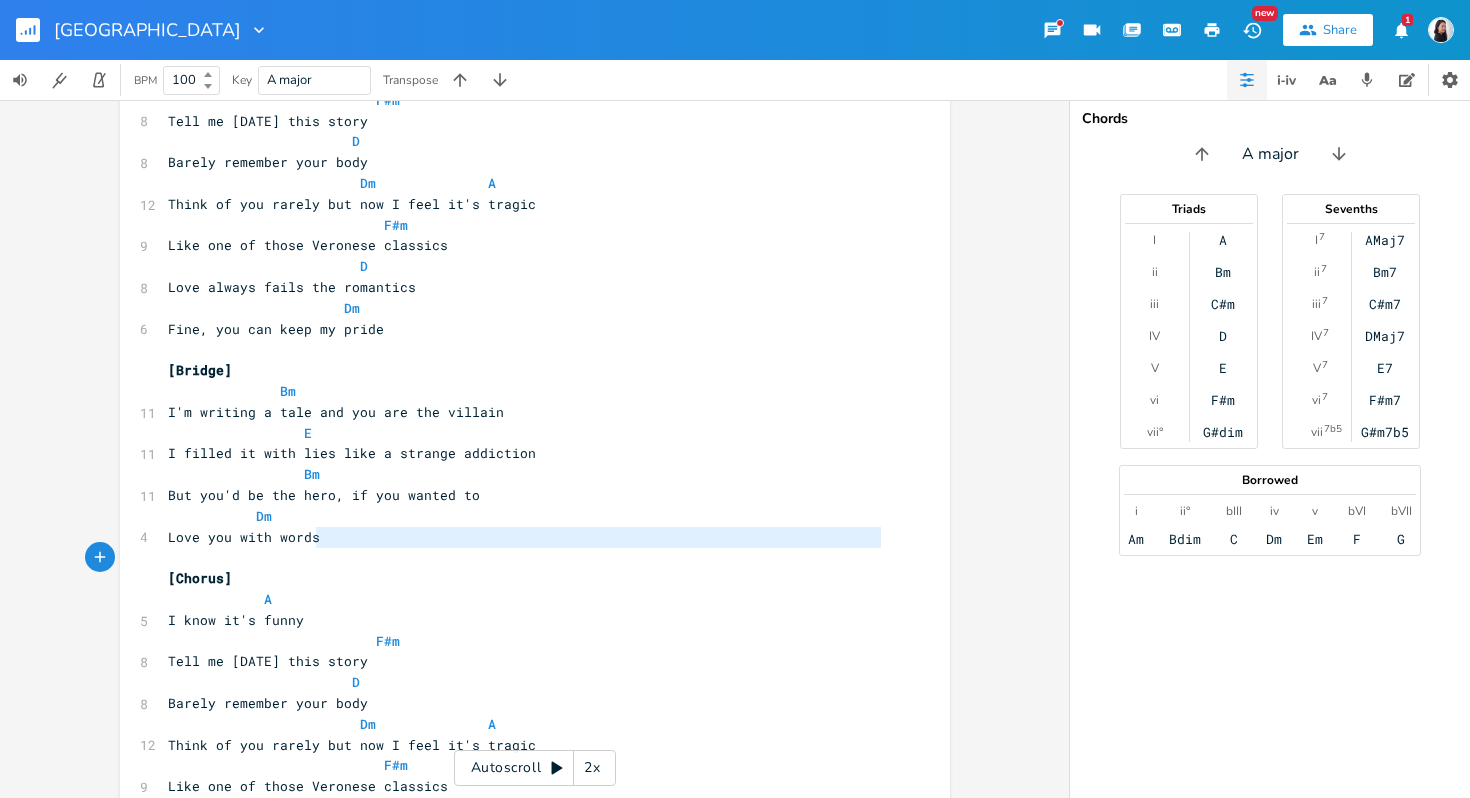 type on "words" 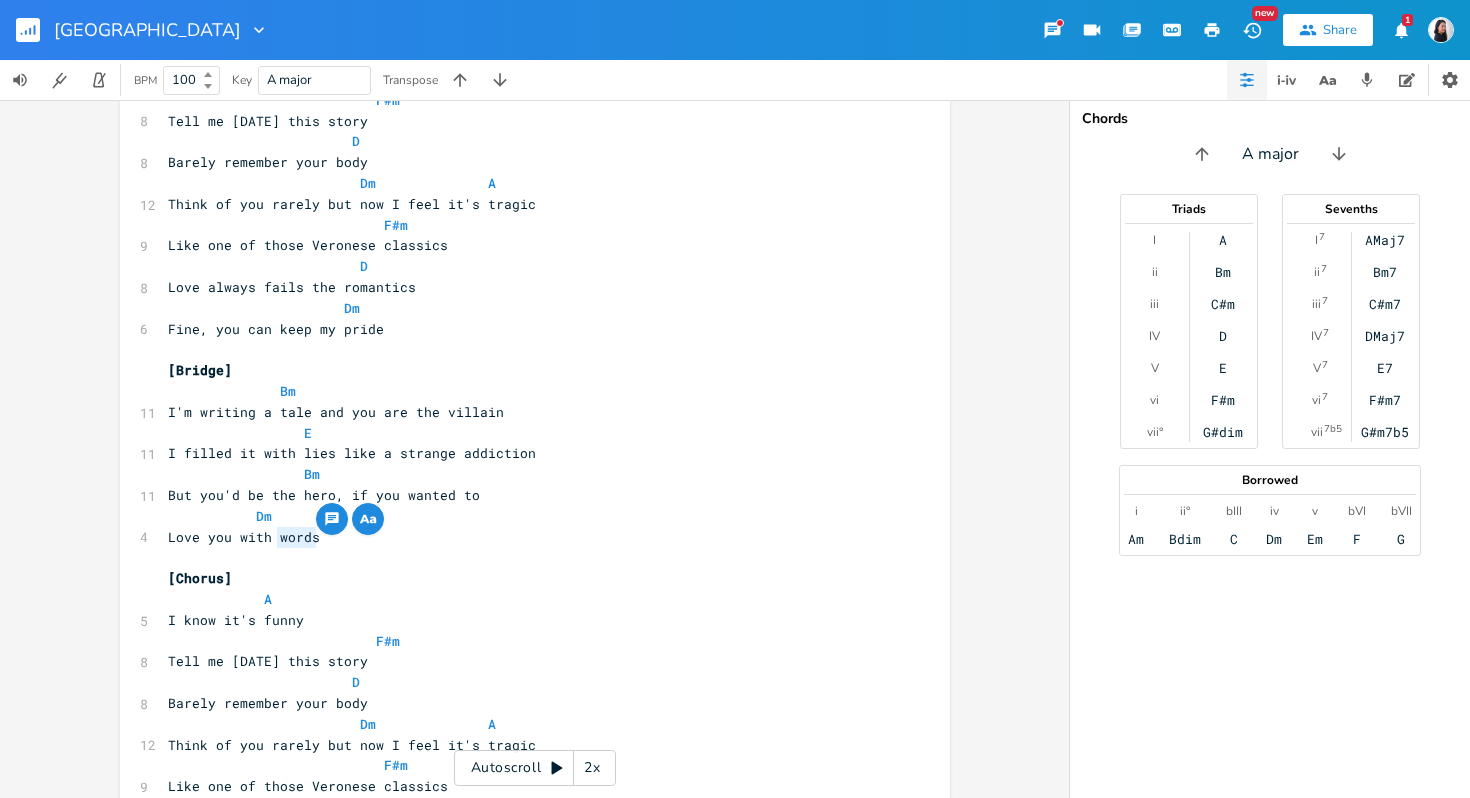 drag, startPoint x: 393, startPoint y: 547, endPoint x: 271, endPoint y: 546, distance: 122.0041 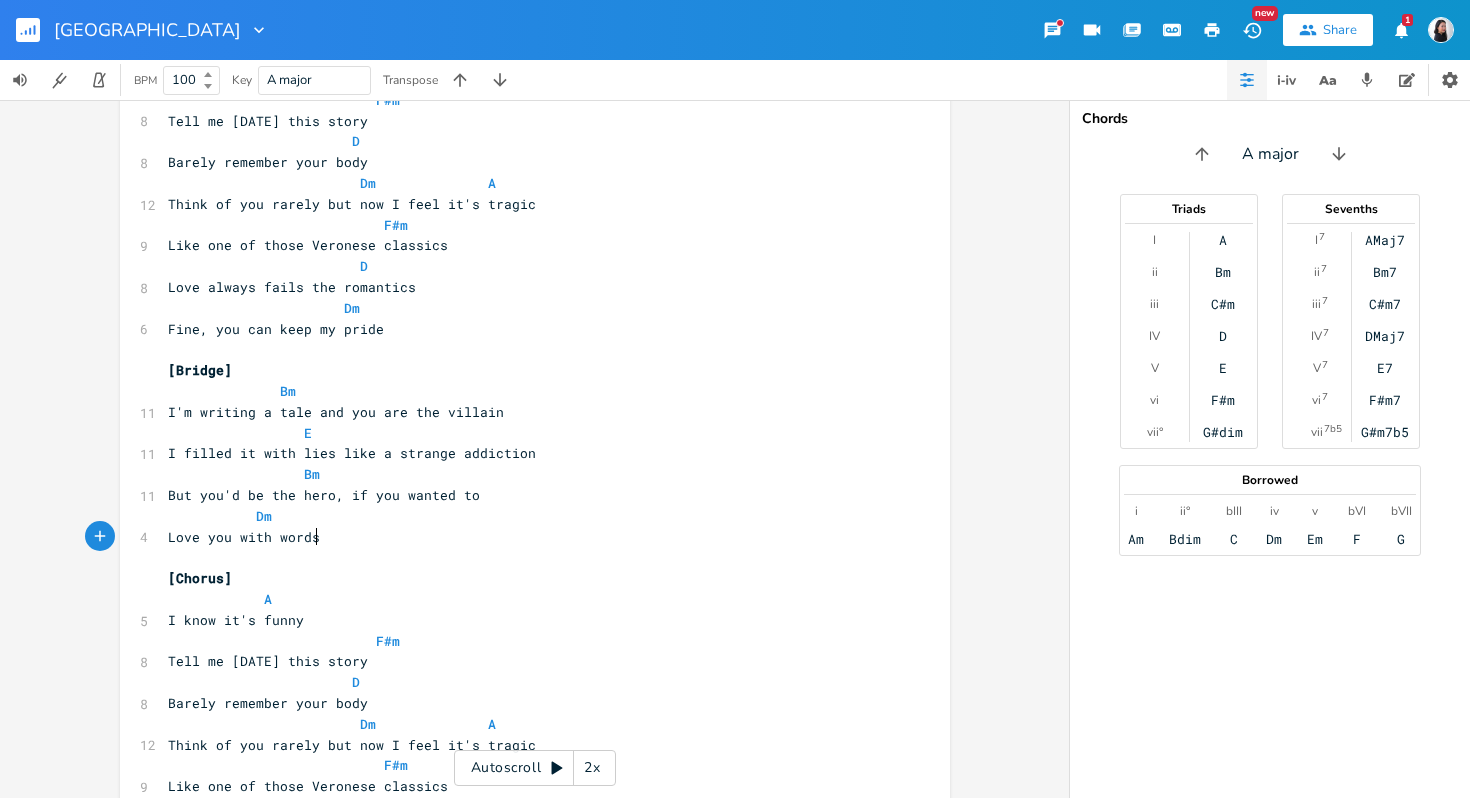 click on "Love you with words" at bounding box center [525, 537] 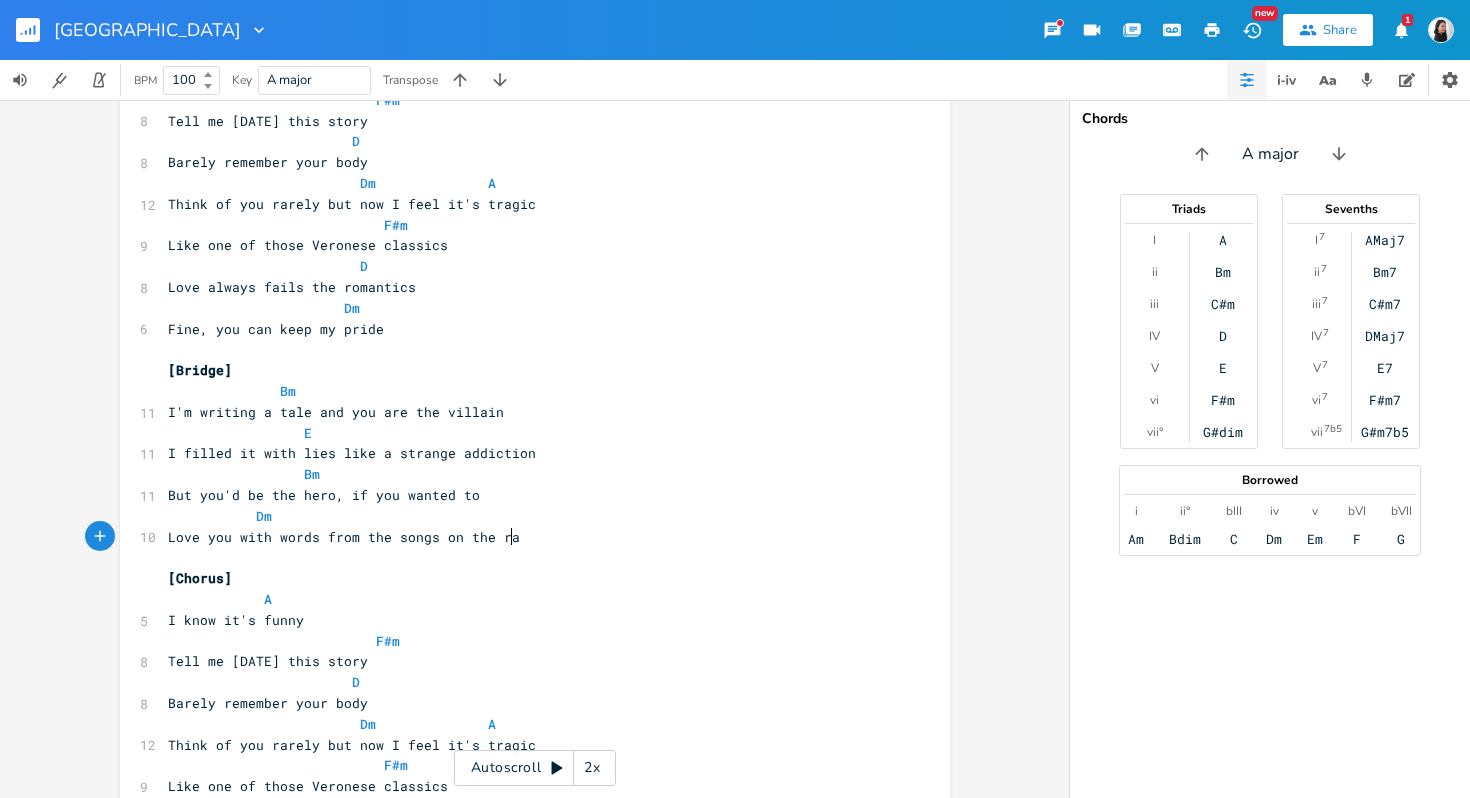 type on "from the songs on the radoi" 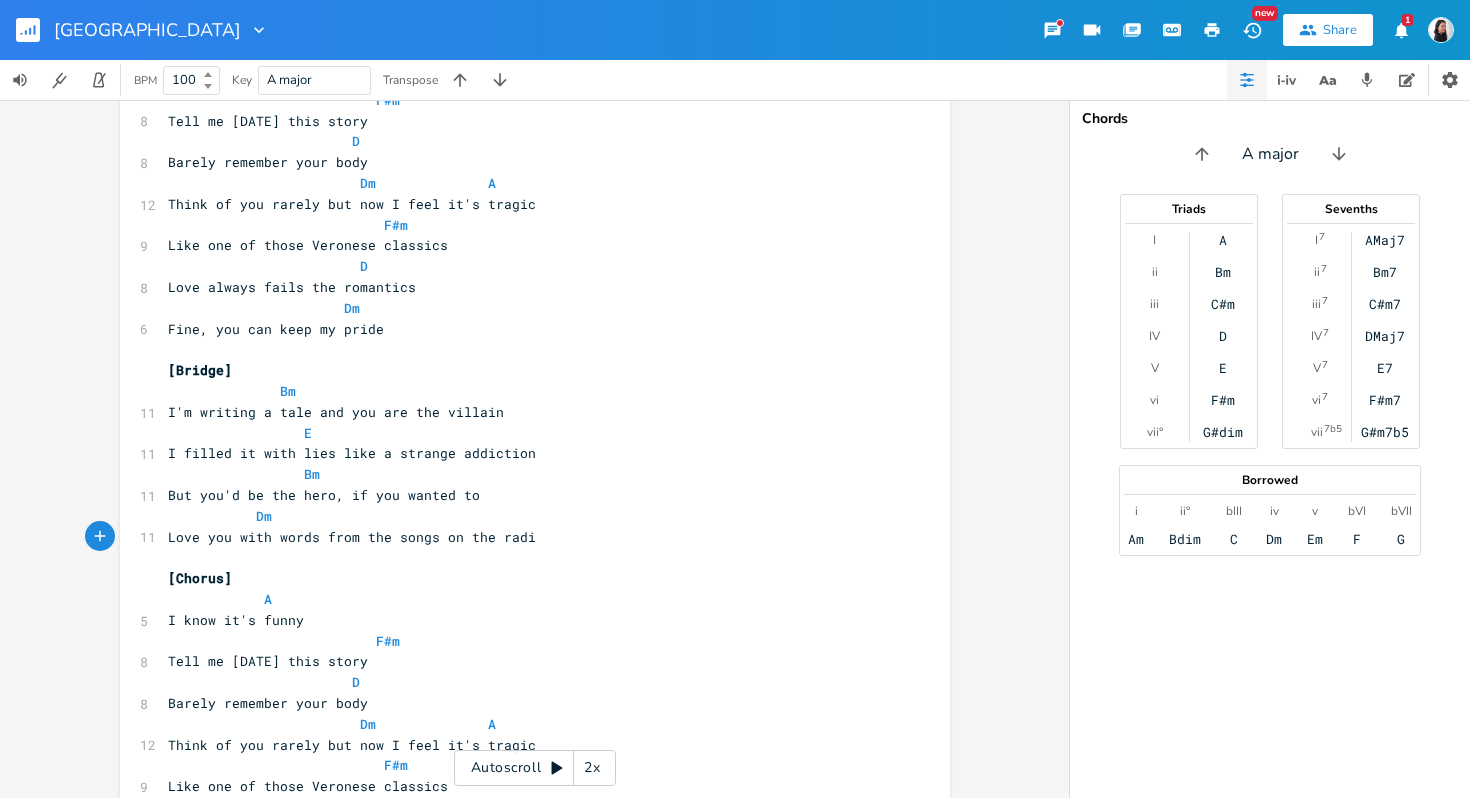 type on "io" 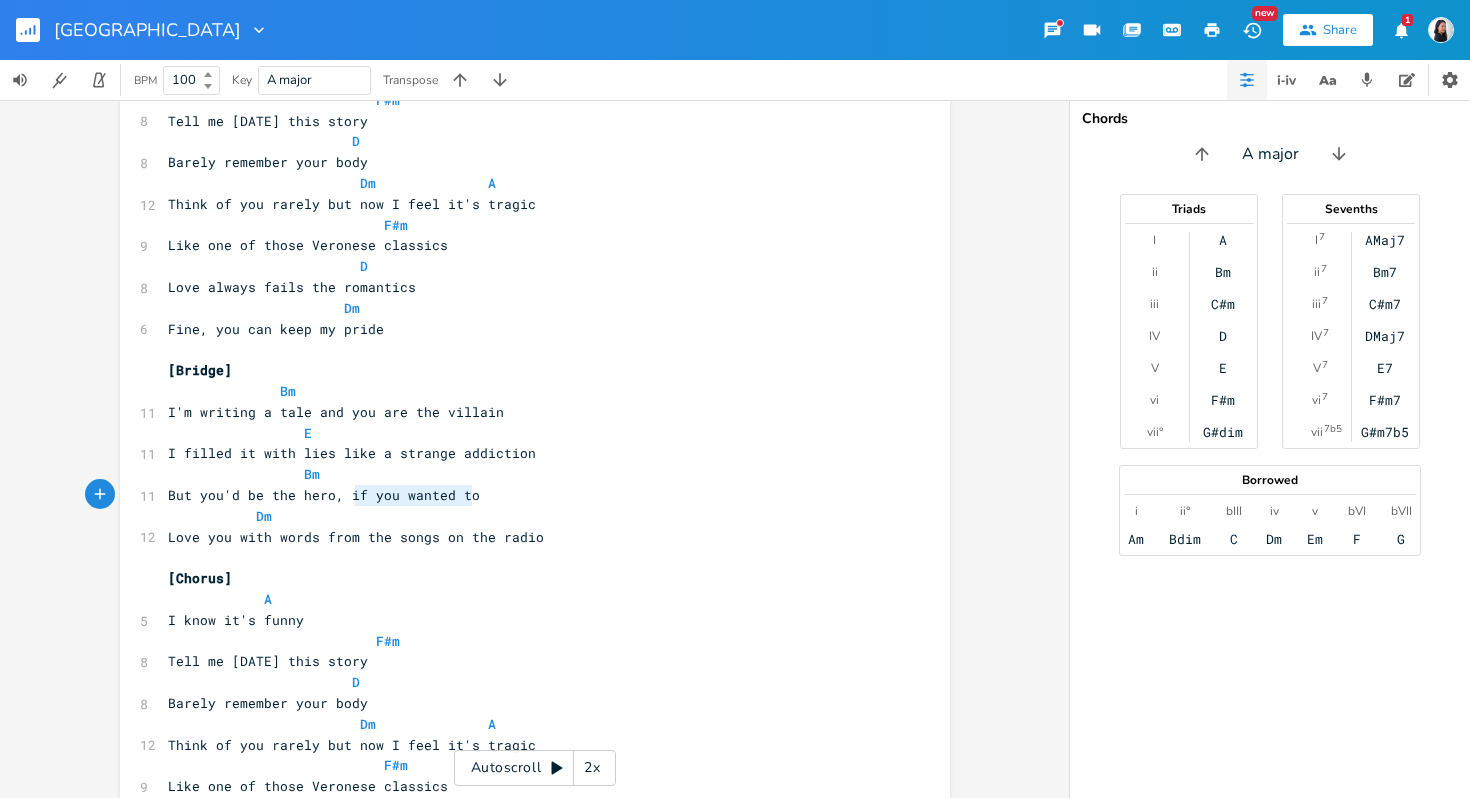 type on "u'd be the hero, if you wanted to" 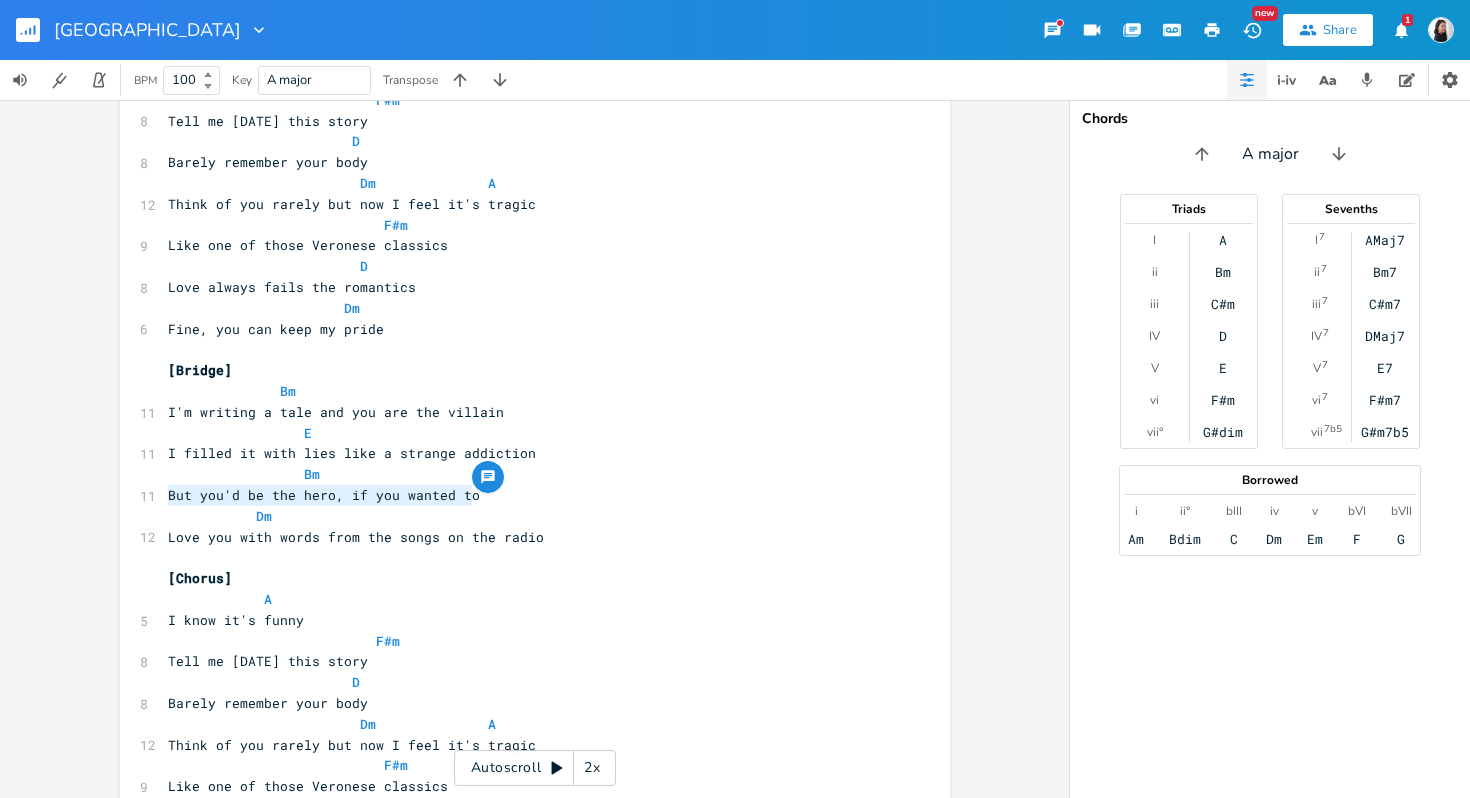 drag, startPoint x: 487, startPoint y: 504, endPoint x: 86, endPoint y: 502, distance: 401.00497 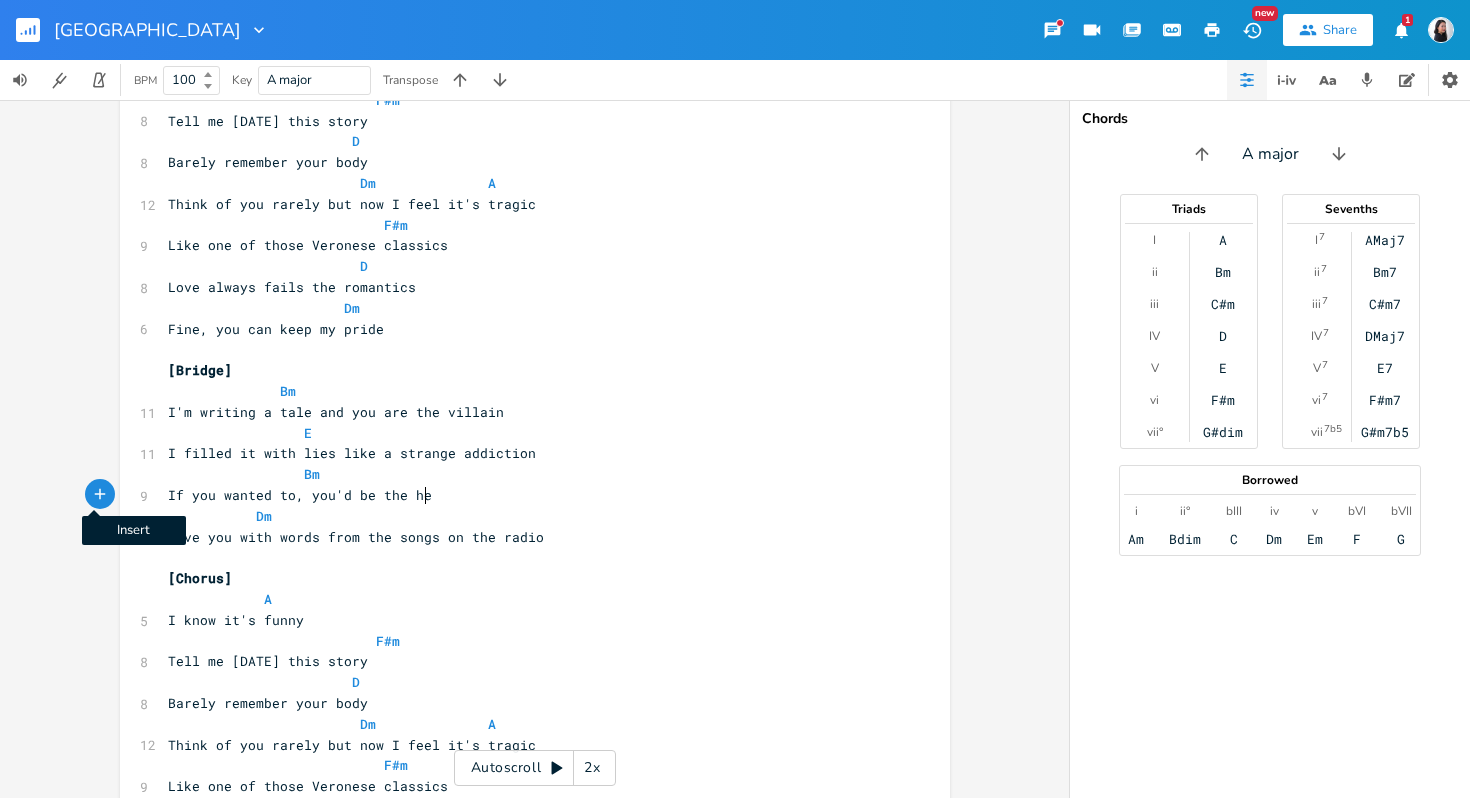 type on "If you wanted to, you'd be the hero" 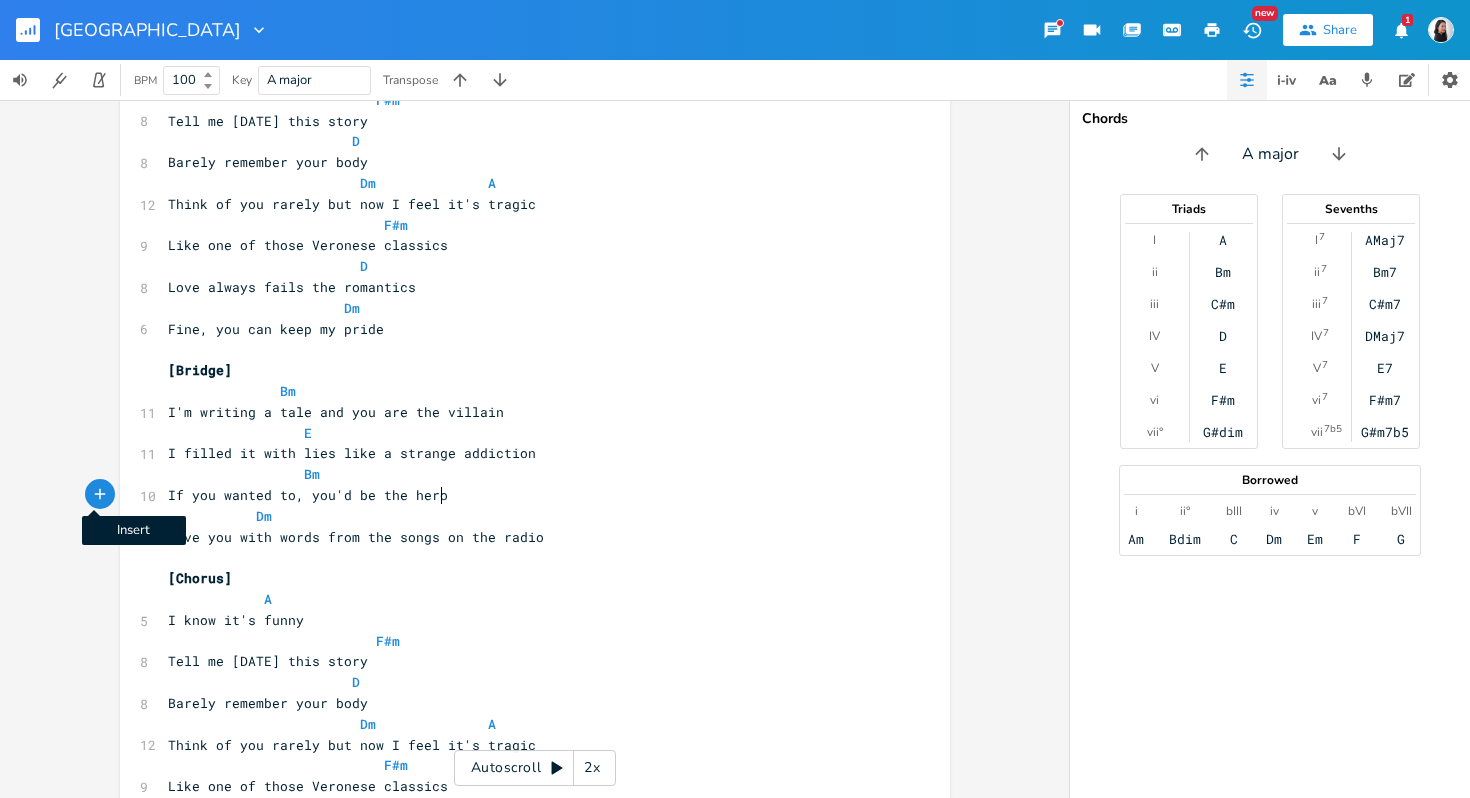 scroll, scrollTop: 0, scrollLeft: 206, axis: horizontal 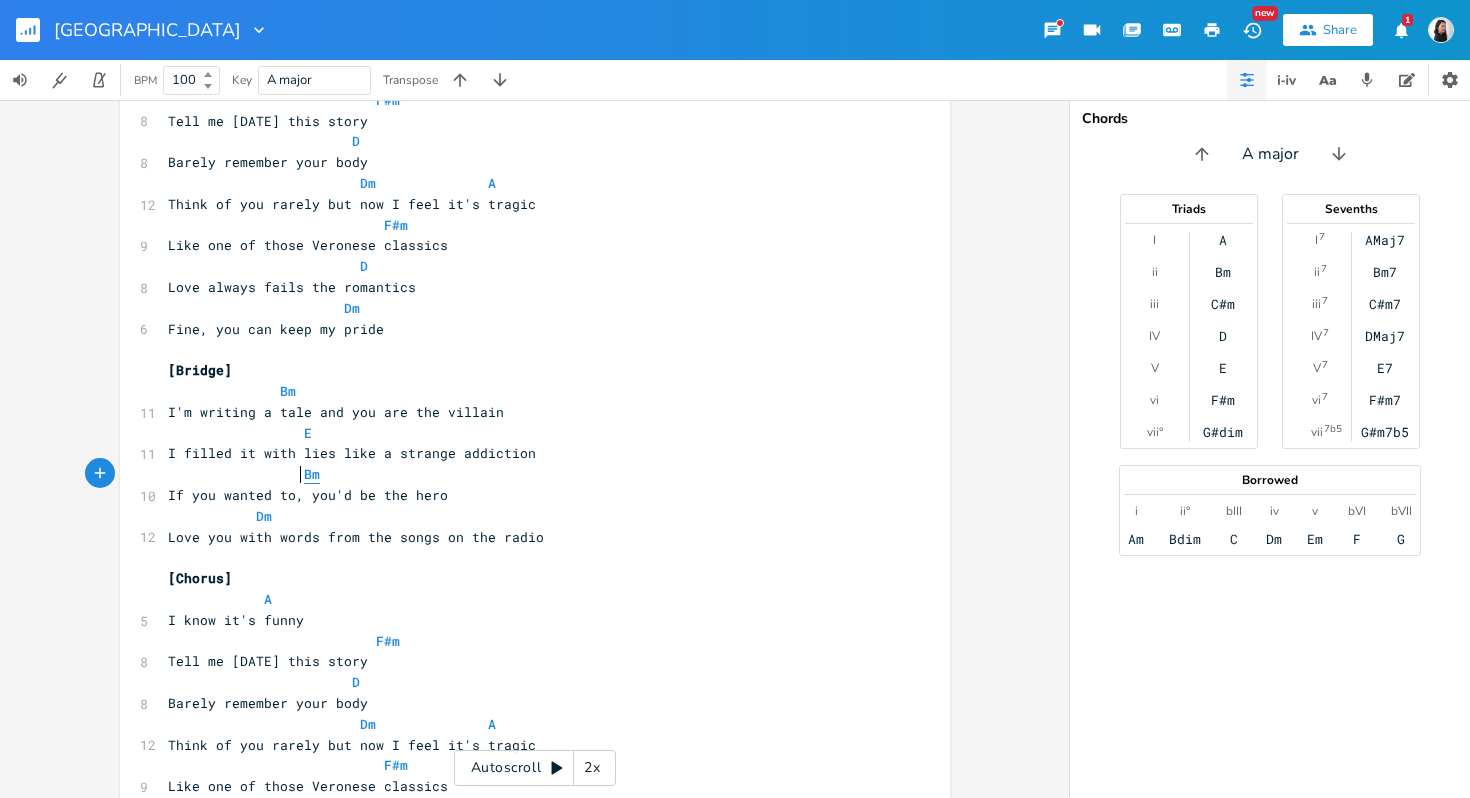 click on "Bm" at bounding box center (312, 474) 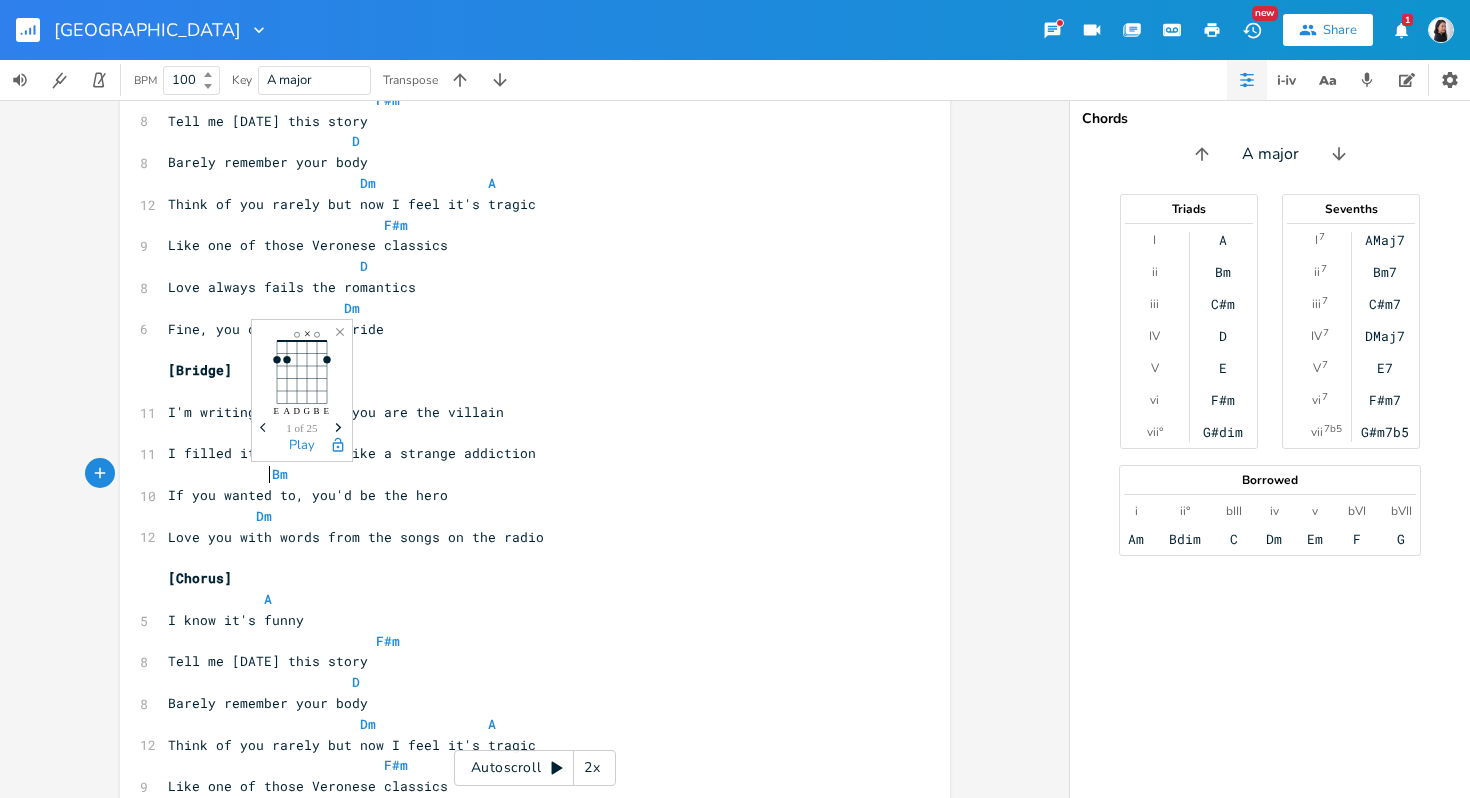scroll, scrollTop: 0, scrollLeft: 6, axis: horizontal 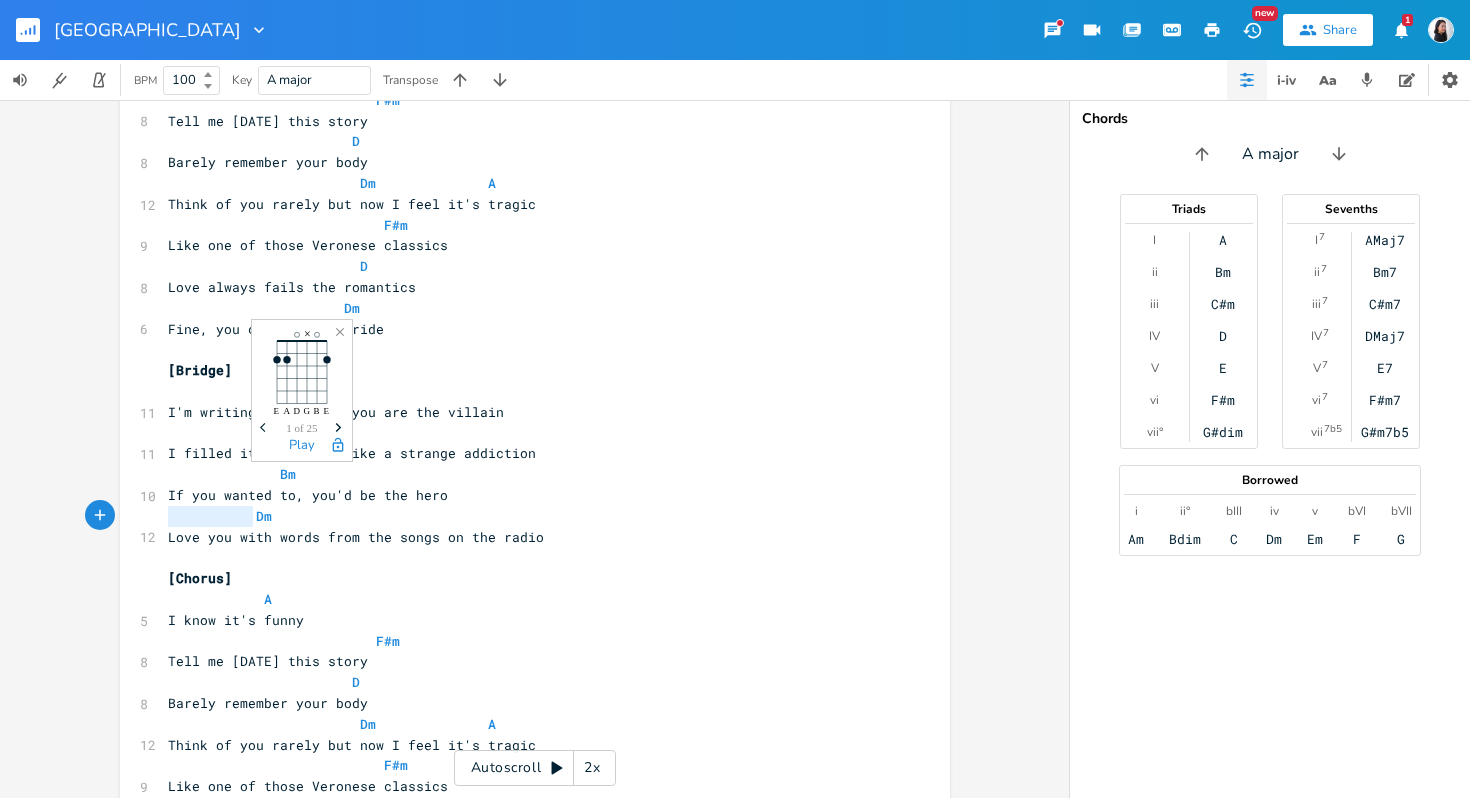 drag, startPoint x: 250, startPoint y: 514, endPoint x: 161, endPoint y: 510, distance: 89.08984 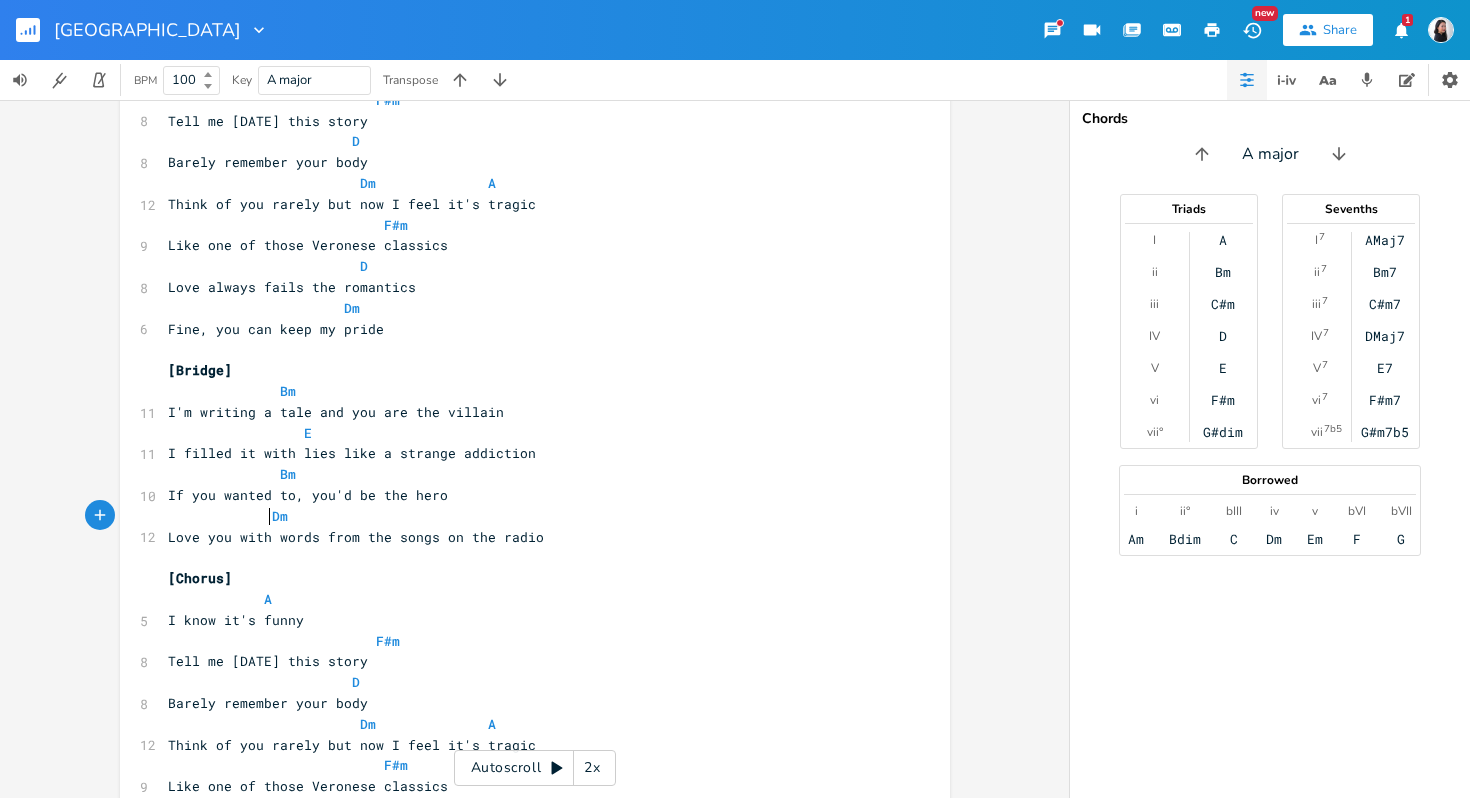 scroll, scrollTop: 0, scrollLeft: 6, axis: horizontal 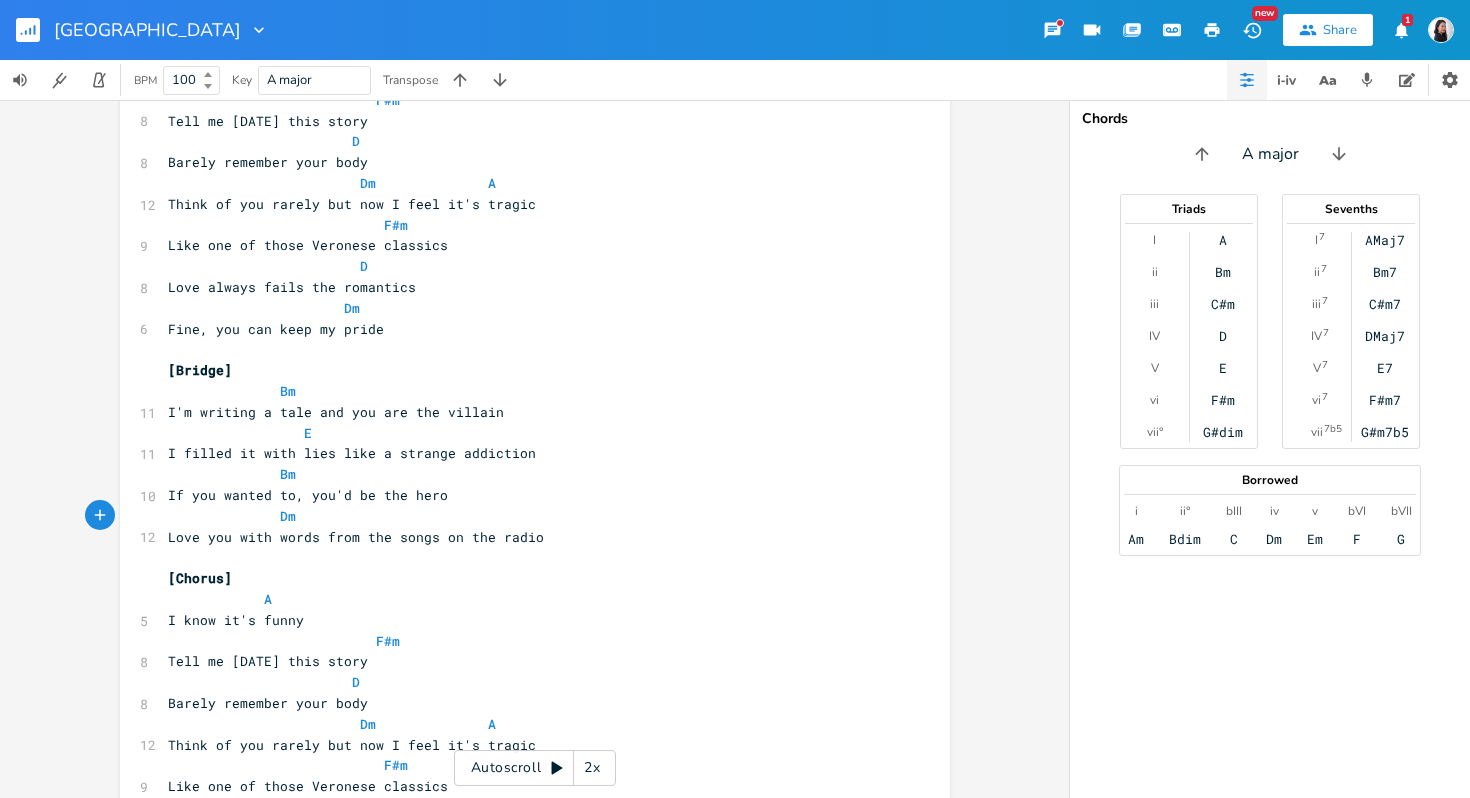 click on "Love you with words from the songs on the radio" at bounding box center (525, 537) 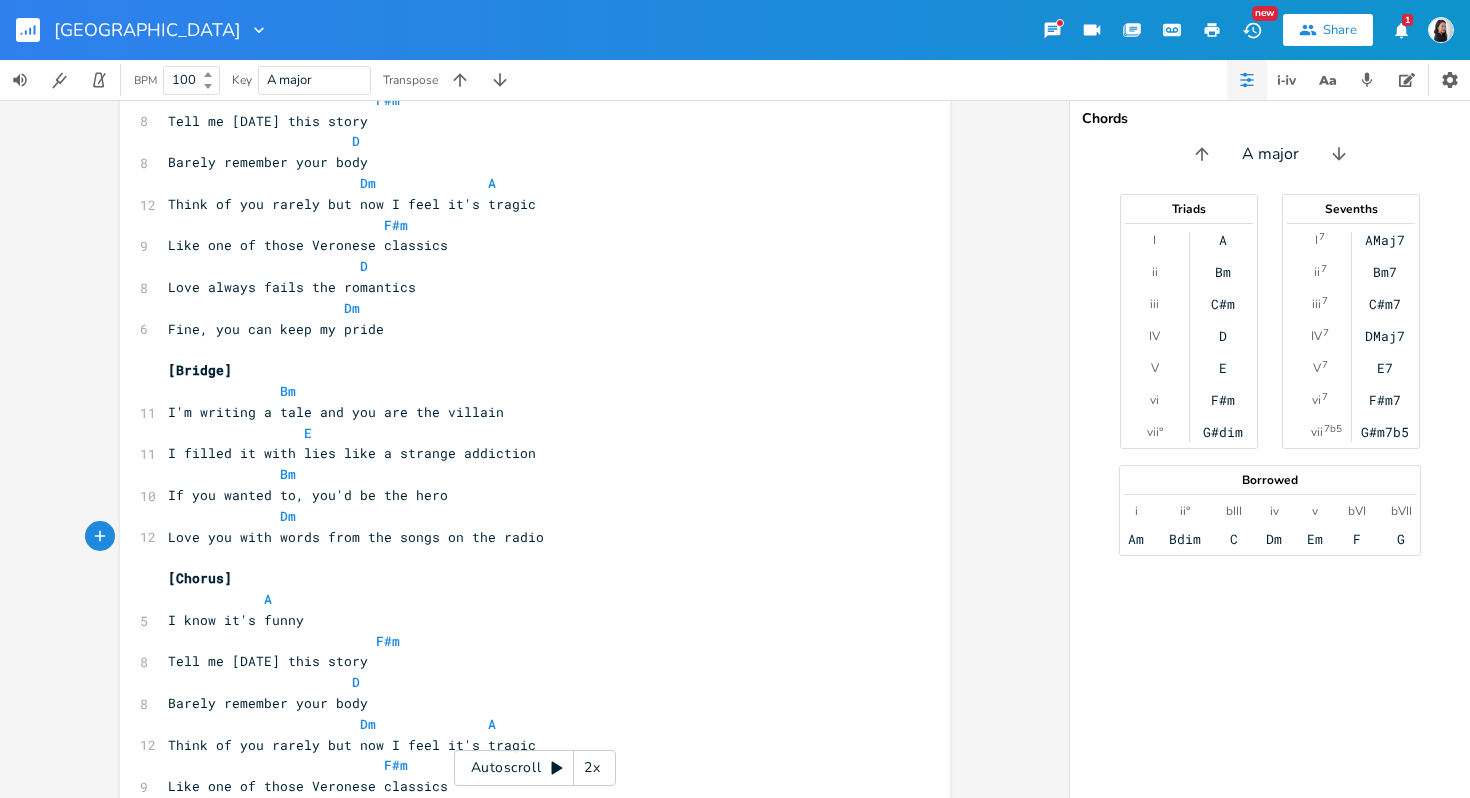 click on "Love you with words from the songs on the radio" at bounding box center (525, 537) 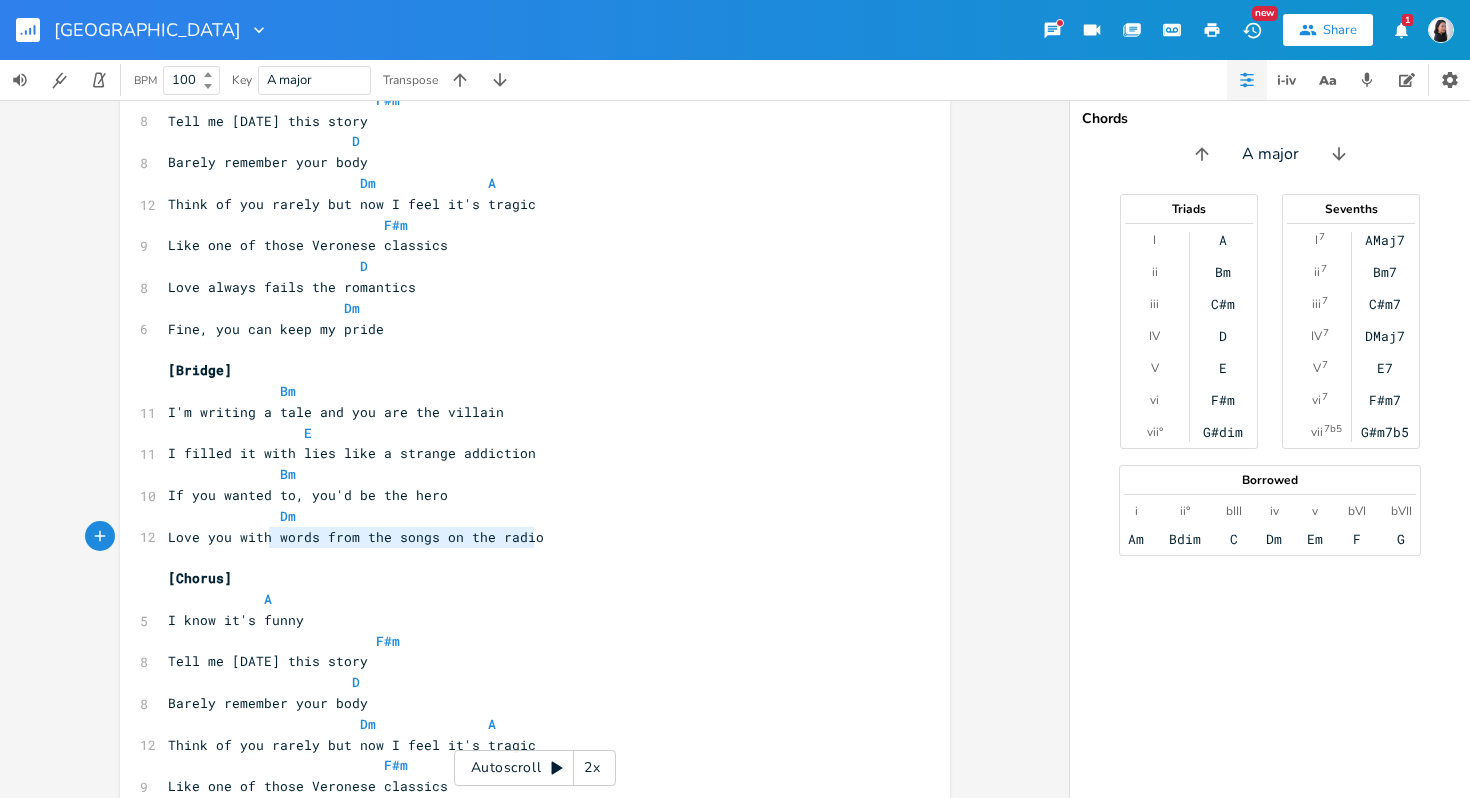 type on "Love you with words from the songs on the radio" 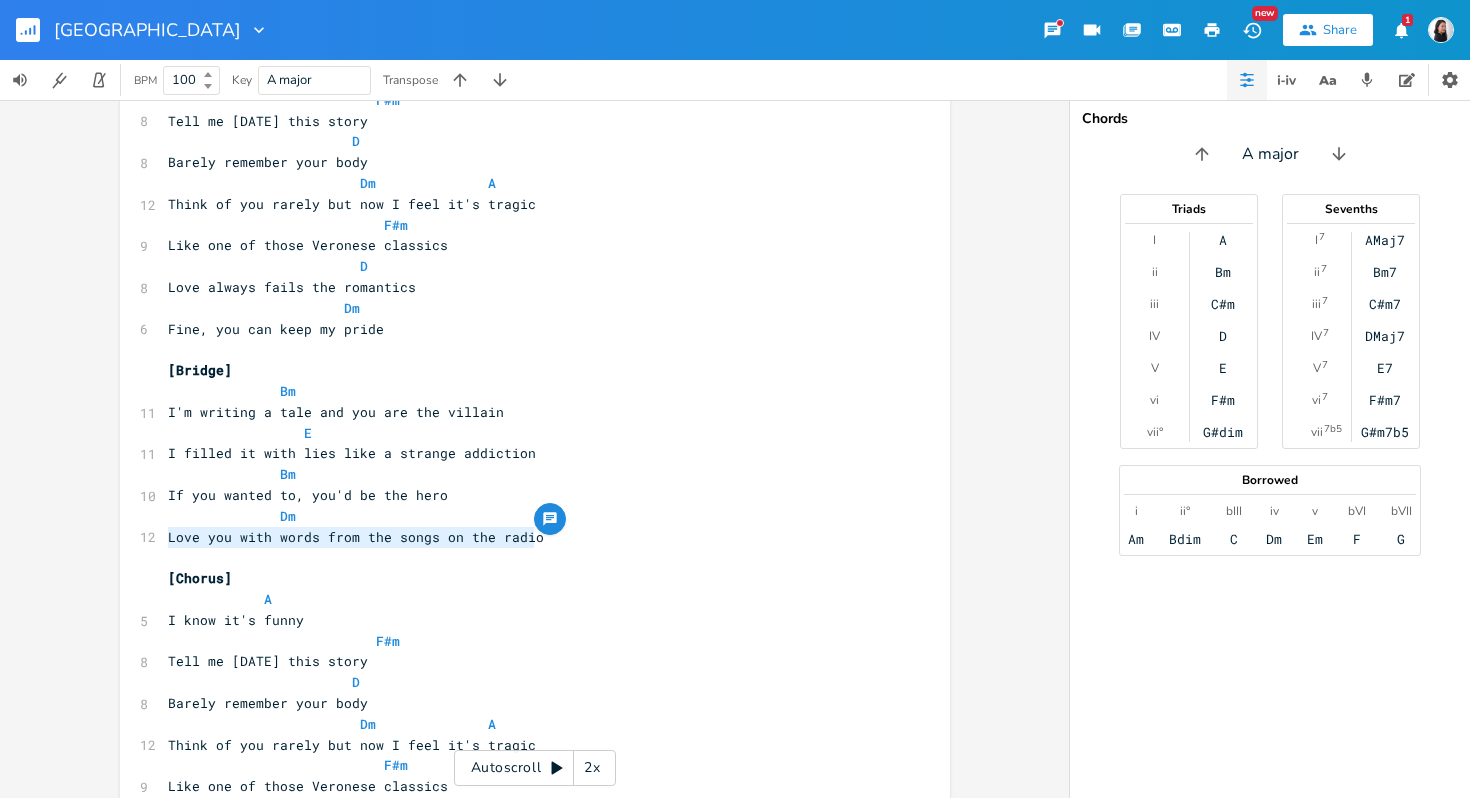 drag, startPoint x: 616, startPoint y: 531, endPoint x: 141, endPoint y: 532, distance: 475.00104 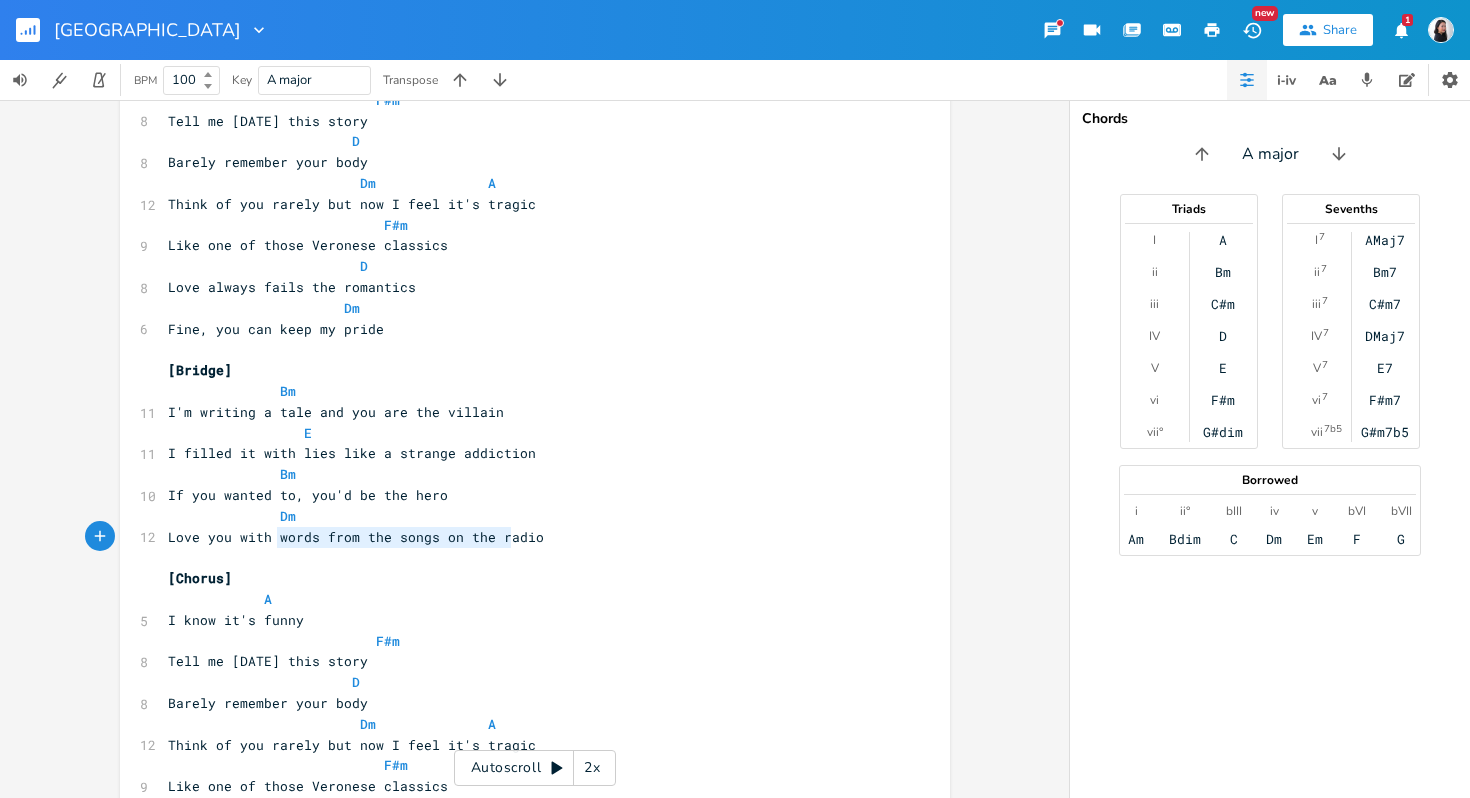 type on "words from the songs on the radio" 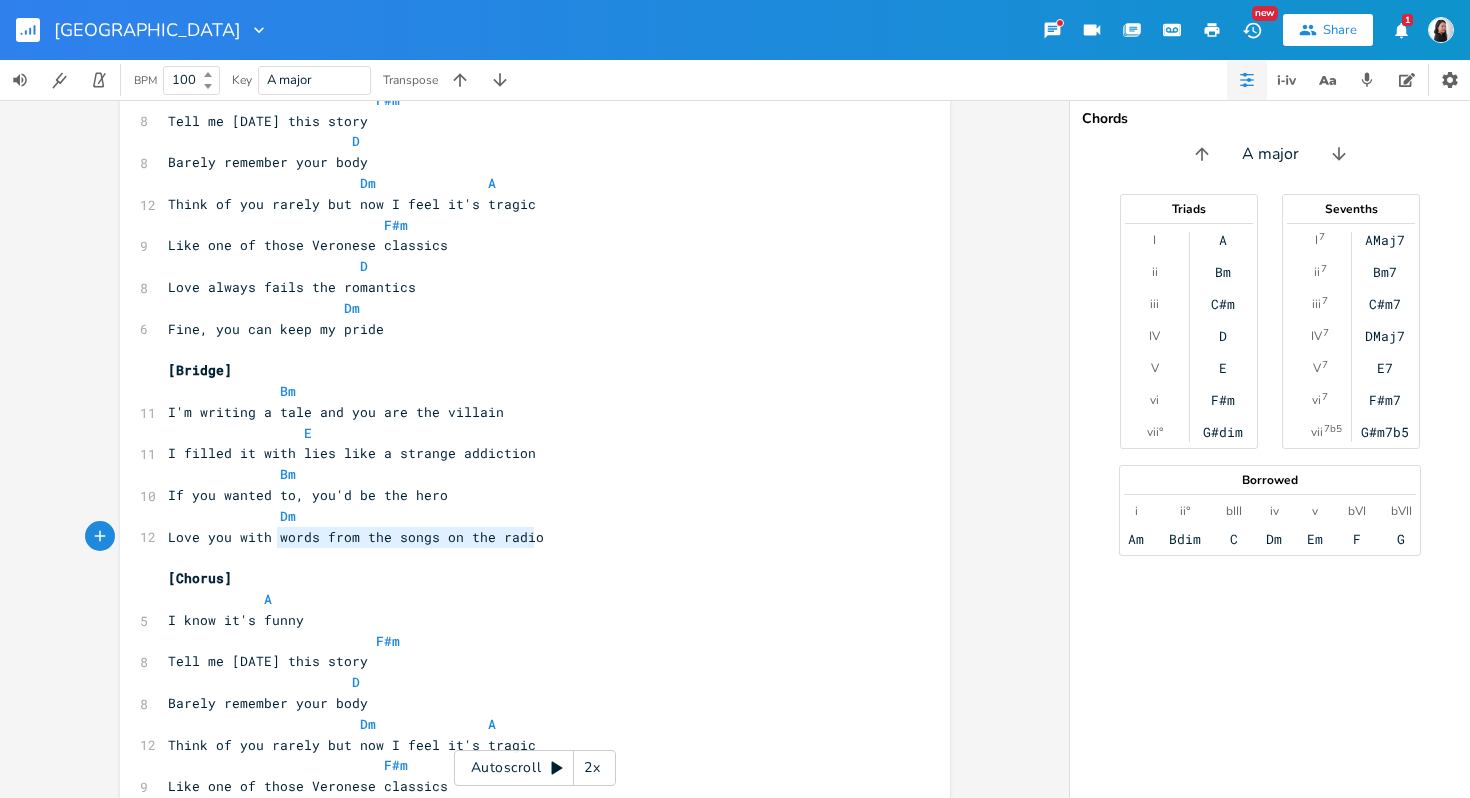 drag, startPoint x: 270, startPoint y: 545, endPoint x: 549, endPoint y: 542, distance: 279.01614 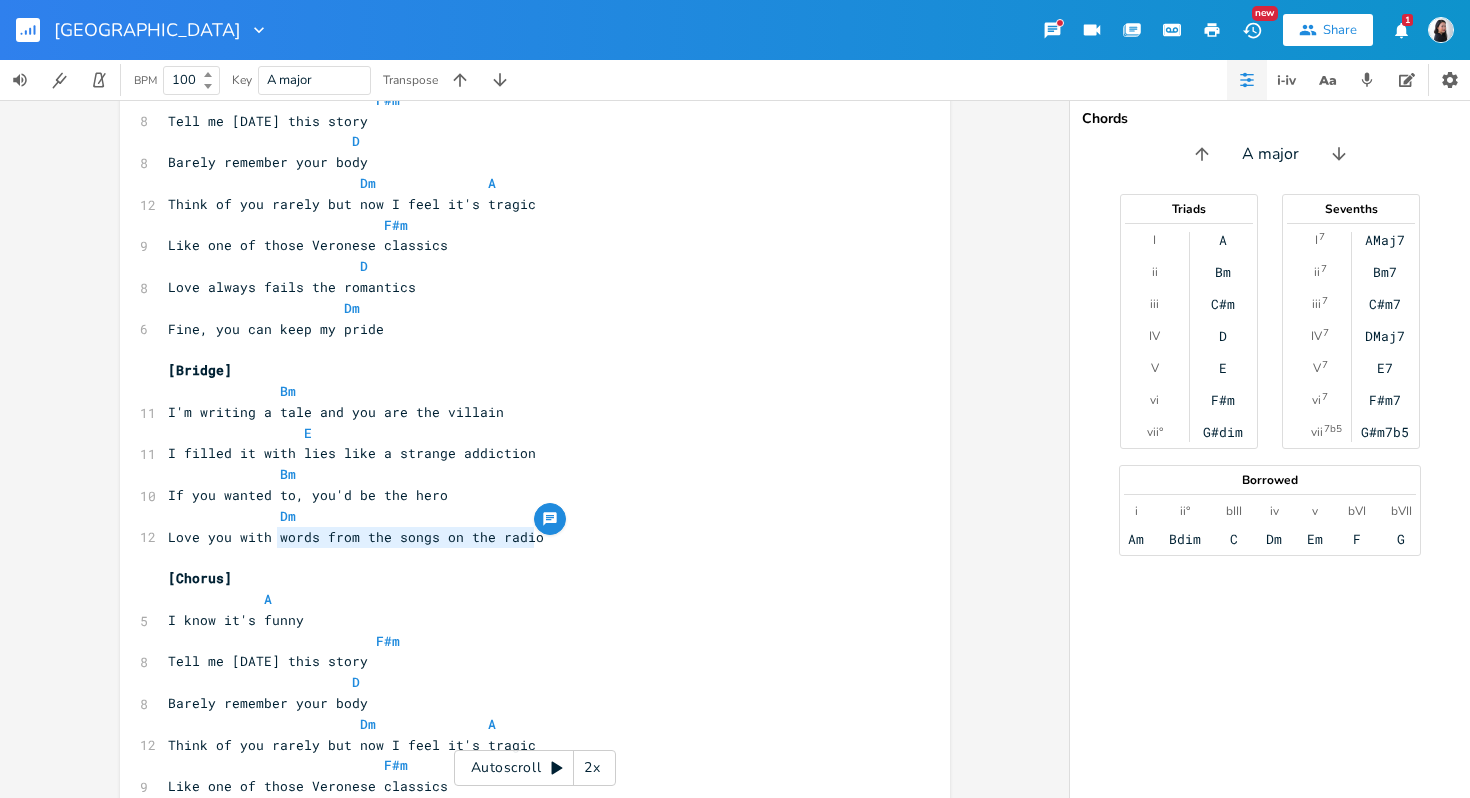 click on "Love you with words from the songs on the radio" at bounding box center [525, 537] 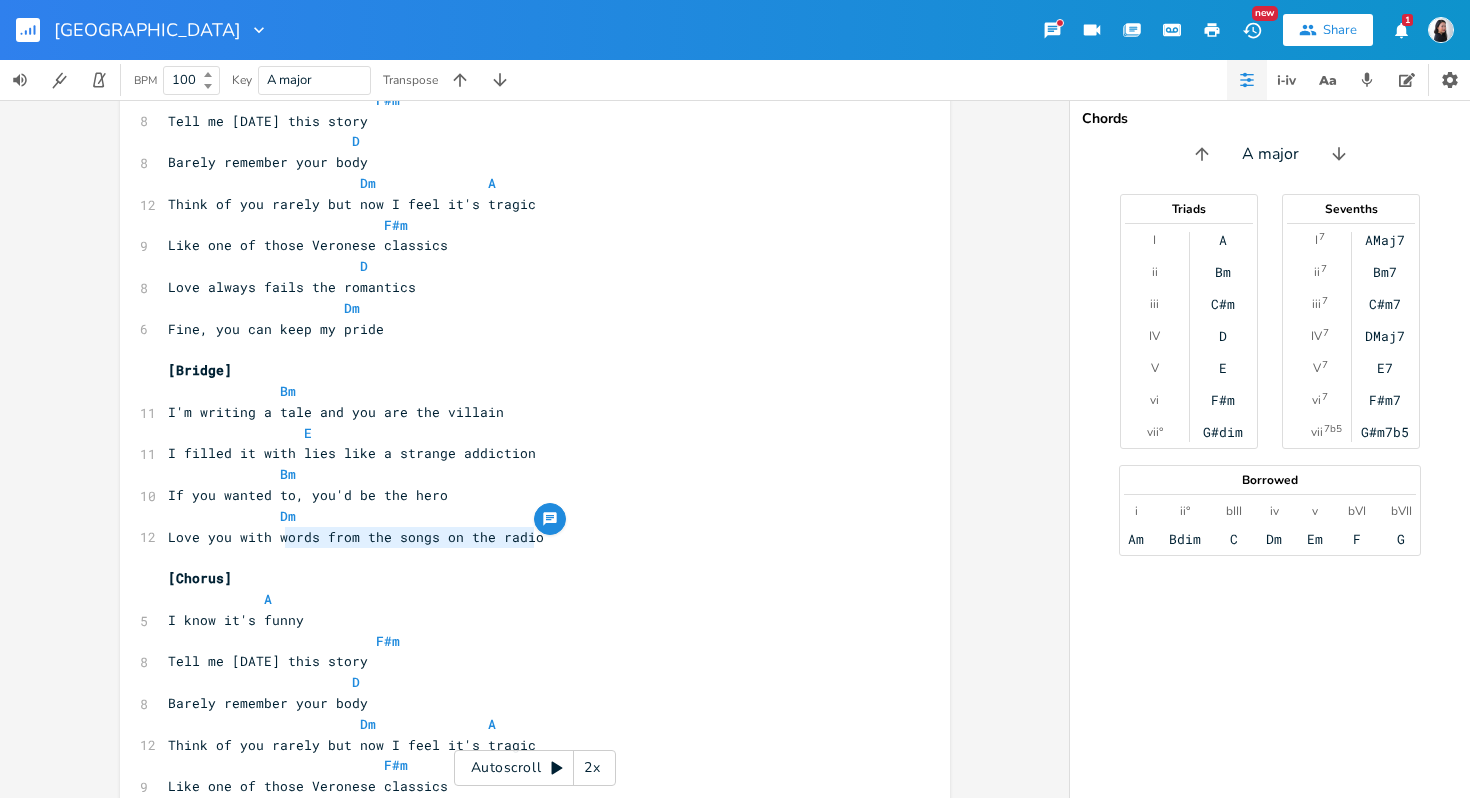 type on "rds from the songs on the radio" 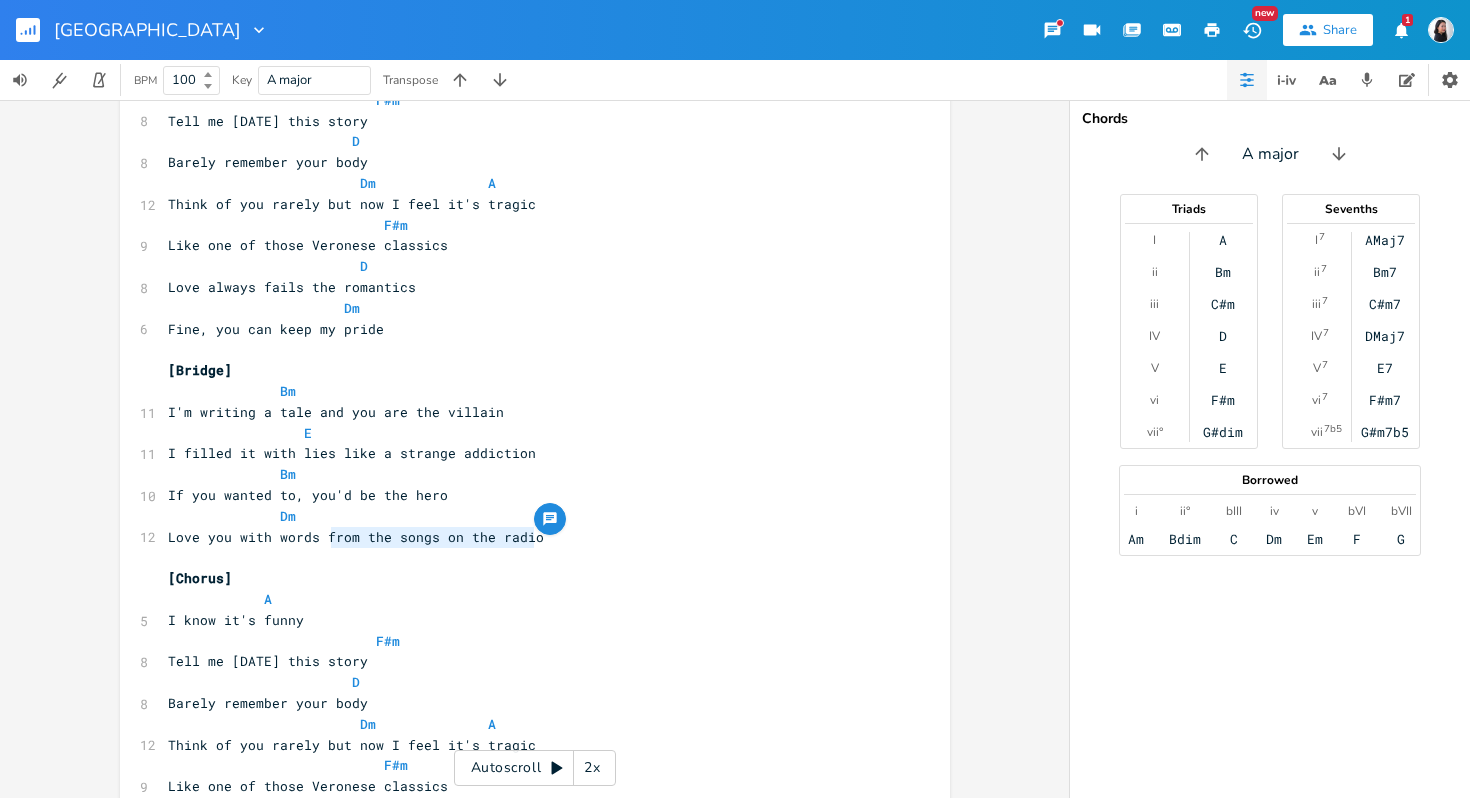 type on "from the songs on the radio" 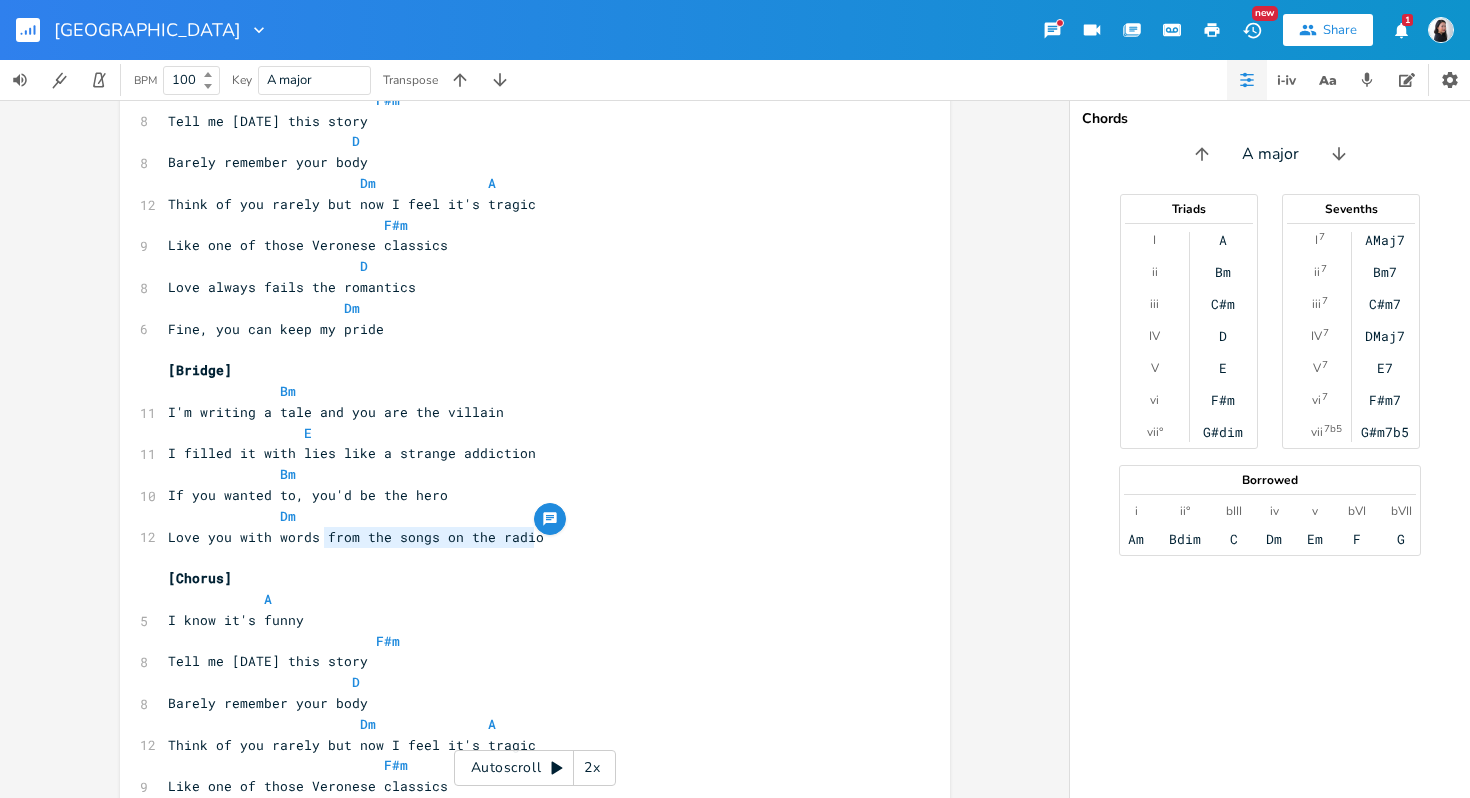 drag, startPoint x: 748, startPoint y: 537, endPoint x: 317, endPoint y: 536, distance: 431.00116 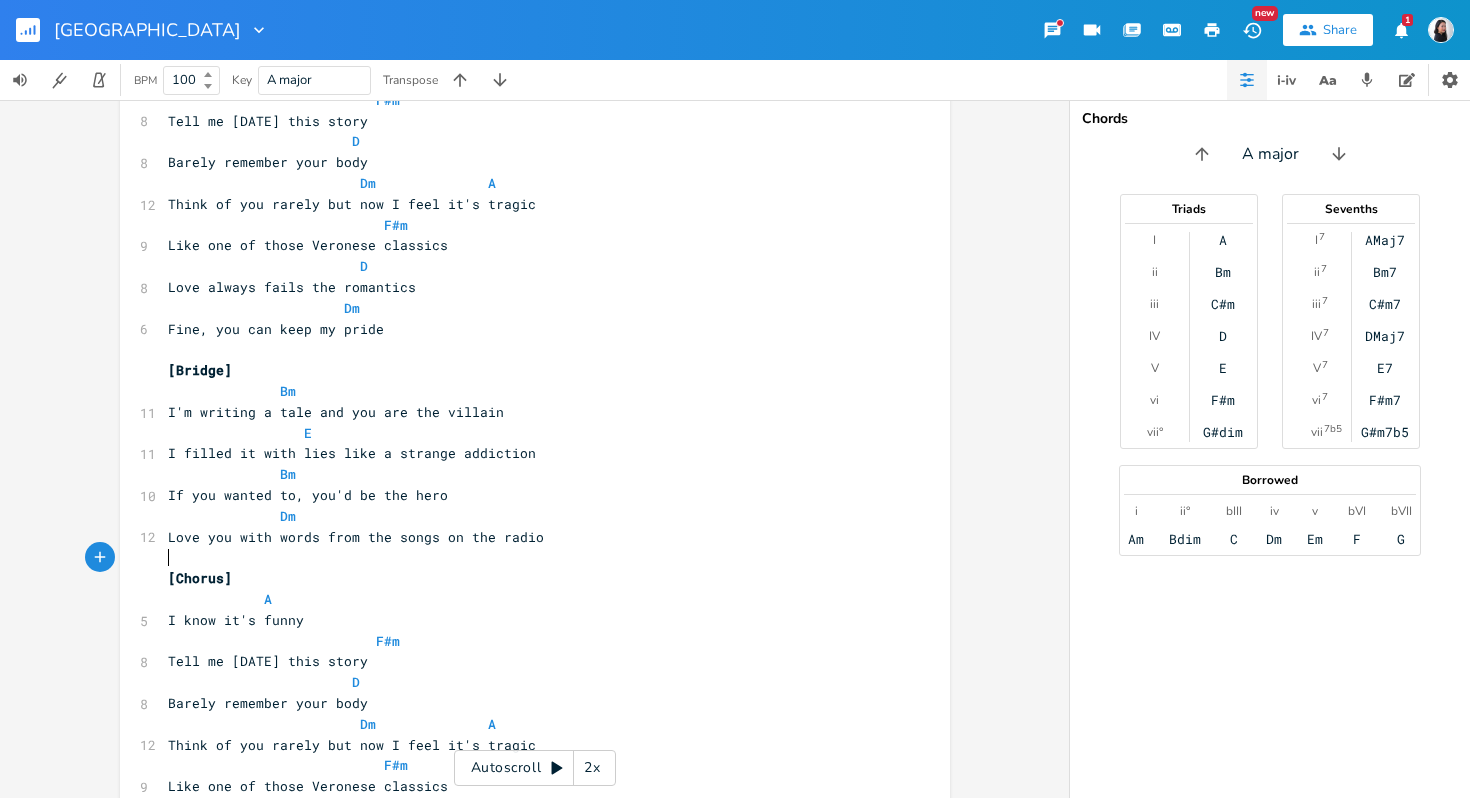 click on "​" at bounding box center (525, 557) 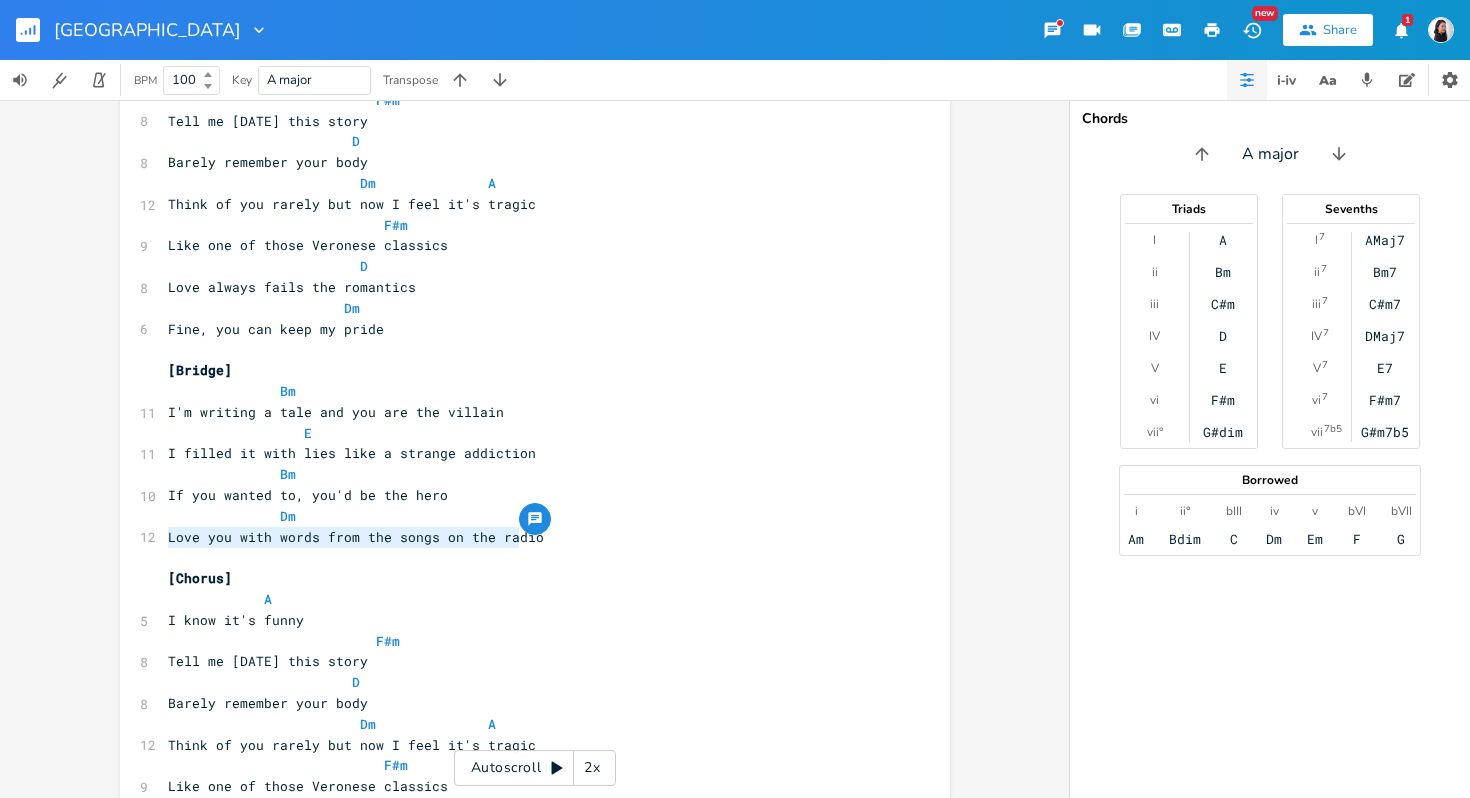type on "Love you with words from the songs on the radi" 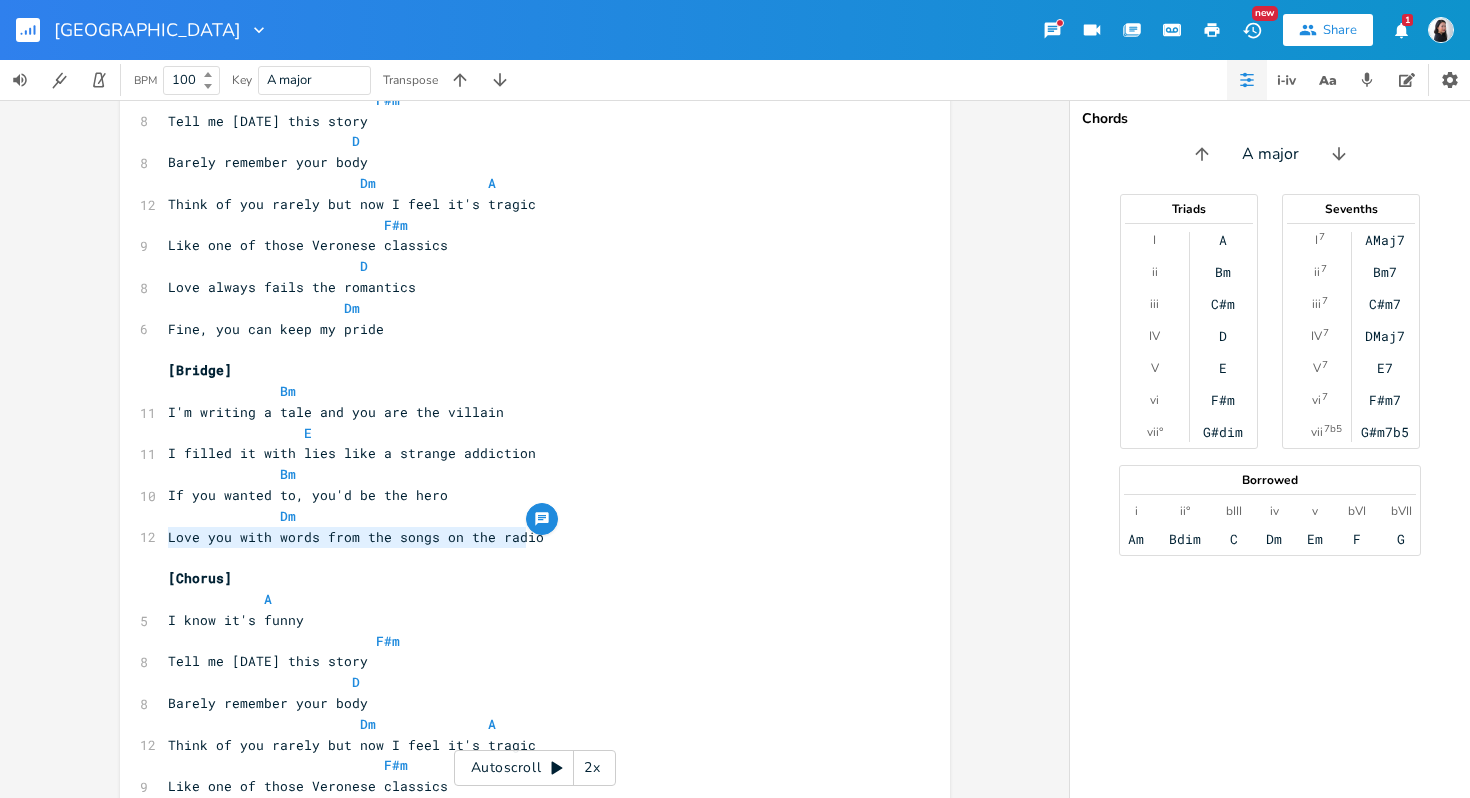 drag, startPoint x: 160, startPoint y: 535, endPoint x: 524, endPoint y: 534, distance: 364.00137 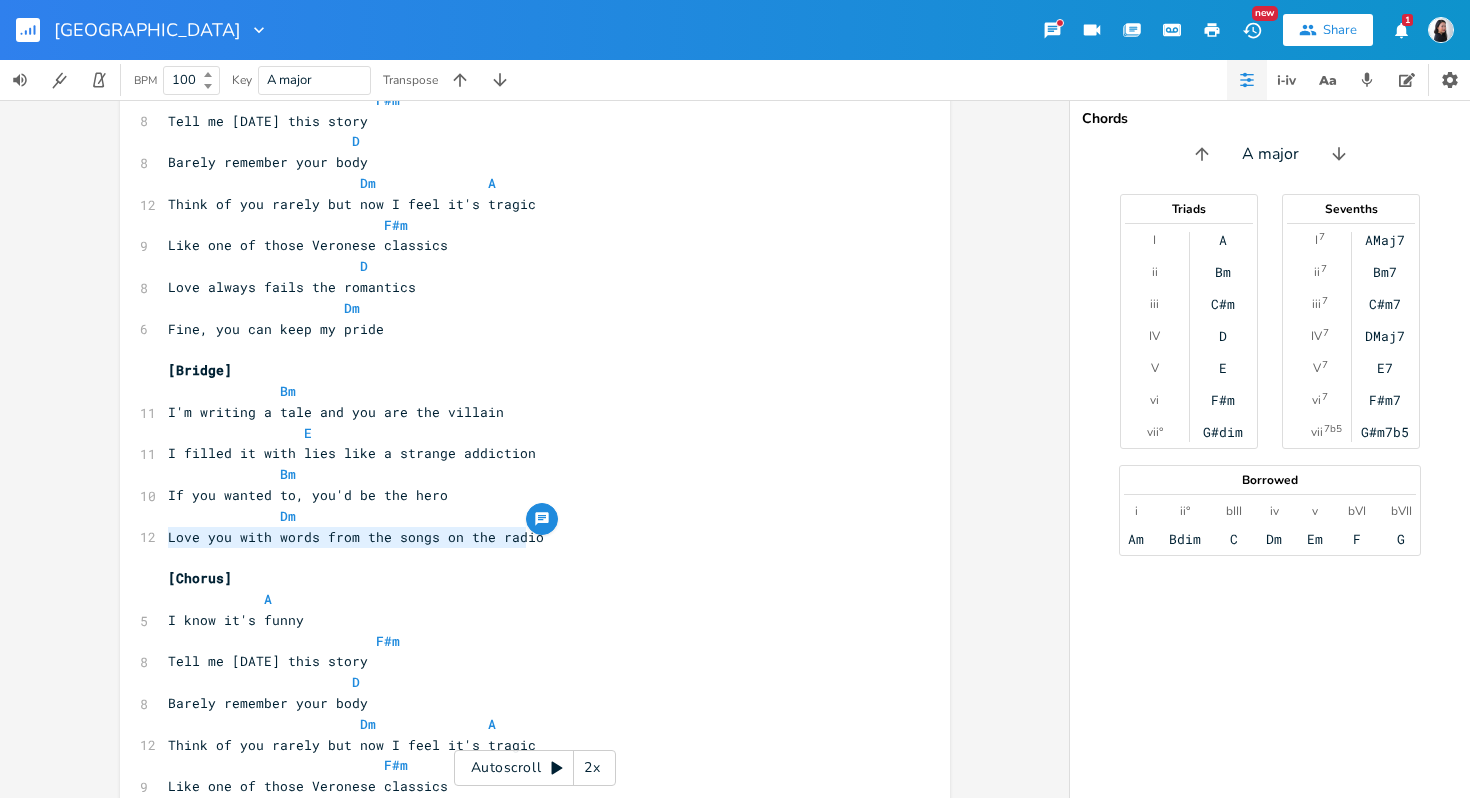 click on "I know it's funny" at bounding box center [525, 620] 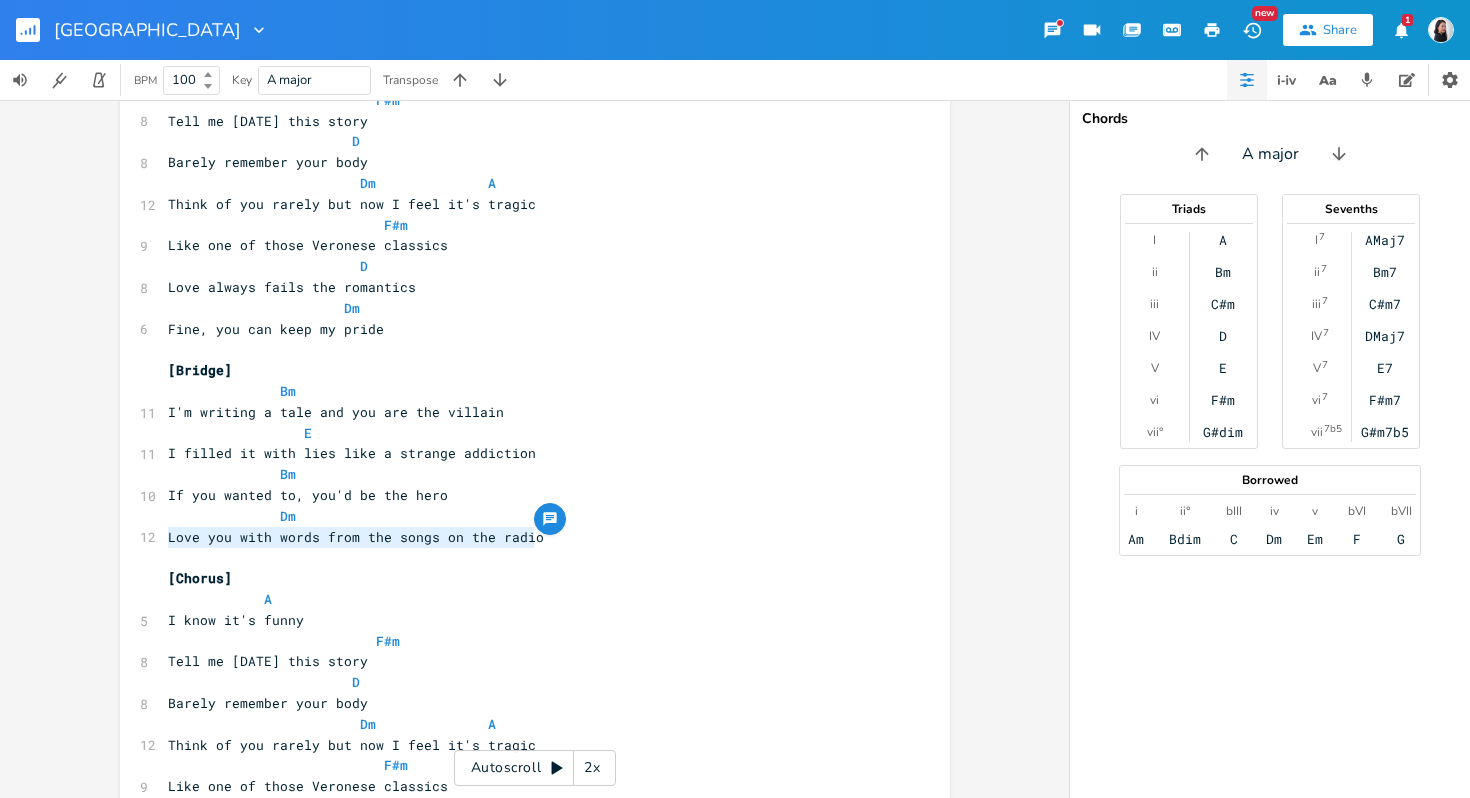 drag, startPoint x: 555, startPoint y: 532, endPoint x: 157, endPoint y: 528, distance: 398.0201 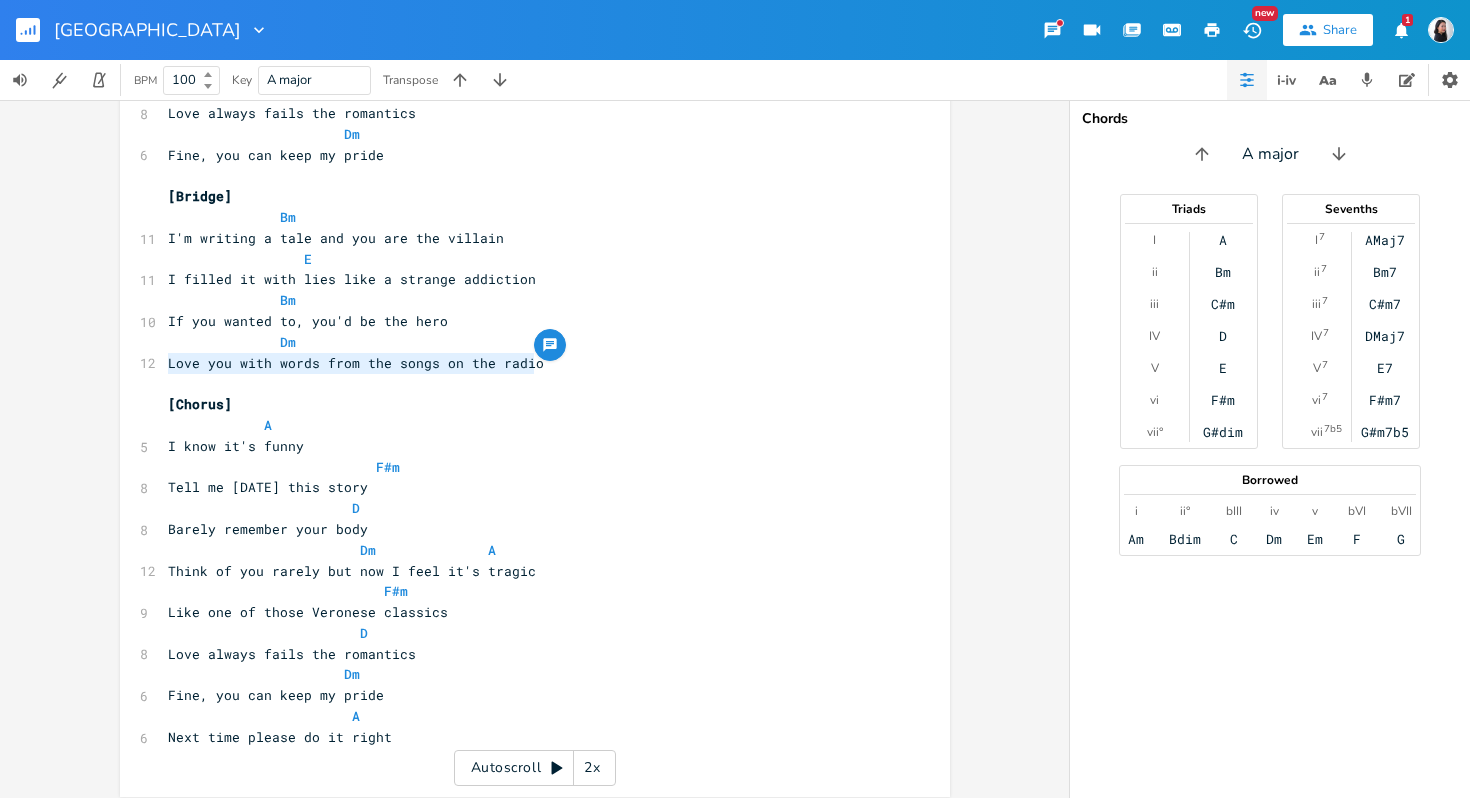 scroll, scrollTop: 1595, scrollLeft: 0, axis: vertical 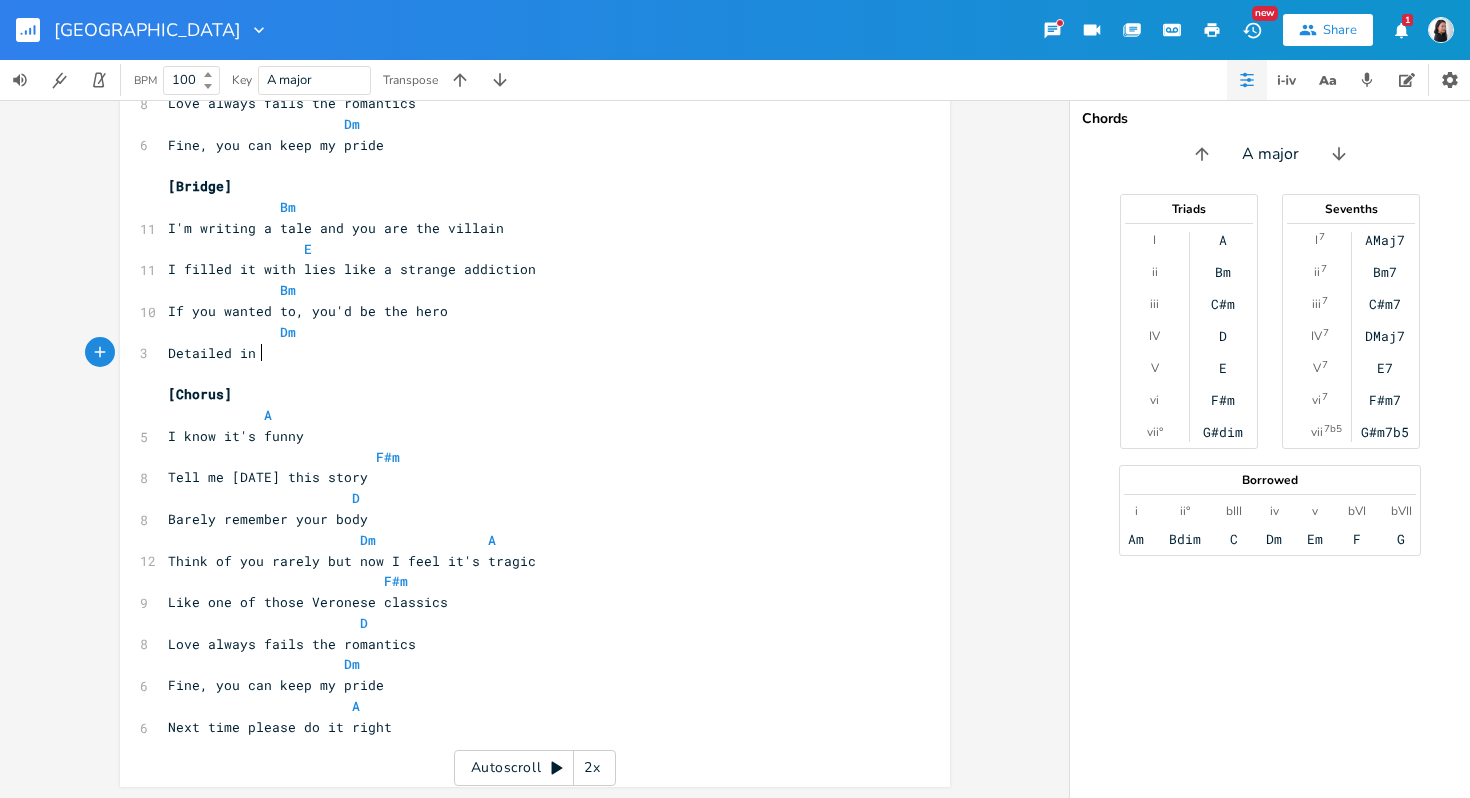 type on "Detailed in" 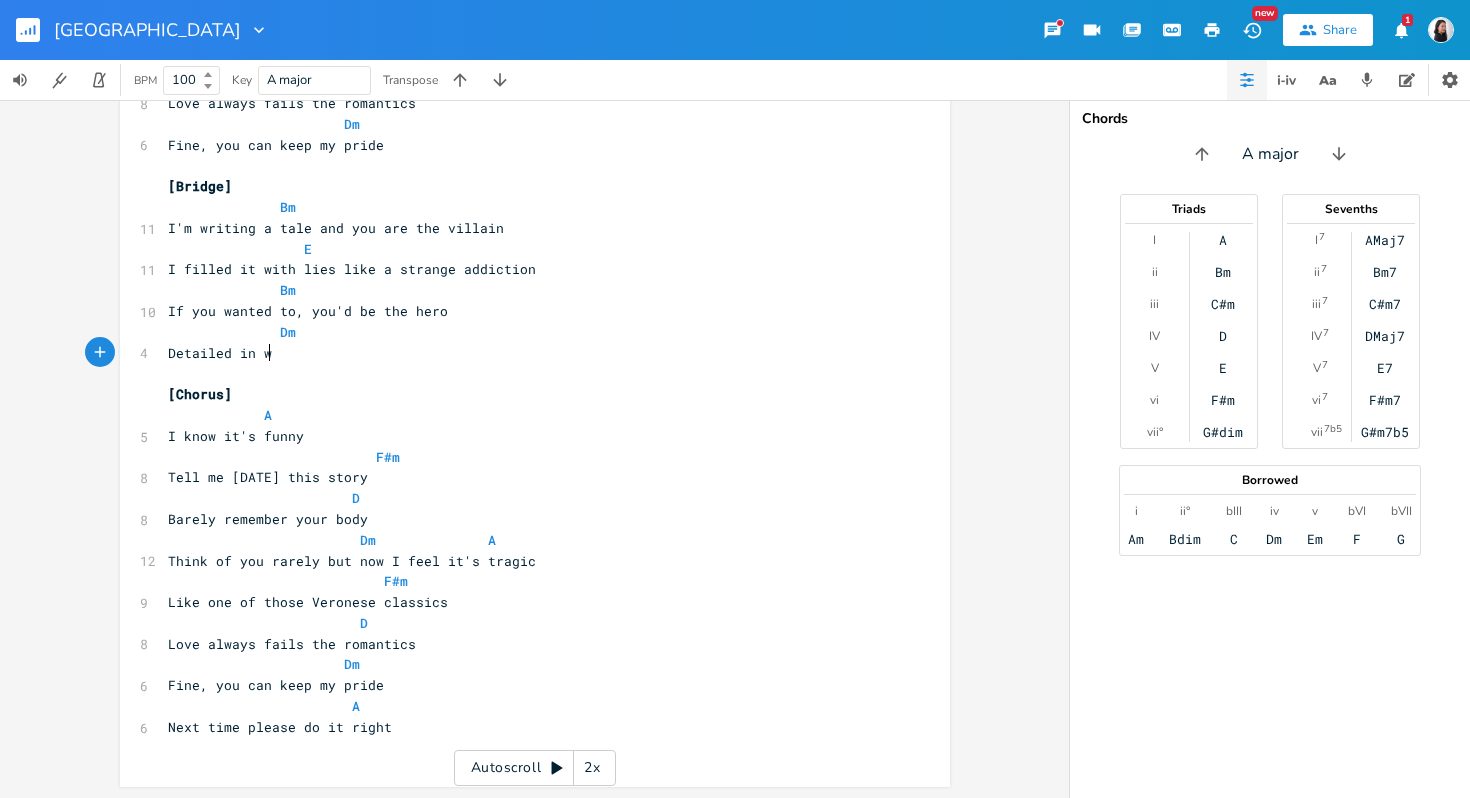 type on "wro" 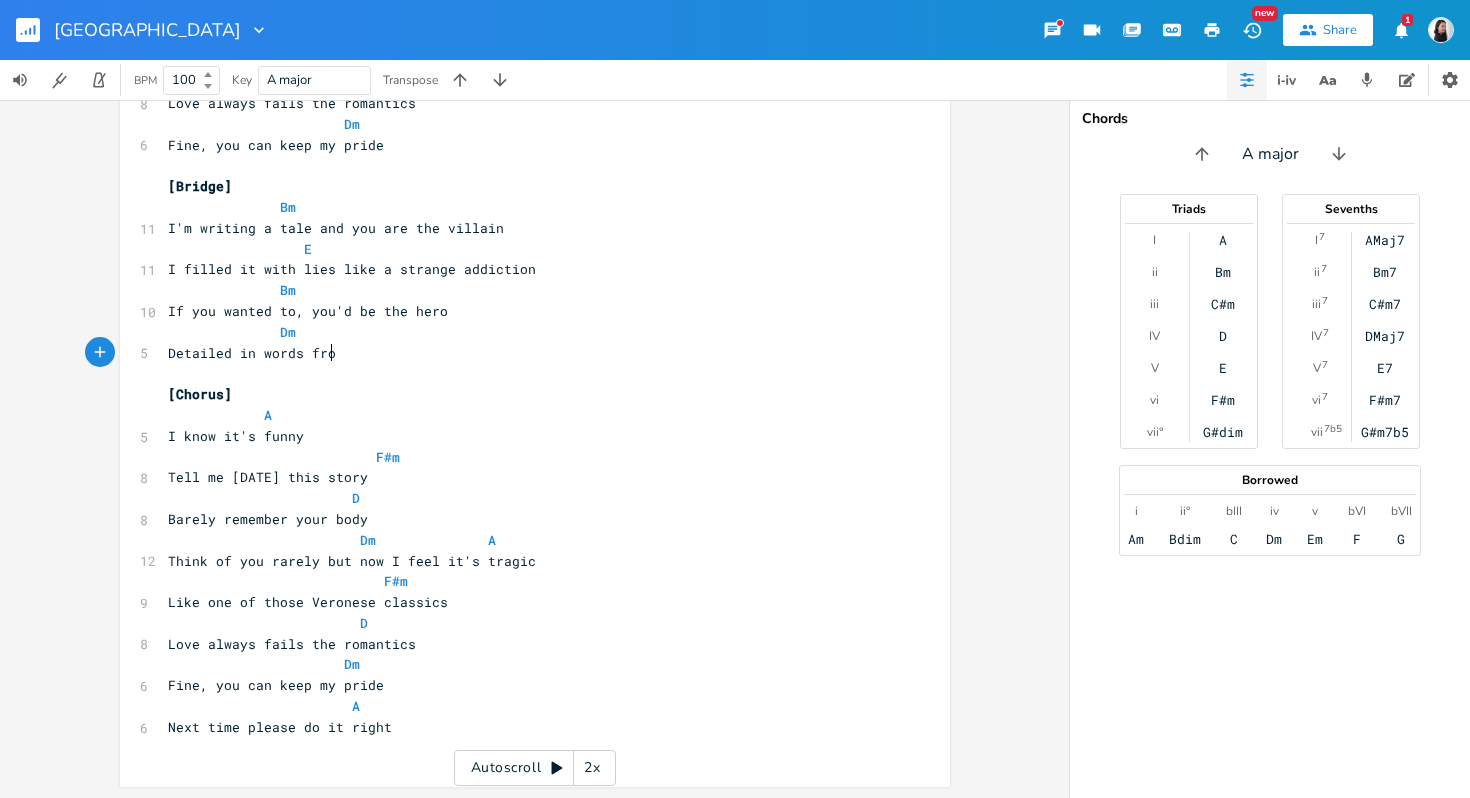 type on "ords from" 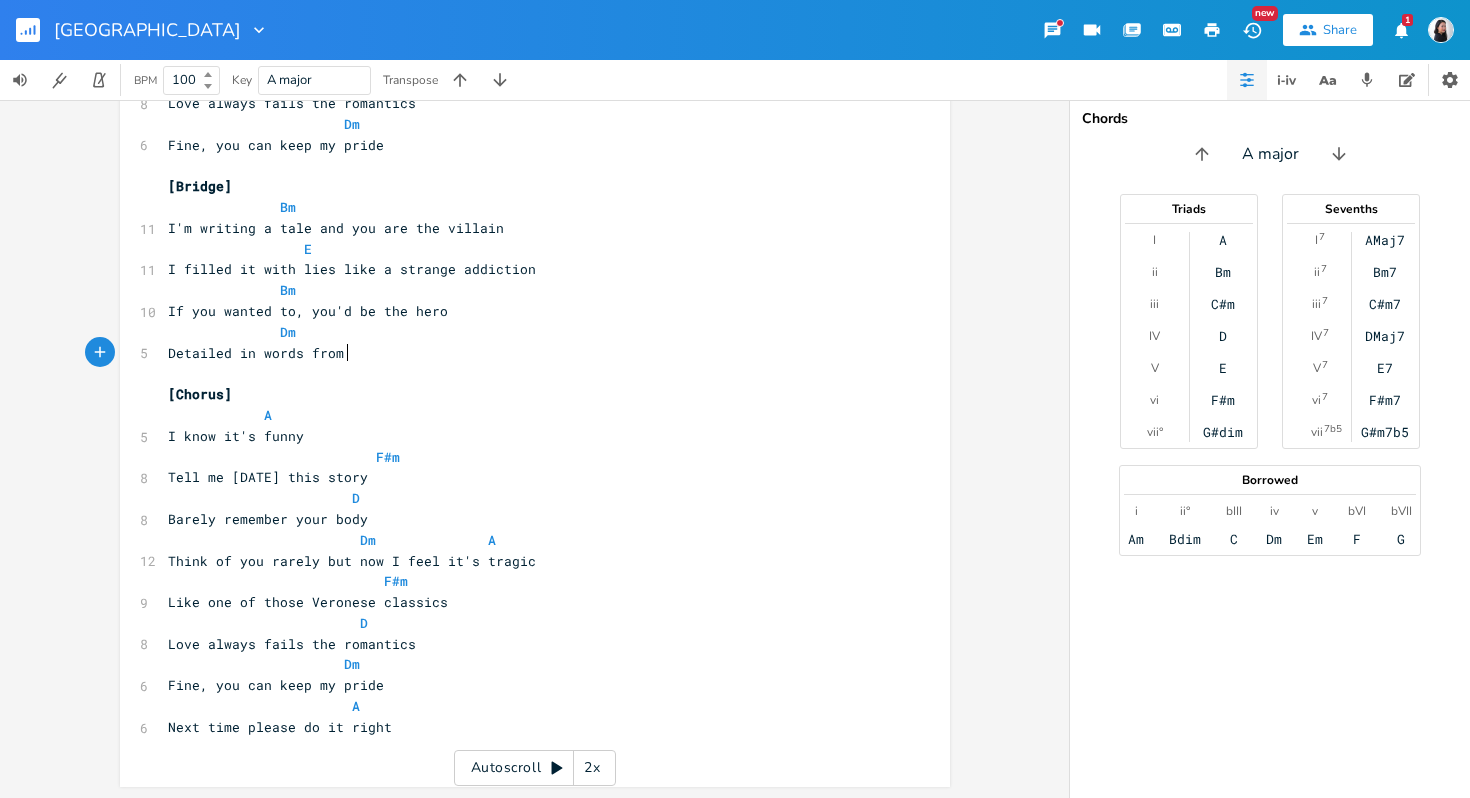 scroll, scrollTop: 0, scrollLeft: 59, axis: horizontal 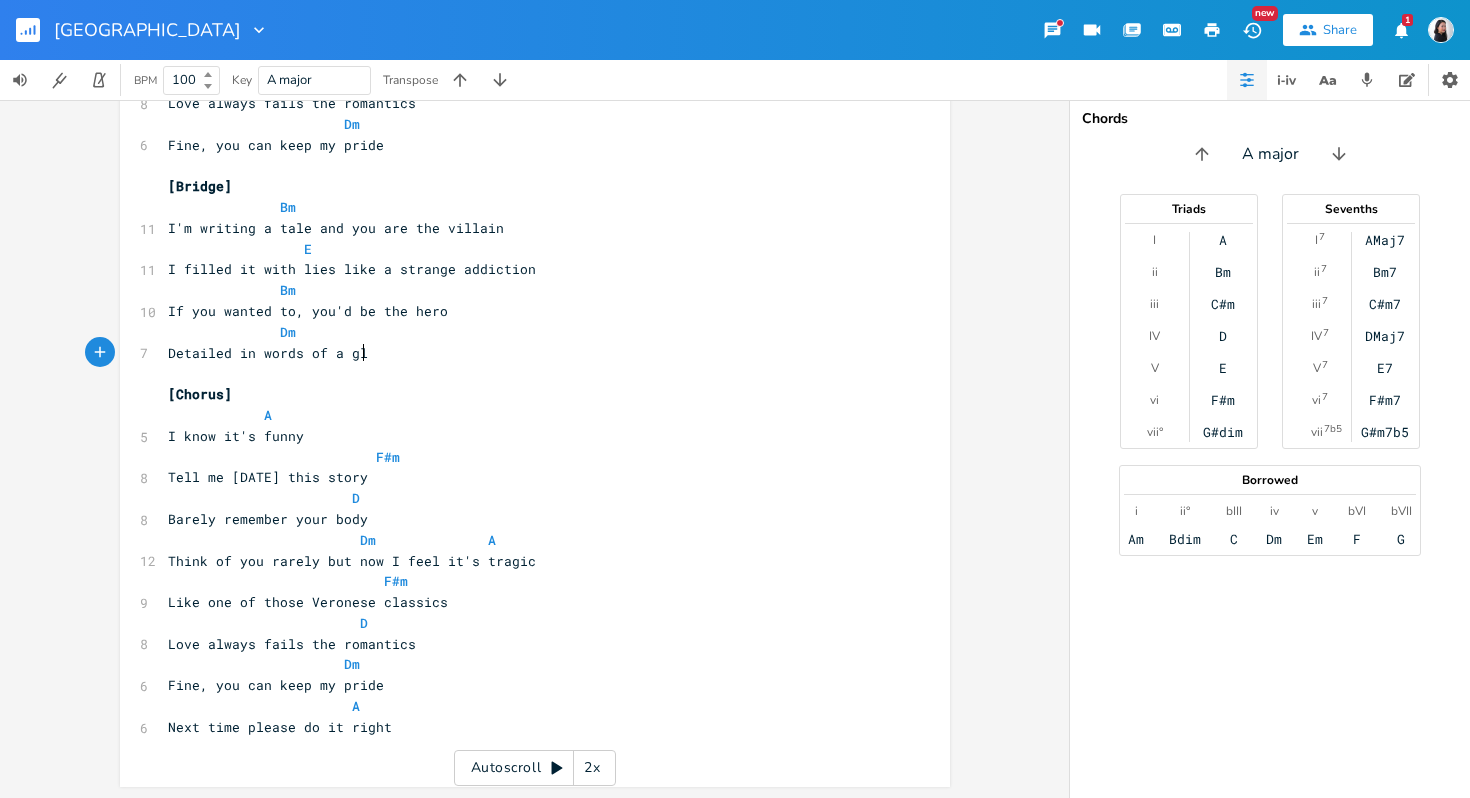 type on "of a gla" 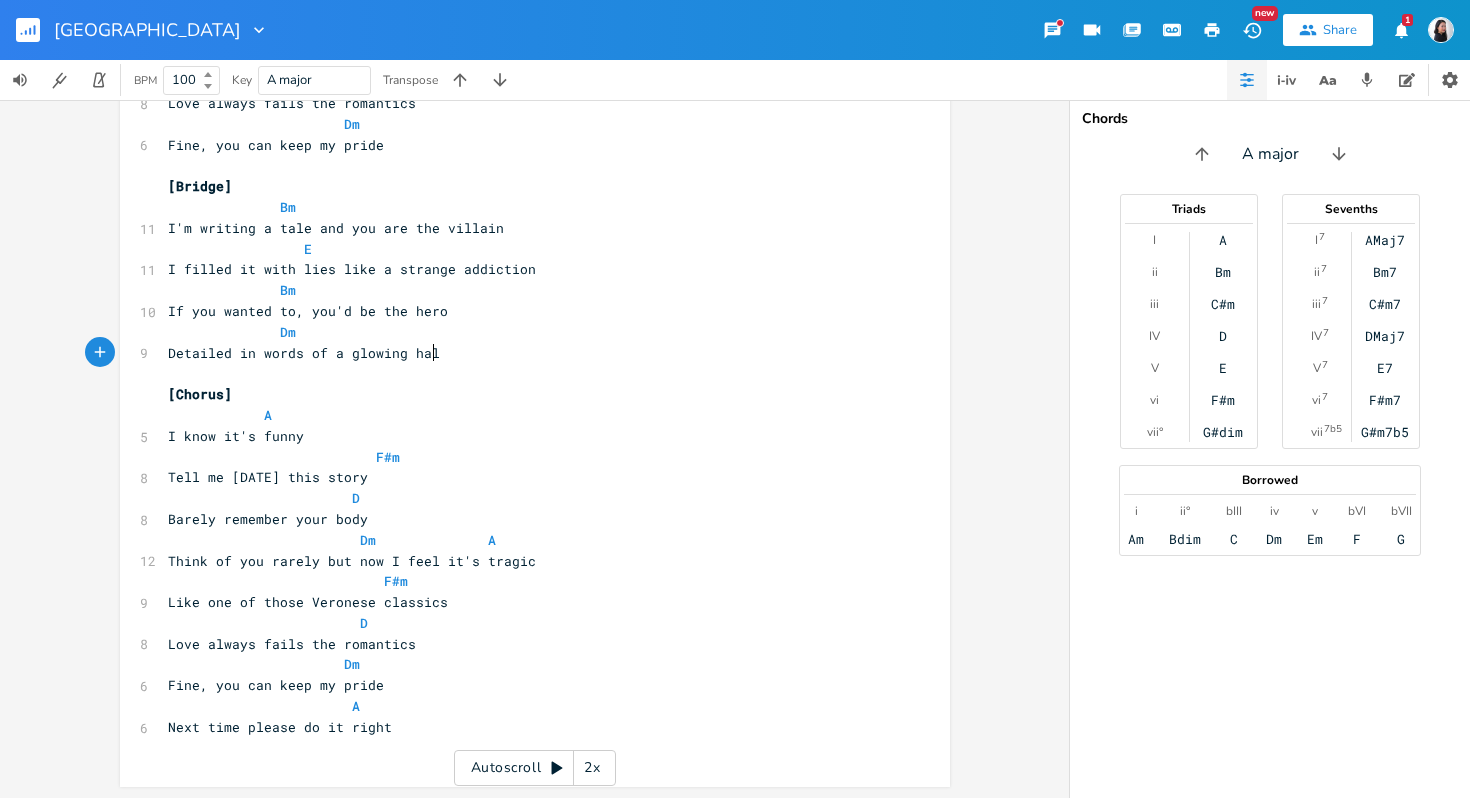 type on "owing halo" 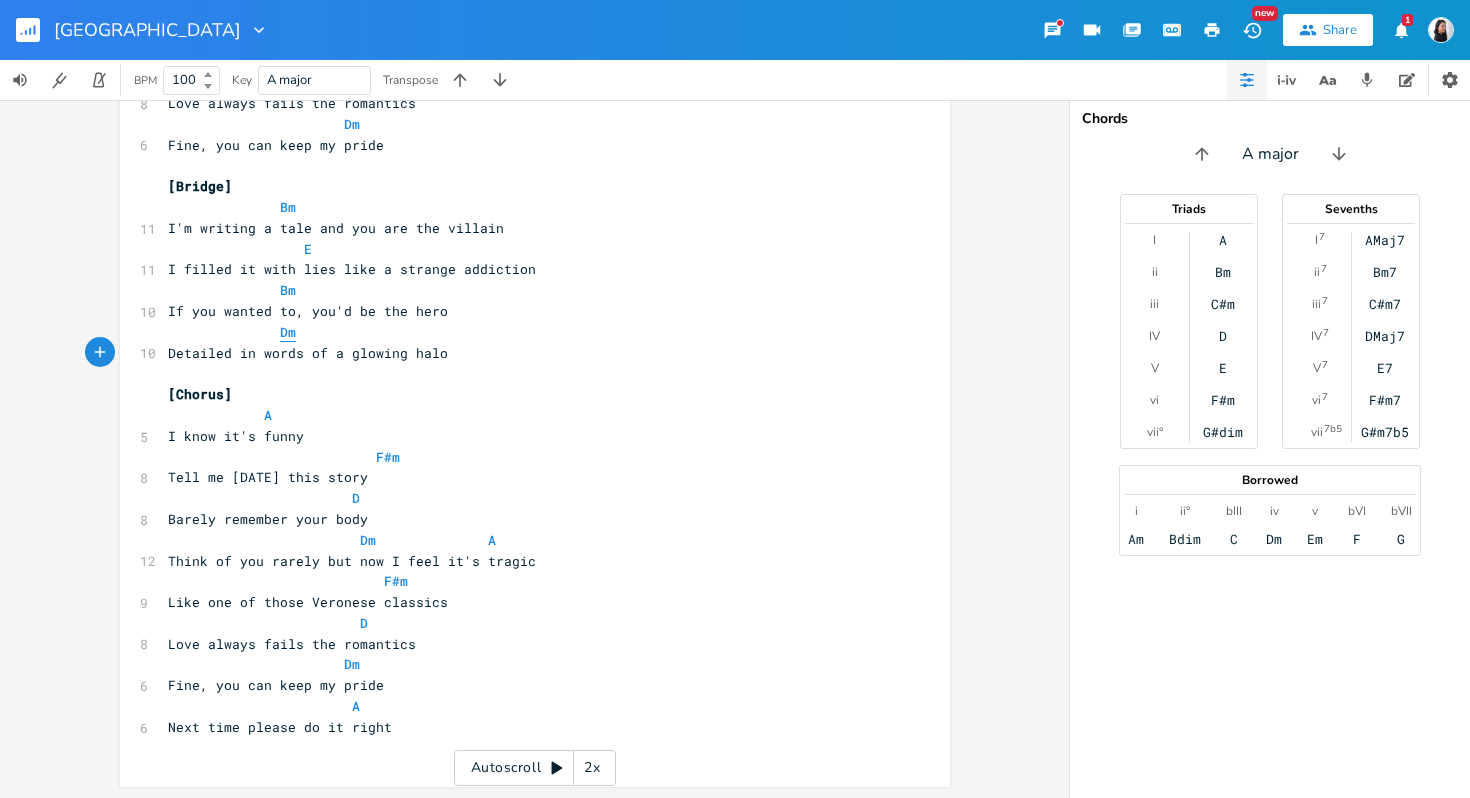 click on "Dm" at bounding box center [288, 332] 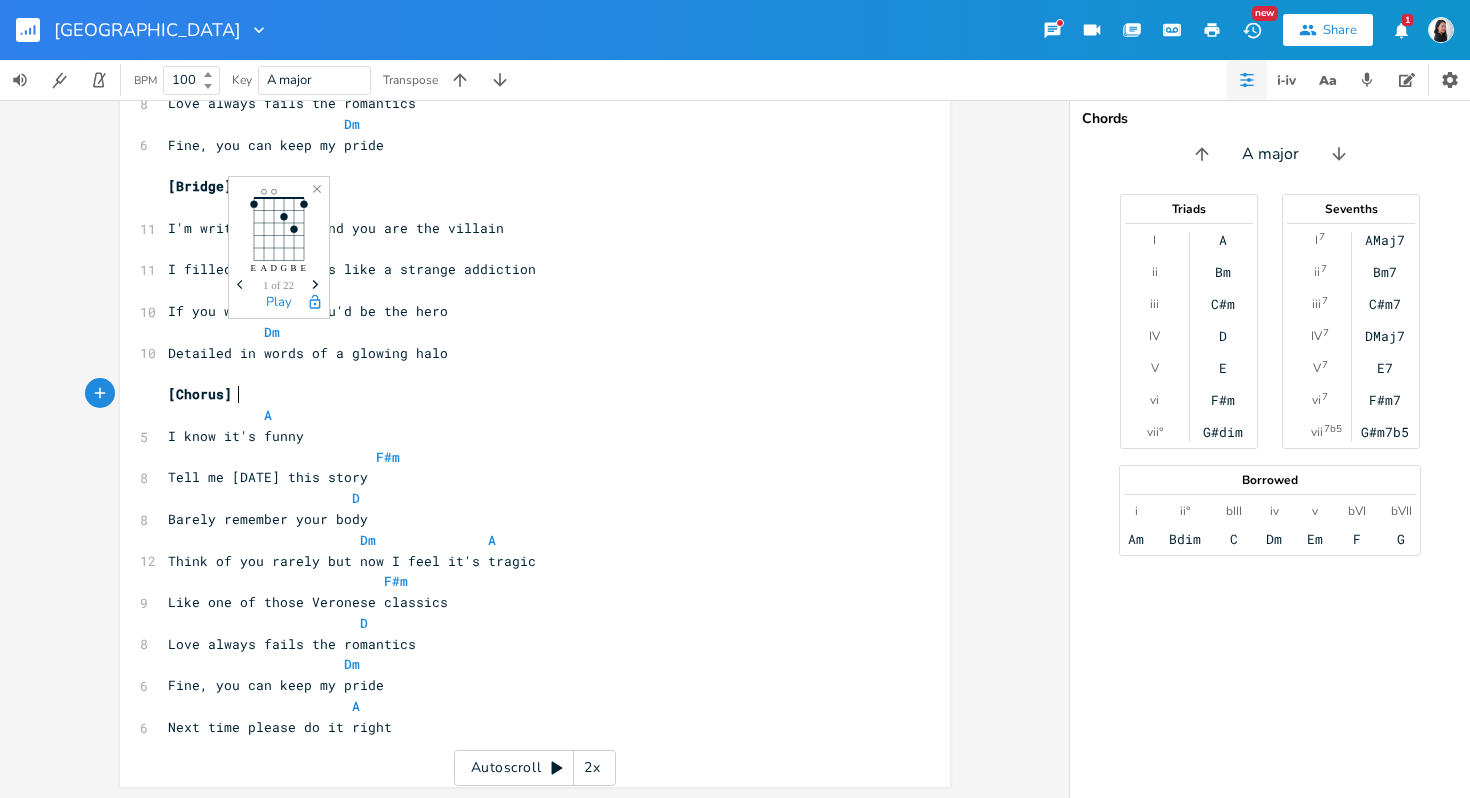 click on "[Chorus]" at bounding box center [525, 394] 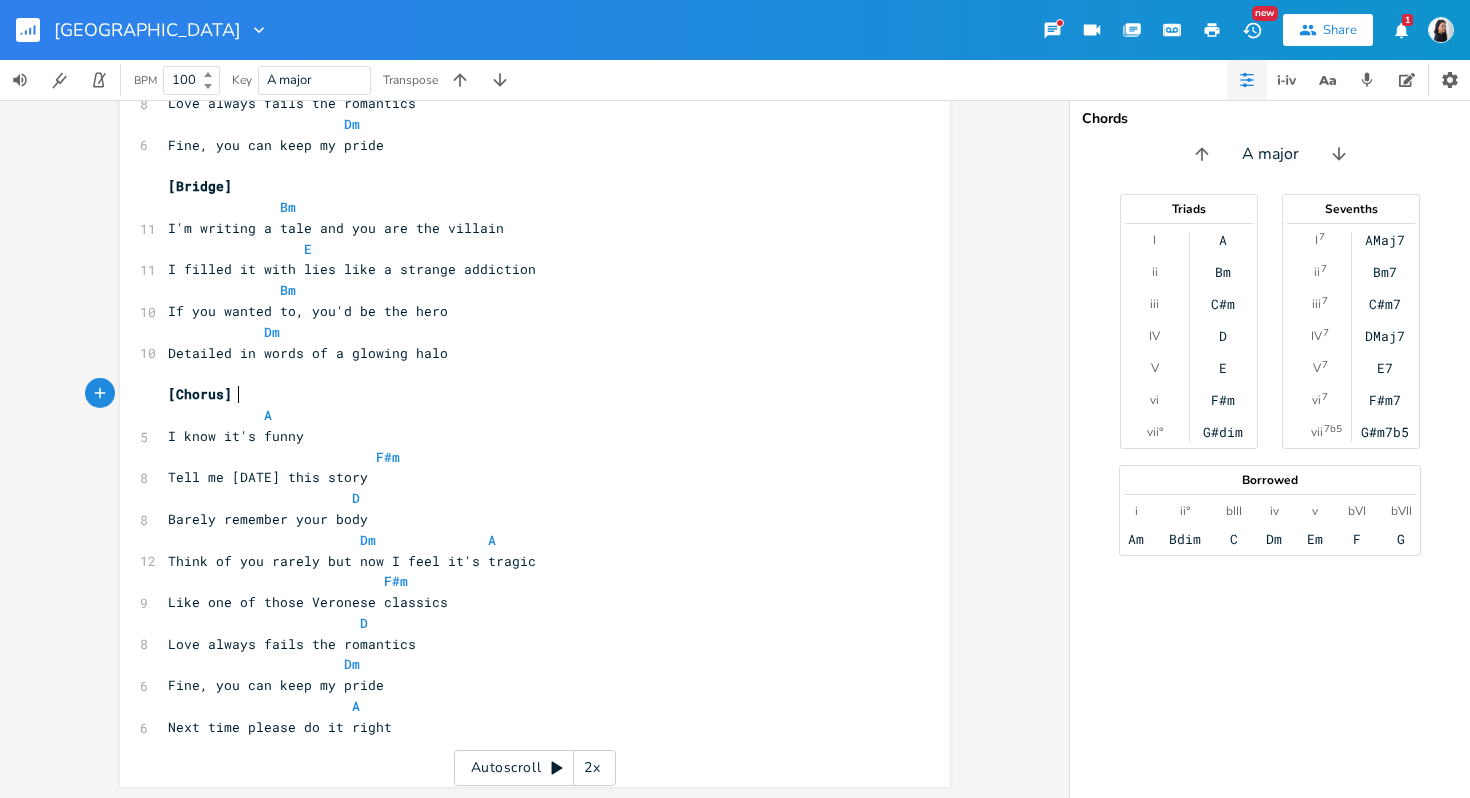 click on "Detailed in words of a glowing halo" at bounding box center [525, 353] 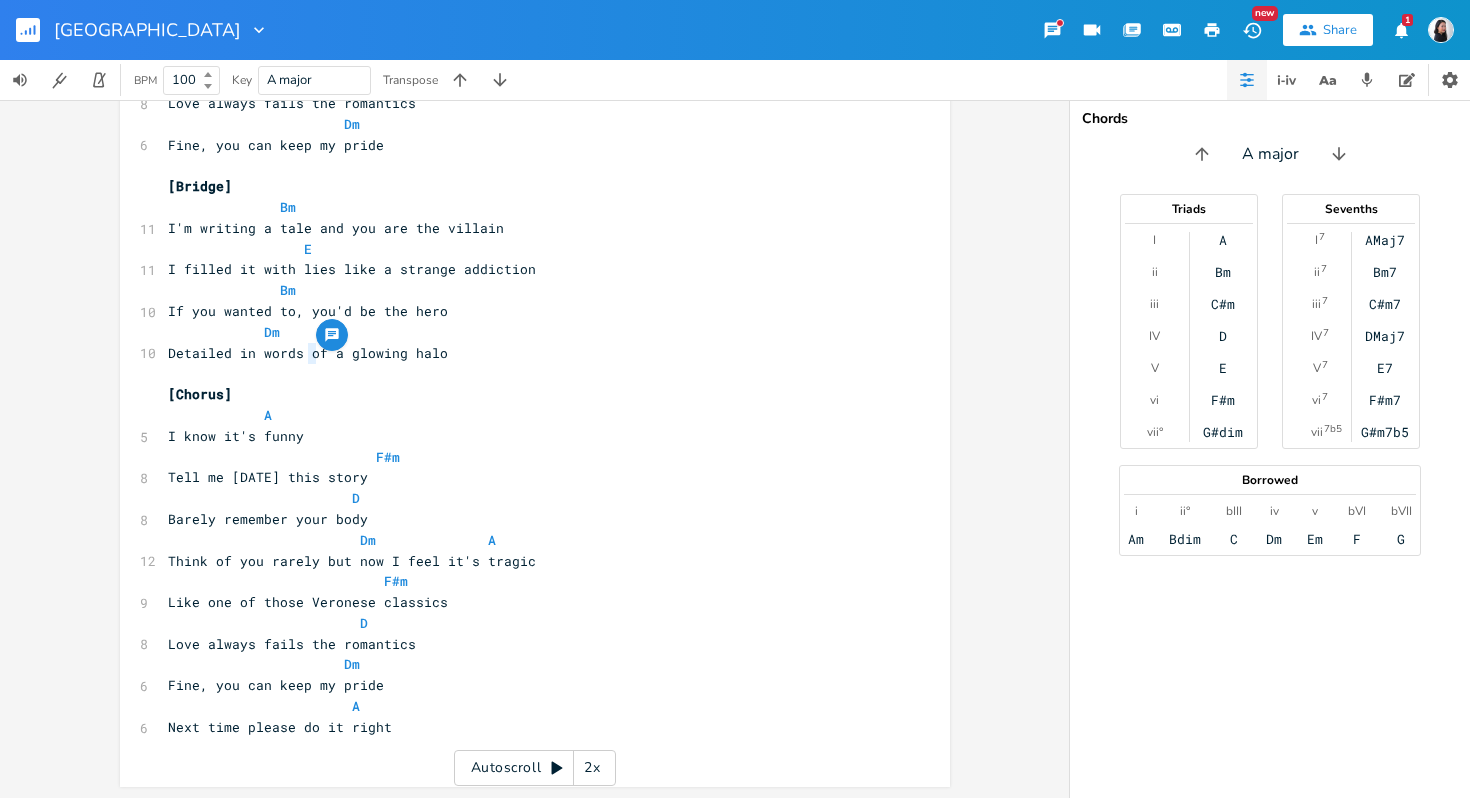 type on "of" 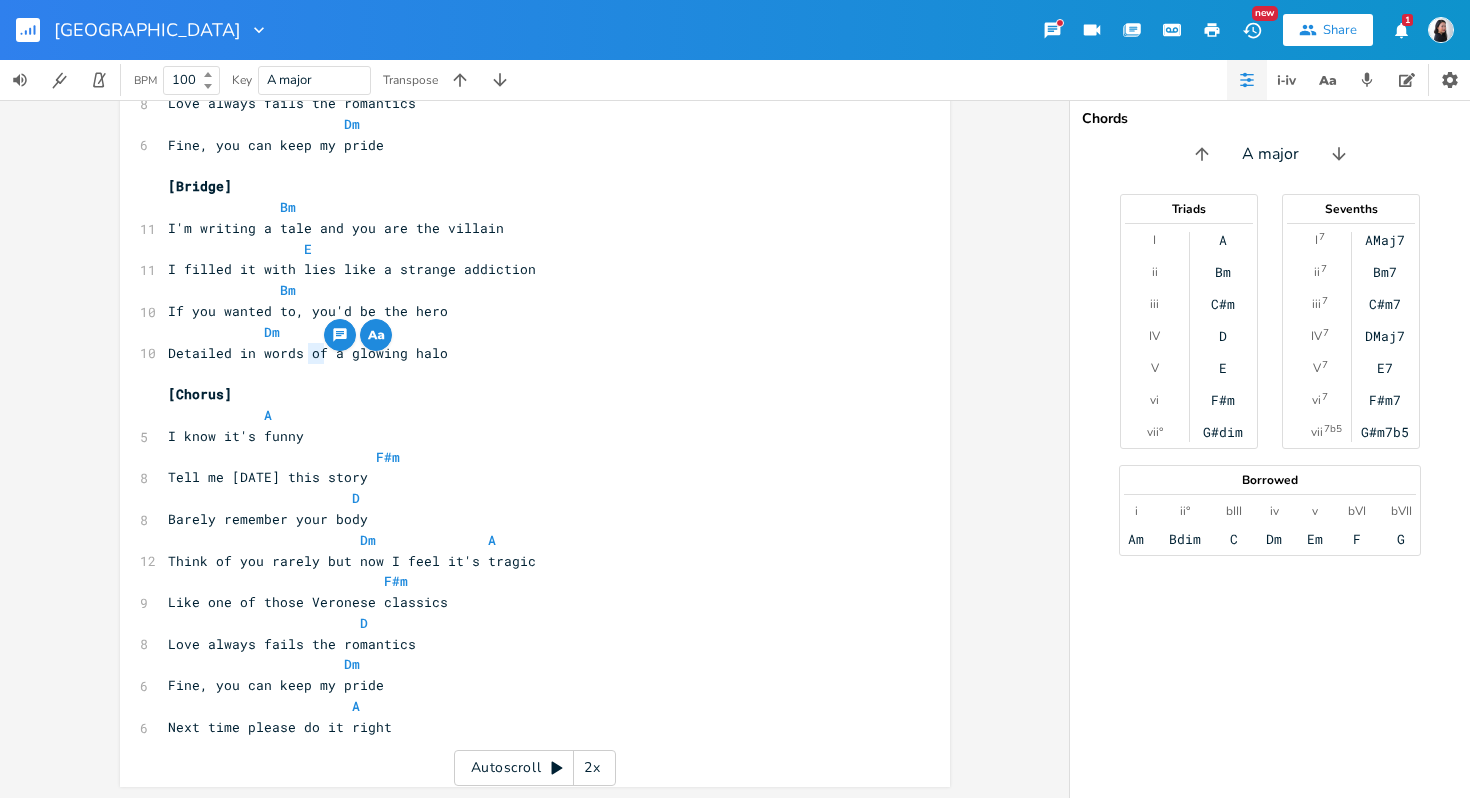drag, startPoint x: 299, startPoint y: 360, endPoint x: 314, endPoint y: 360, distance: 15 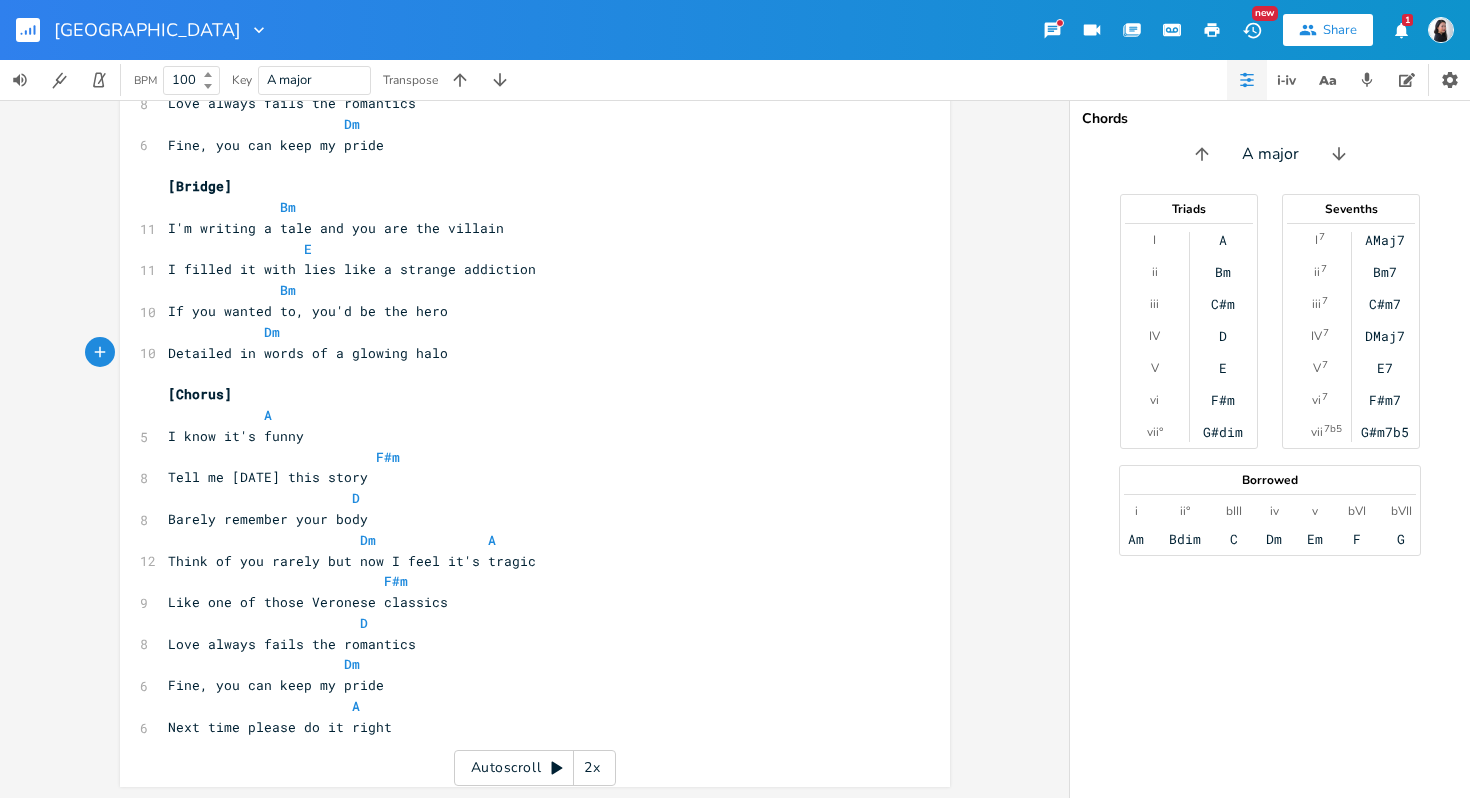 click on "[Chorus]" at bounding box center [525, 394] 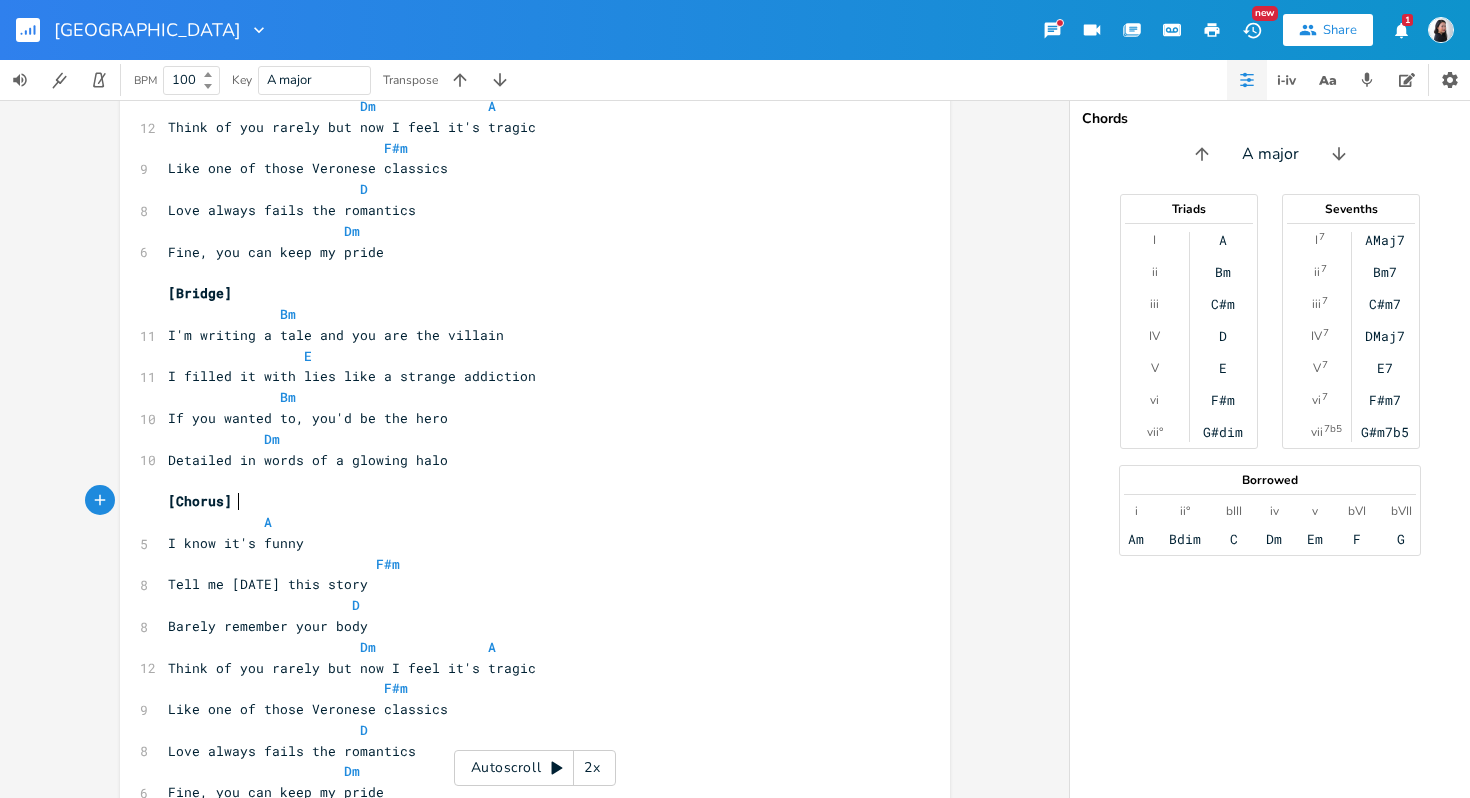 scroll, scrollTop: 1595, scrollLeft: 0, axis: vertical 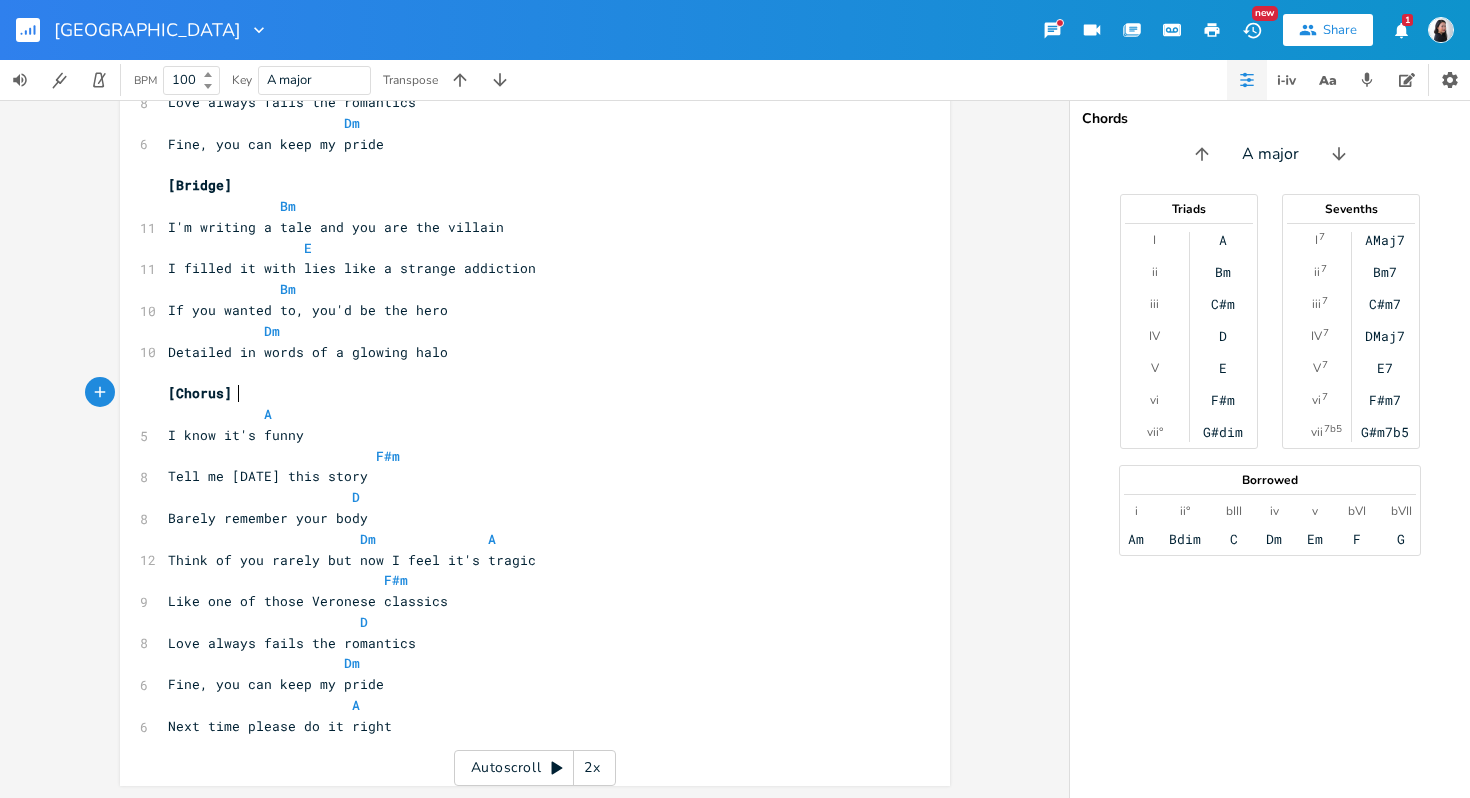 click on "F#m" at bounding box center (525, 580) 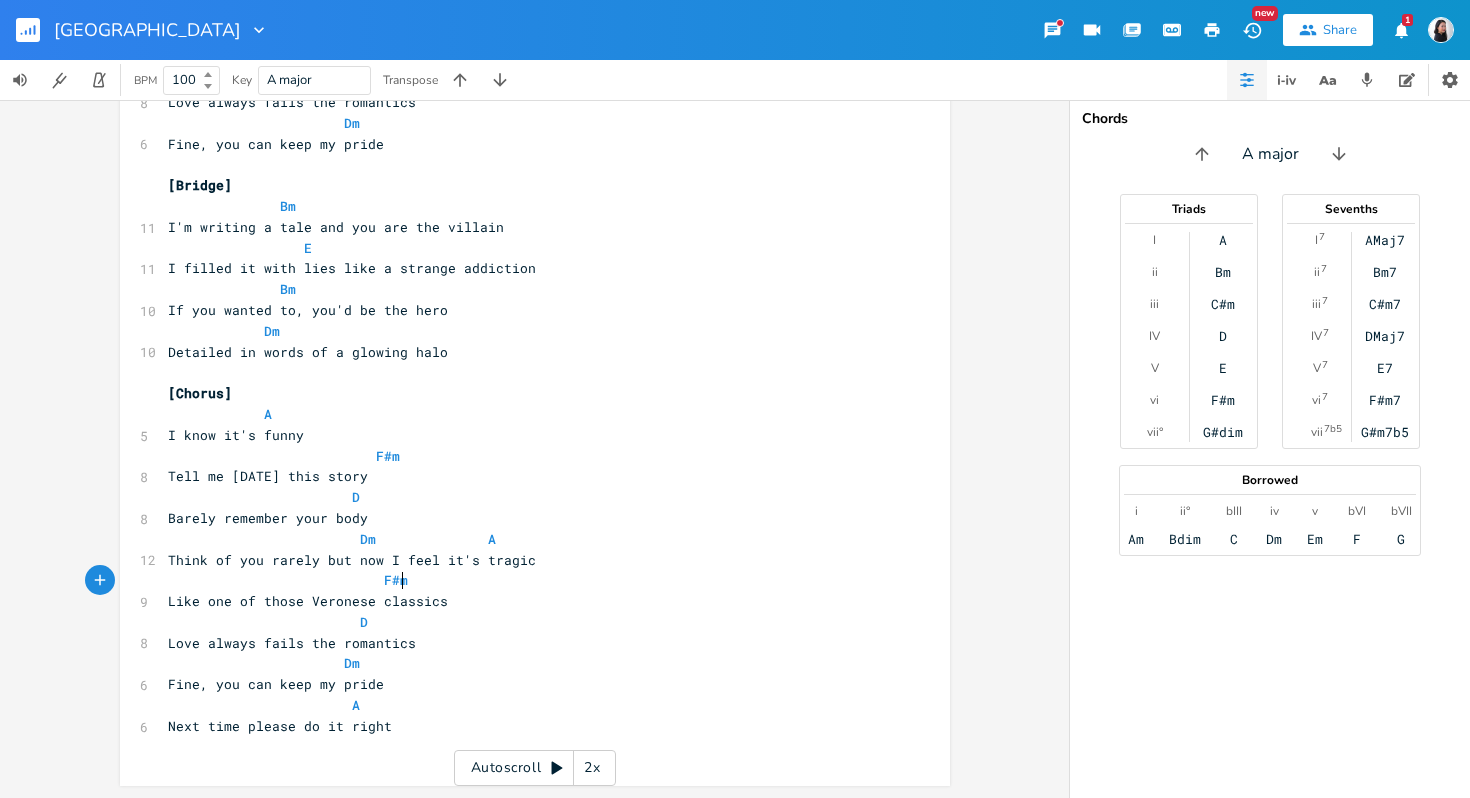 click on "A" at bounding box center (525, 414) 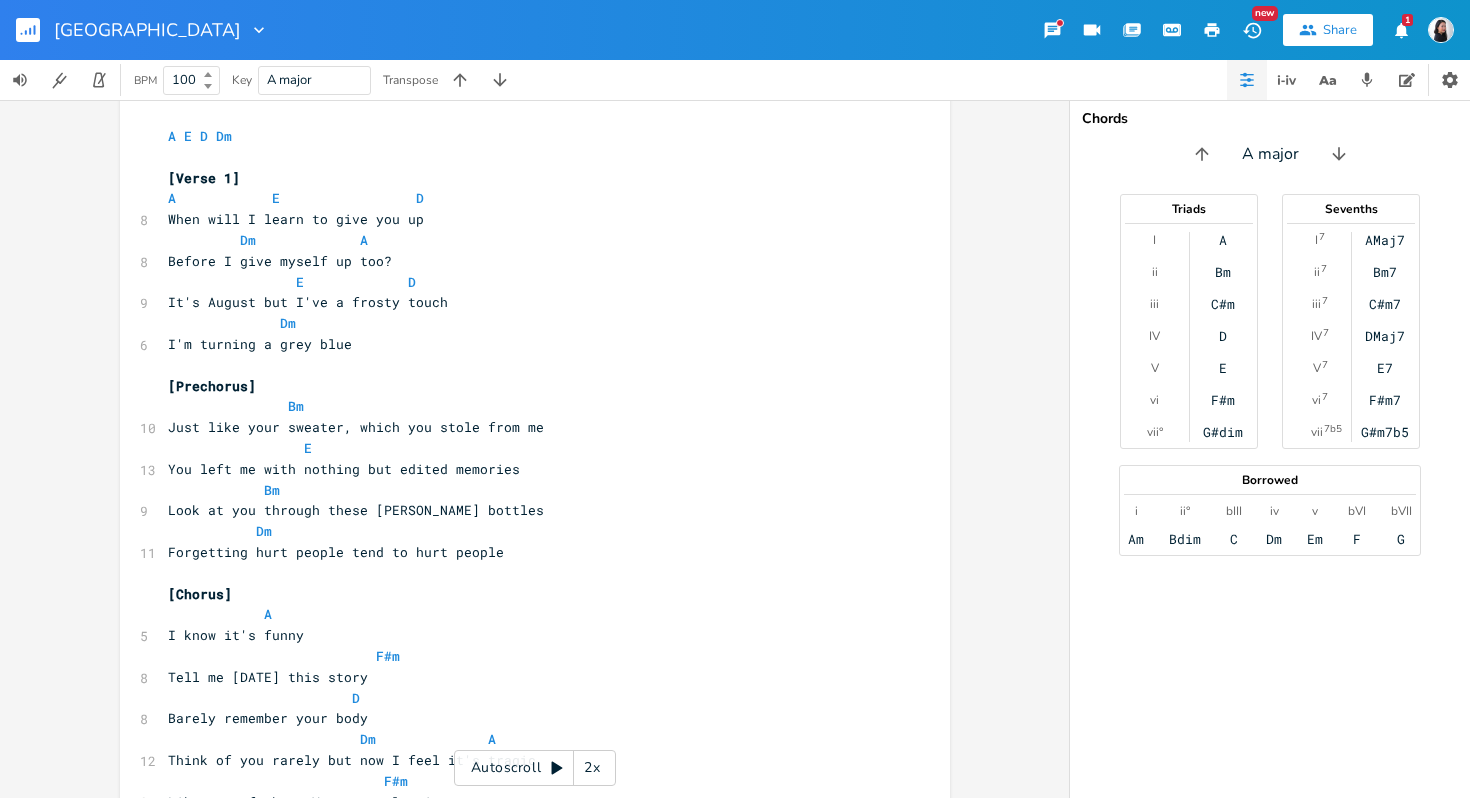 scroll, scrollTop: 24, scrollLeft: 0, axis: vertical 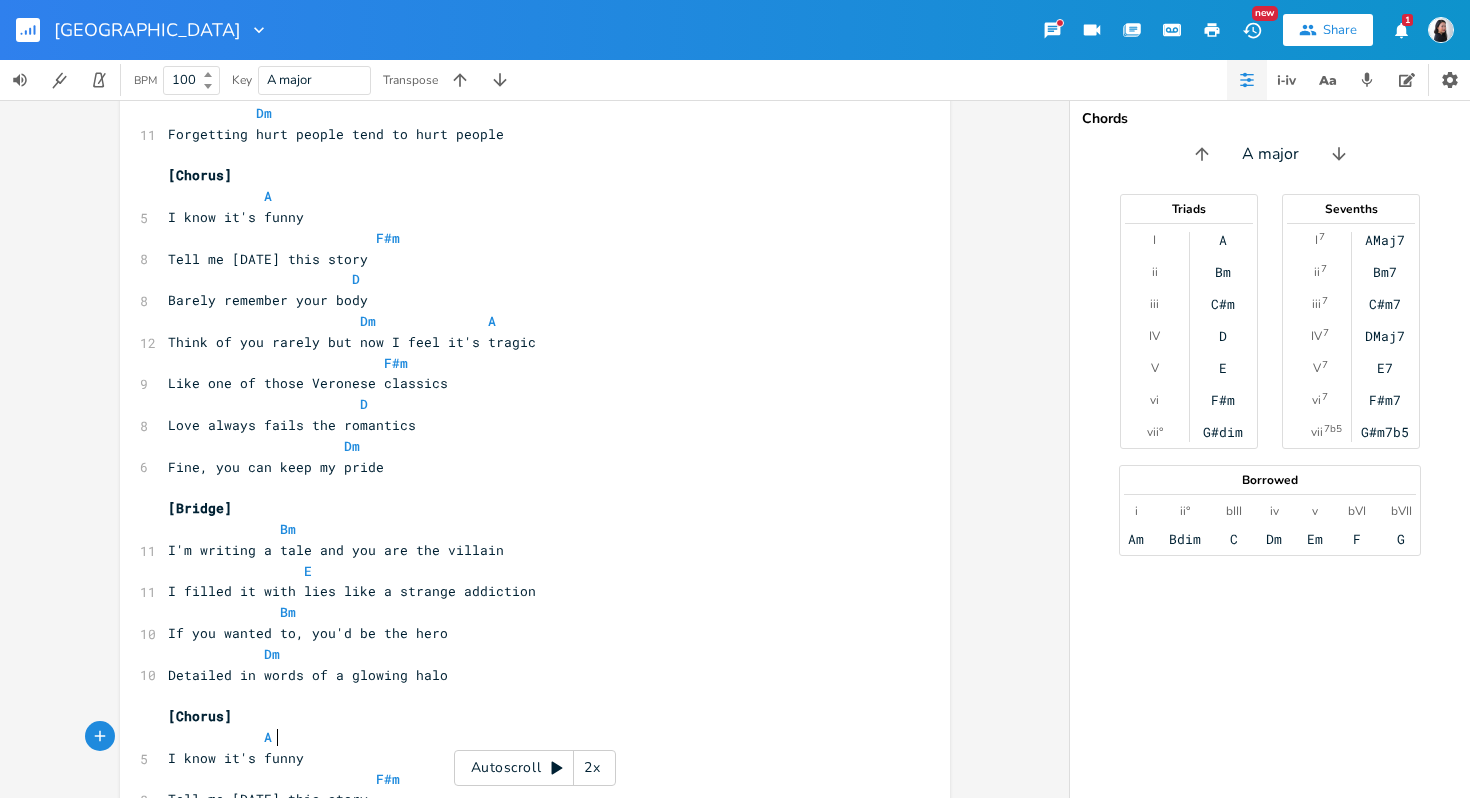 click on "Love always fails the romantics" at bounding box center [525, 425] 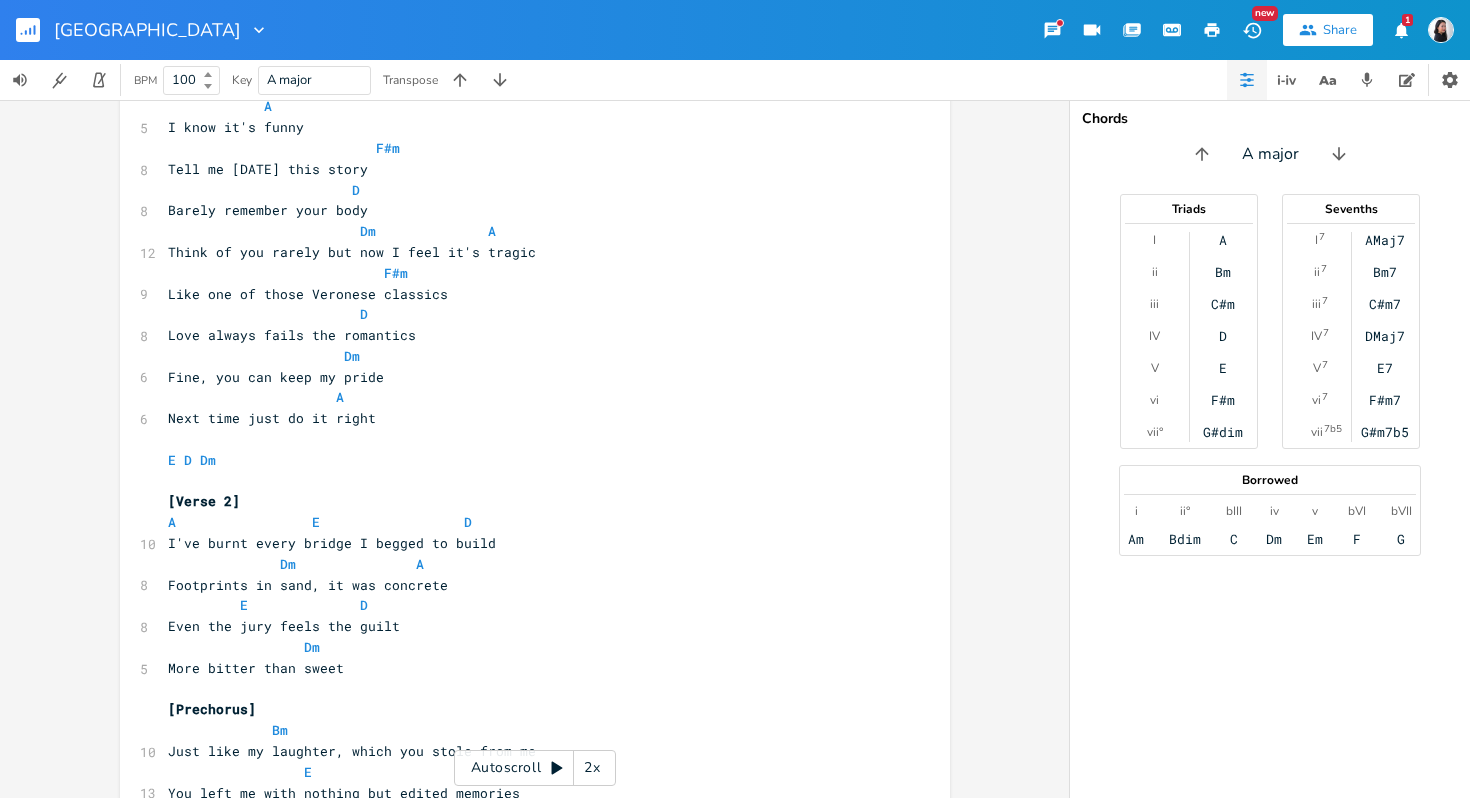 scroll, scrollTop: 534, scrollLeft: 0, axis: vertical 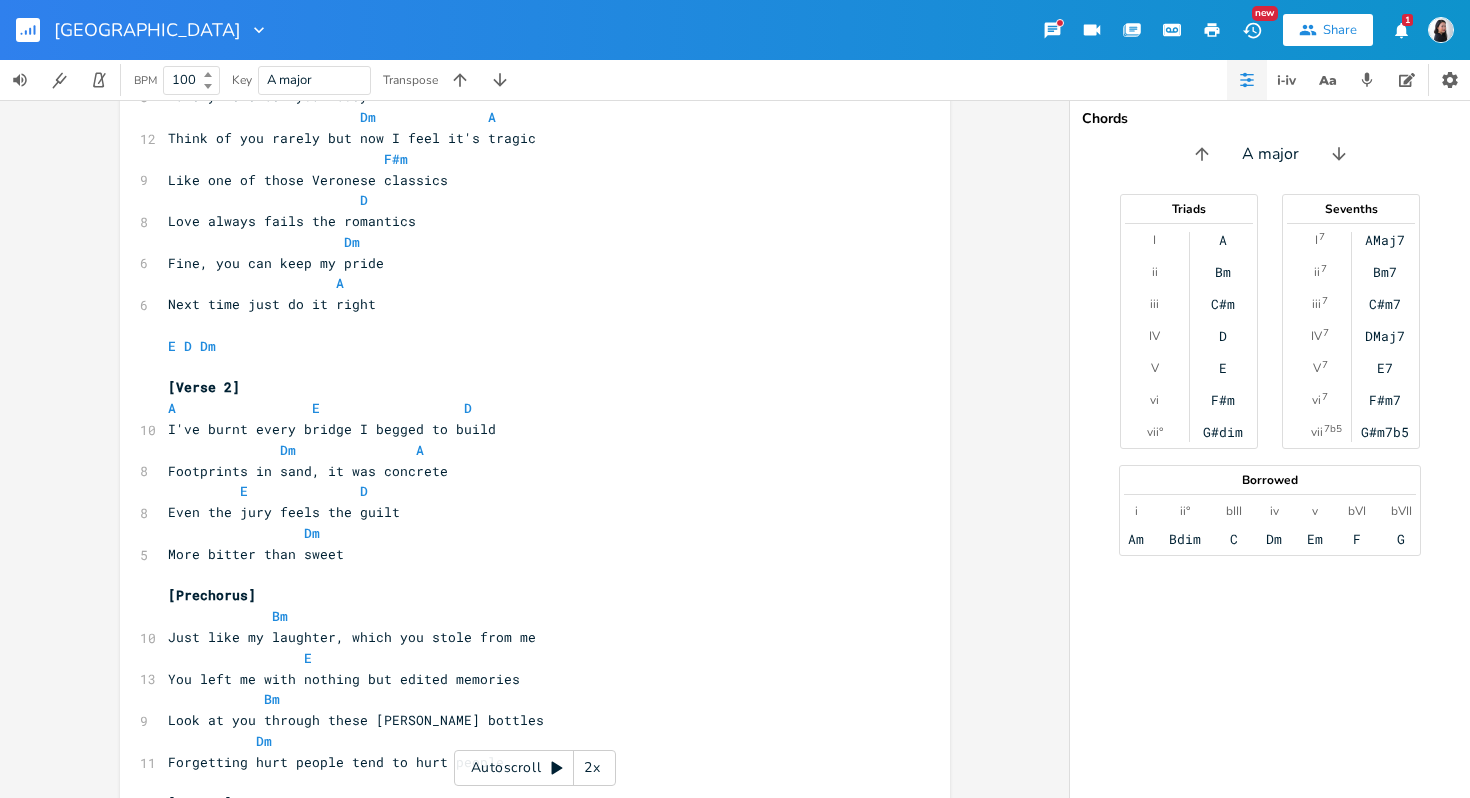 click on "E" at bounding box center (525, 658) 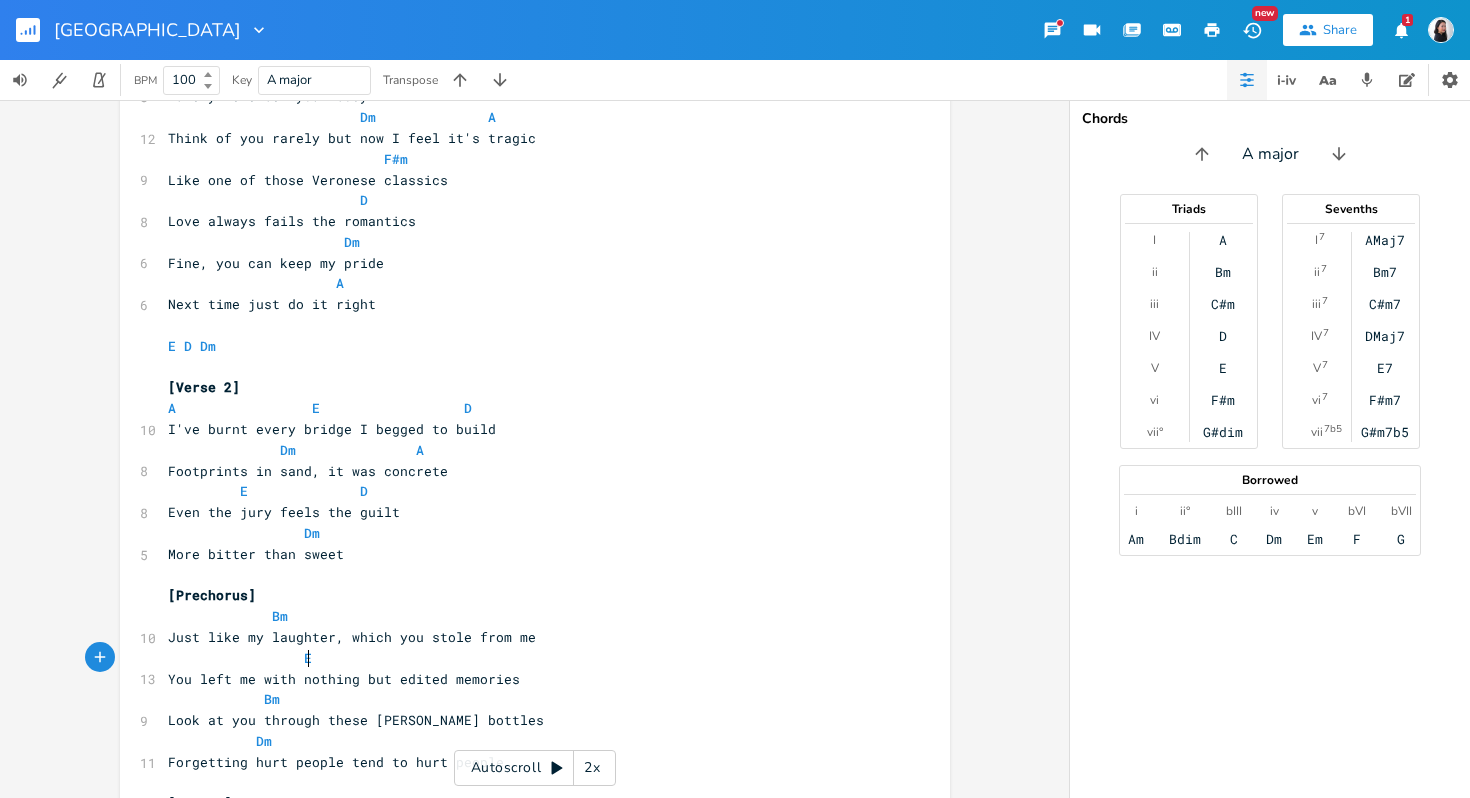 type on "A E D Dm
[Verse 1]
A			 E				   D
When will I learn to give you up
Dm				A
Before I give myself up too?
E			  D
It's August but I've a frosty touch
Dm
I'm turning a grey blue
[Prechorus]
Bm
Just like your sweater, which you stole from me
E
You left me with nothing but edited memories
Bm
Look at you through these [PERSON_NAME] bottles
Dm
Forgetting hurt people tend to hurt people
[Chorus]
A
I know it's funny
F#m
Tell me [DATE] this story
D
Barely remember your body
Dm			    A
Think of you rarely but now I feel it's tragic
F#m
Like one of those [PERSON_NAME] classics
D
Love always fails the romantics
Dm
Fine, you can keep my pride
A
Next time just do it right
E D Dm
[Verse 2]
A				  E					 D
I've burnt every bridge I begged to build
Dm			   A
Footprints in sand, it was concrete
E				D
Even the jury feels the guilt
Dm
More bitter than sweet
[Prechorus]
Bm
Just like my laughter, which you stole from..." 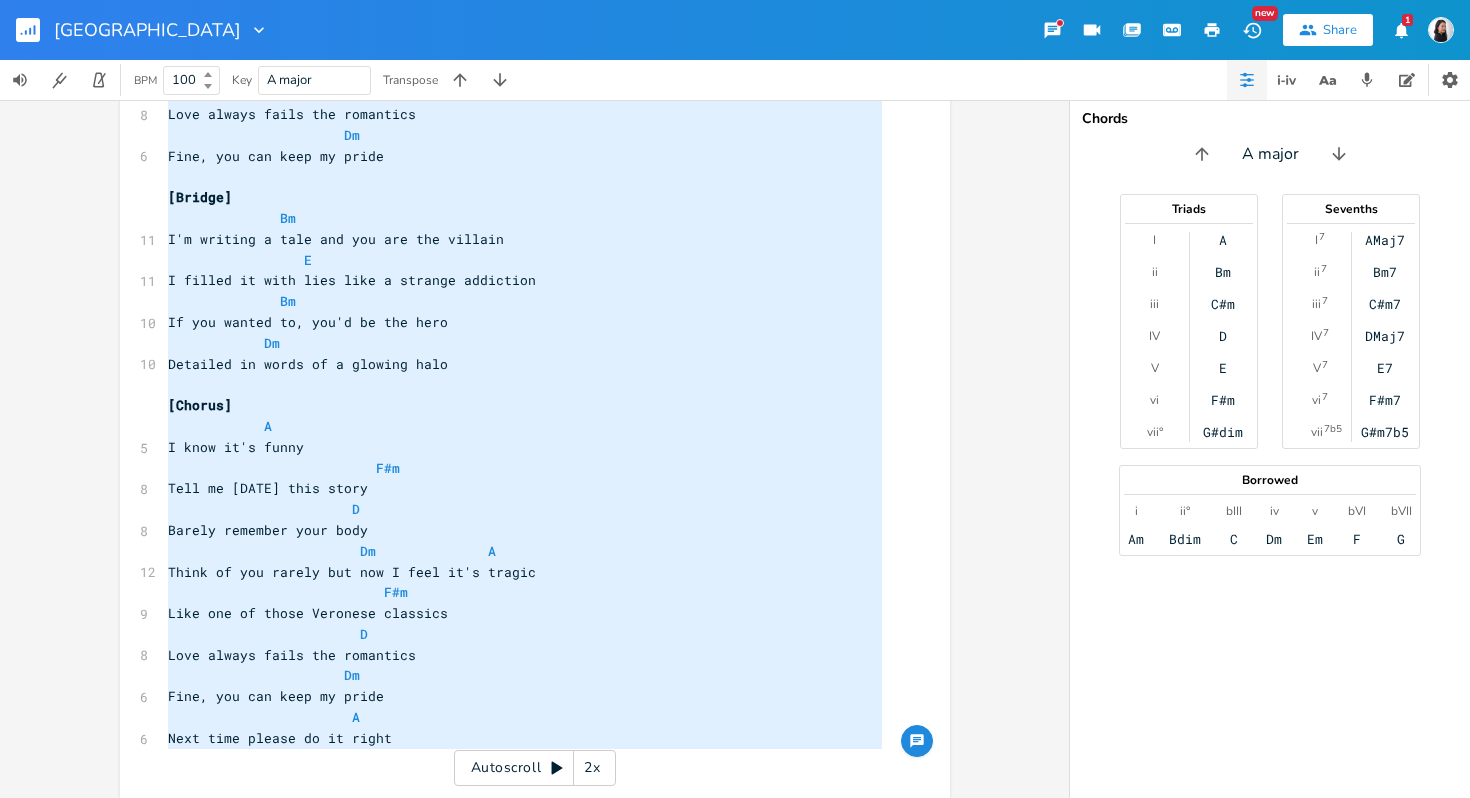 click on "Love always fails the romantics" at bounding box center (525, 655) 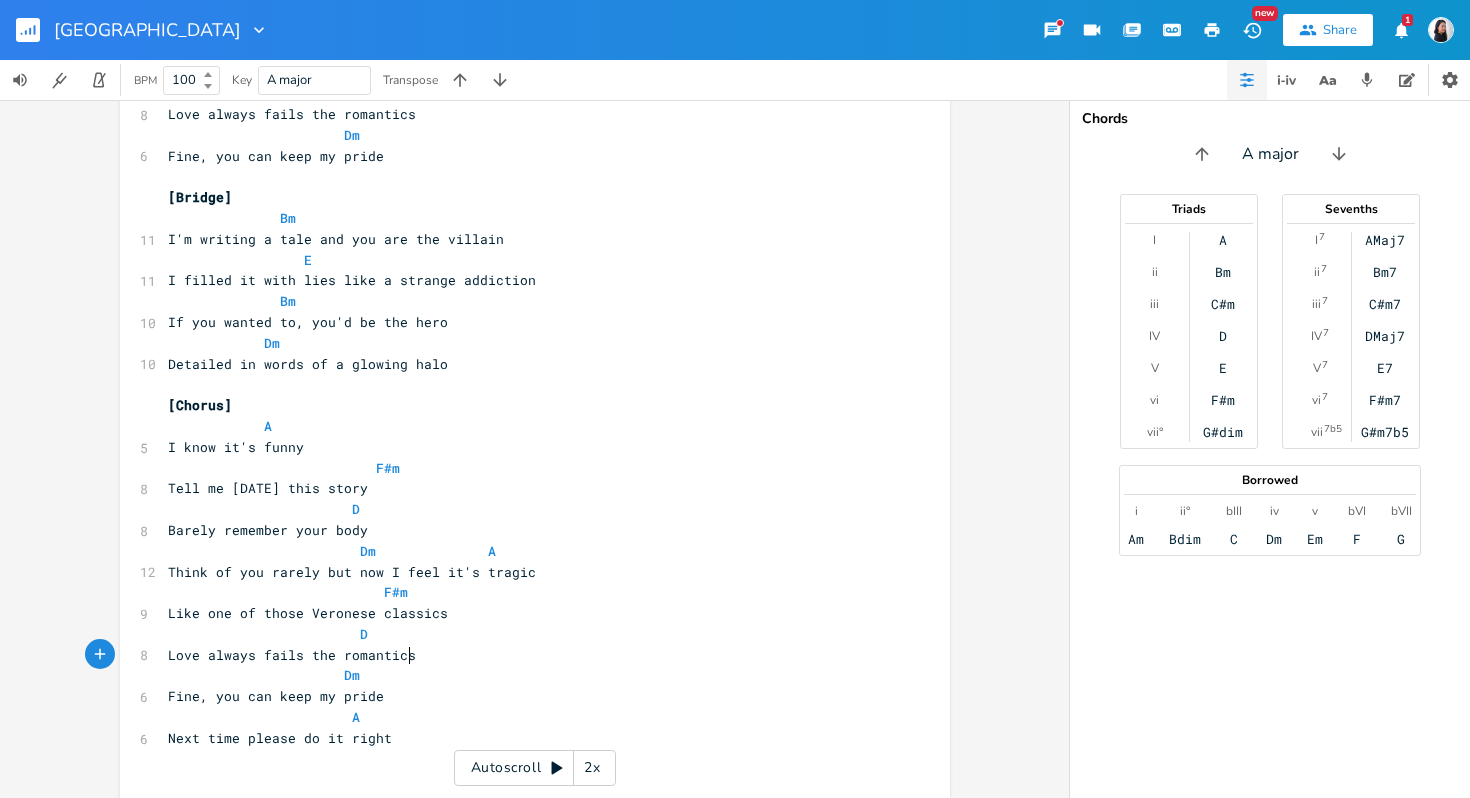 scroll, scrollTop: 0, scrollLeft: 0, axis: both 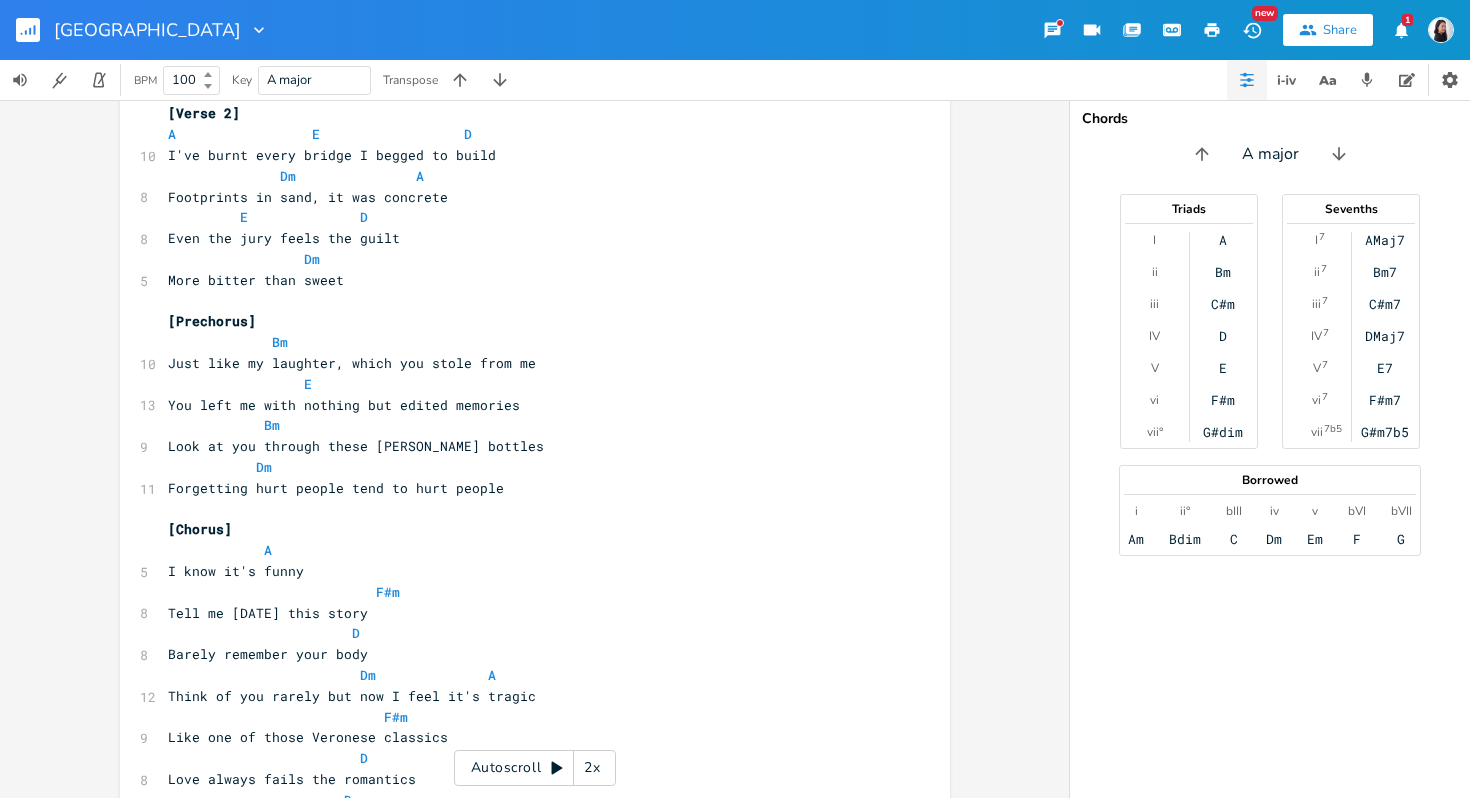 click on "[Prechorus]" at bounding box center (525, 321) 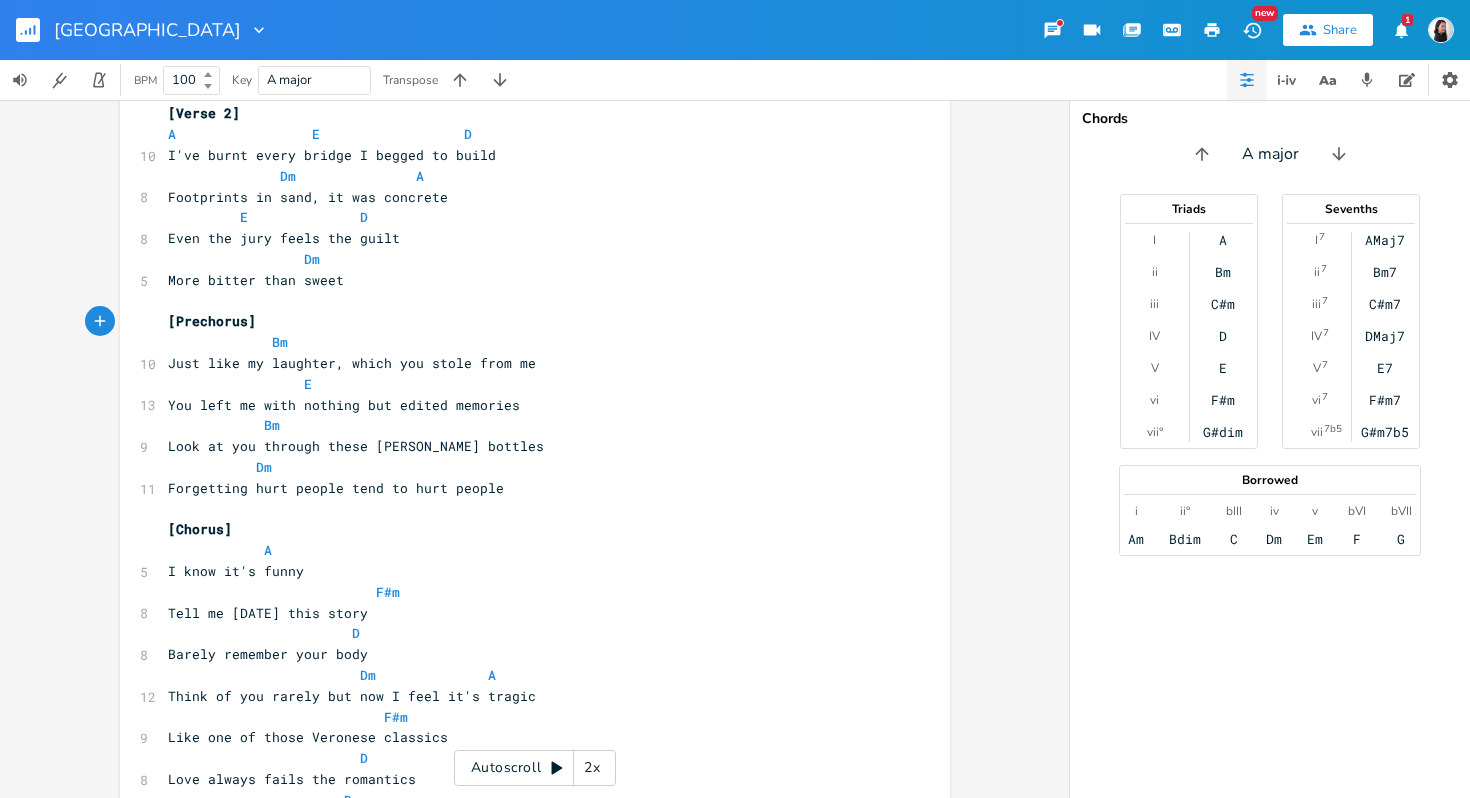 click on "Dm" at bounding box center (525, 259) 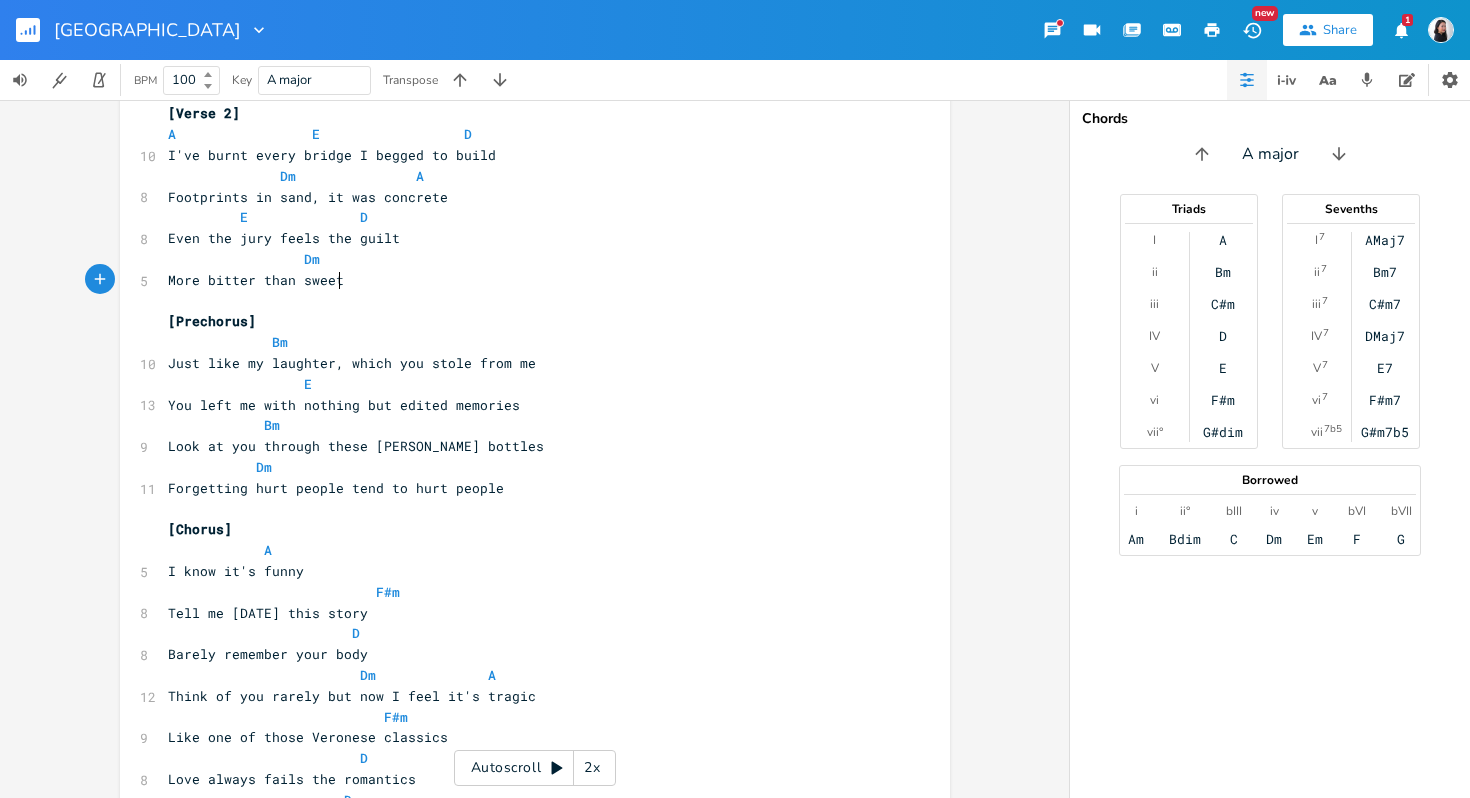 click on "More bitter than sweet" at bounding box center [525, 280] 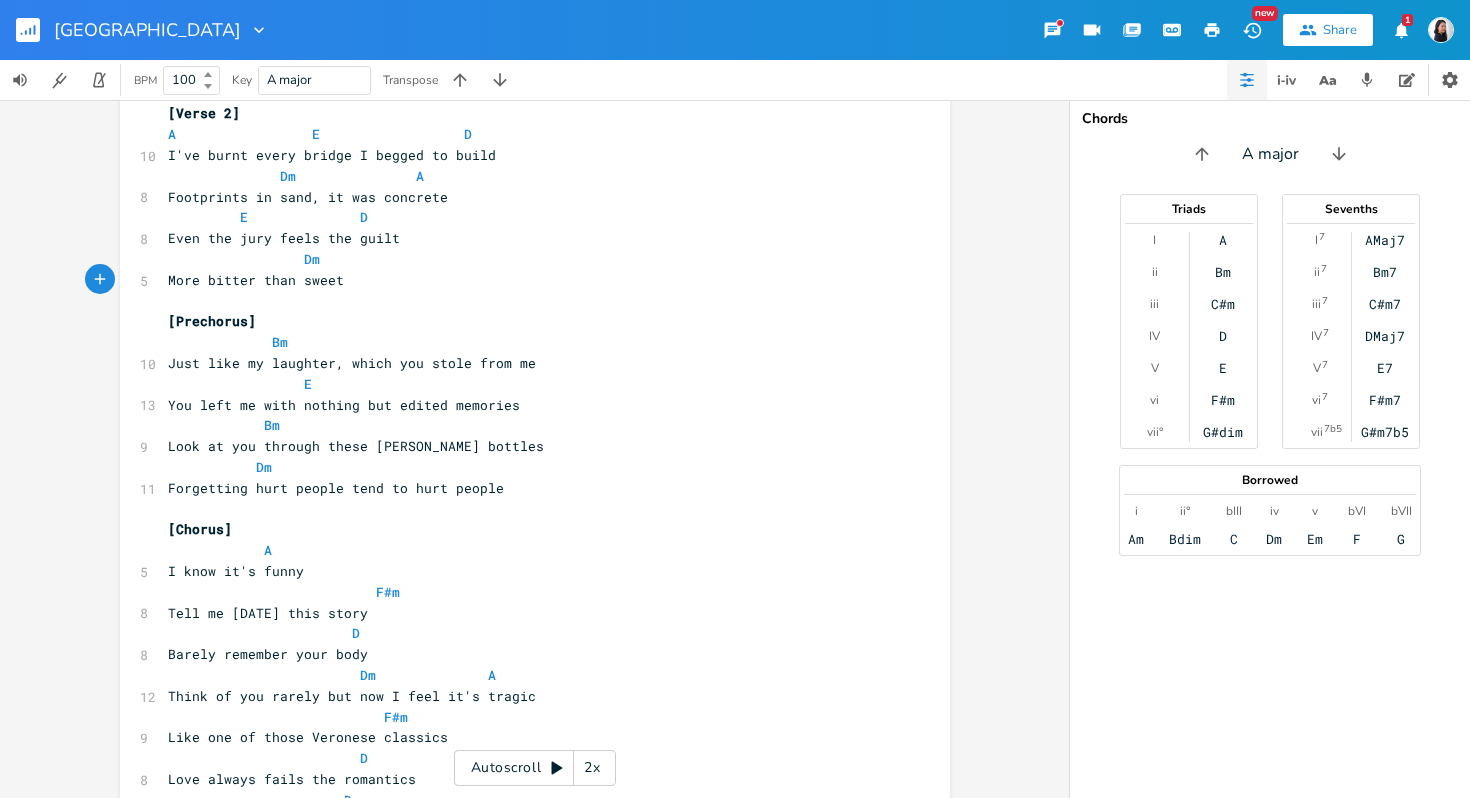 click on "​" at bounding box center (525, 301) 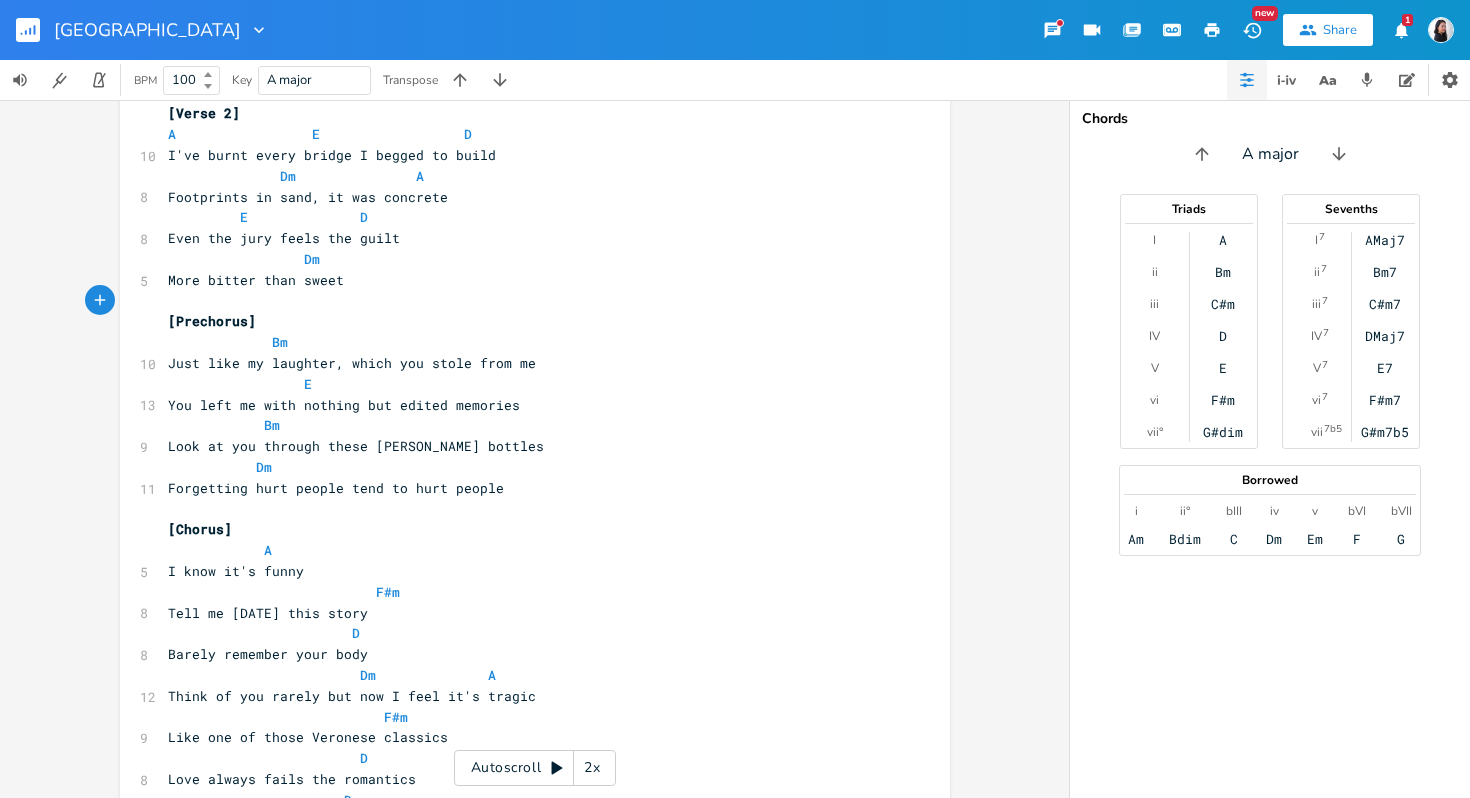 click on "​" at bounding box center (525, 301) 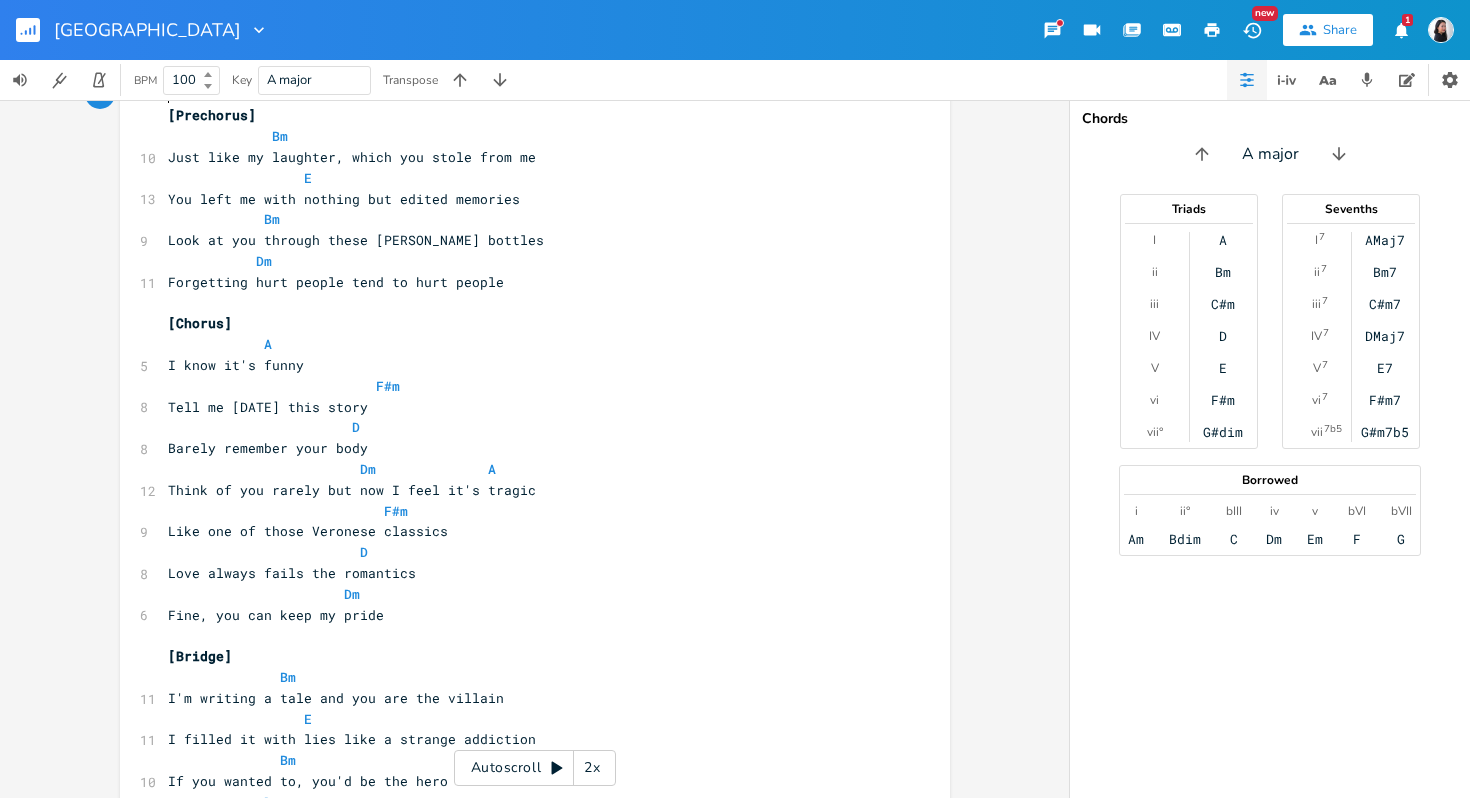 scroll, scrollTop: 1125, scrollLeft: 0, axis: vertical 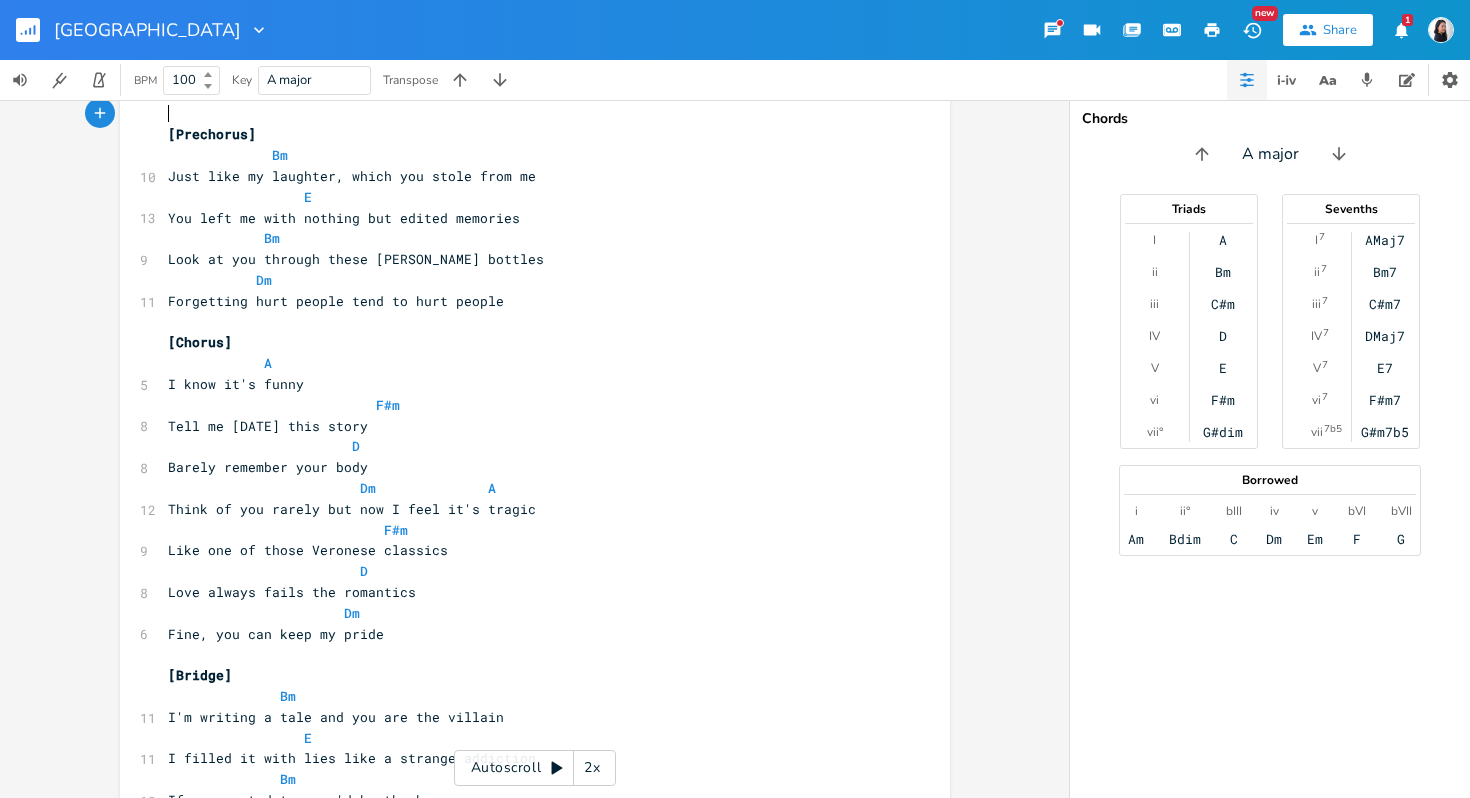 click on "Forgetting hurt people tend to hurt people" at bounding box center [336, 301] 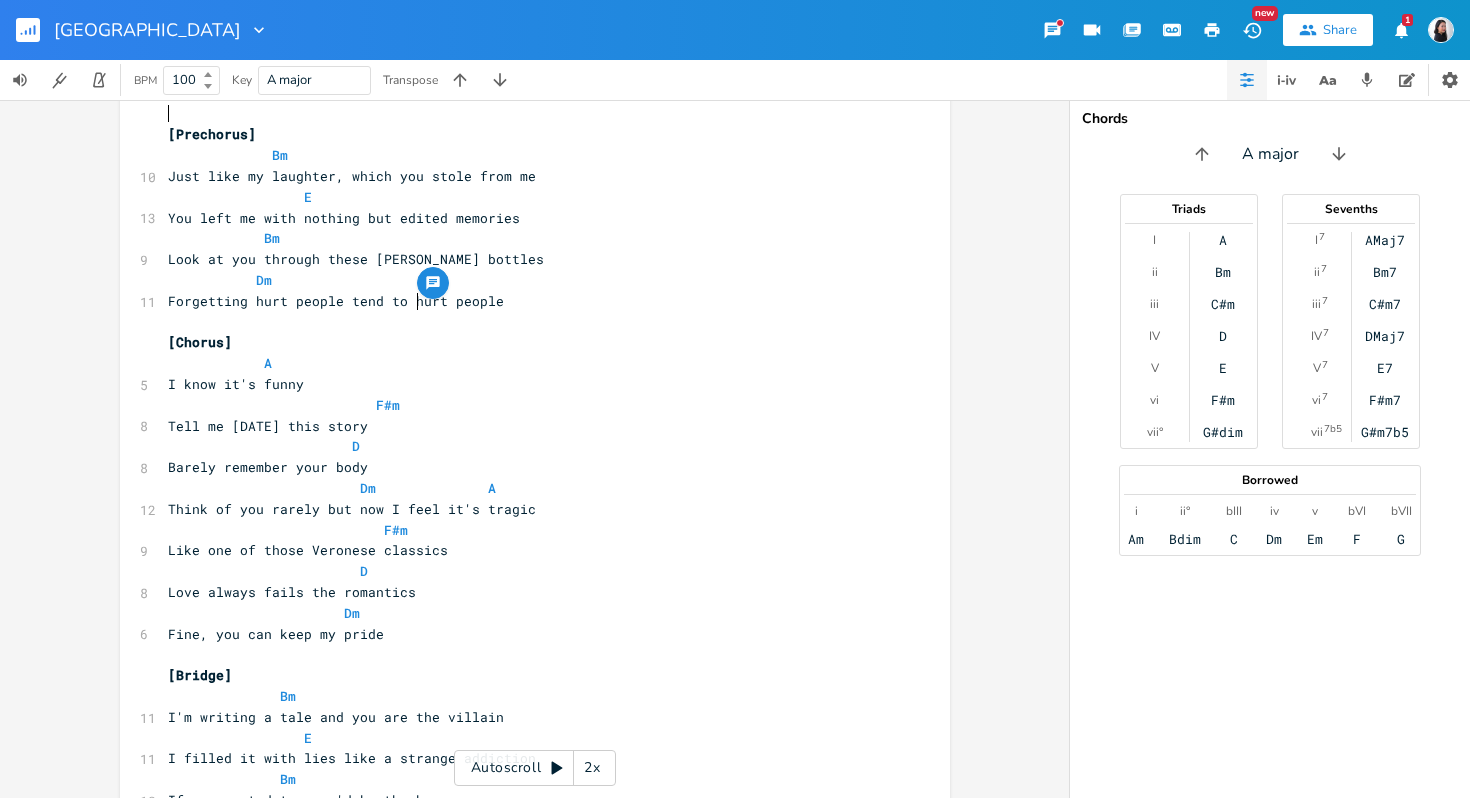 type on "A E D Dm
[Verse 1]
A			 E				   D
When will I learn to give you up
Dm				A
Before I give myself up too?
E			  D
It's August but I've a frosty touch
Dm
I'm turning a grey blue
[Prechorus]
Bm
Just like your sweater, which you stole from me
E
You left me with nothing but edited memories
Bm
Look at you through these [PERSON_NAME] bottles
Dm
Forgetting hurt people tend to hurt people
[Chorus]
A
I know it's funny
F#m
Tell me [DATE] this story
D
Barely remember your body
Dm			    A
Think of you rarely but now I feel it's tragic
F#m
Like one of those [PERSON_NAME] classics
D
Love always fails the romantics
Dm
Fine, you can keep my pride
A
Next time just do it right
E D Dm
[Verse 2]
A				  E					 D
I've burnt every bridge I begged to build
Dm			   A
Footprints in sand, it was concrete
E				D
Even the jury feels the guilt
Dm
More bitter than sweet
[Prechorus]
Bm
Just like my laughter, which you stole from..." 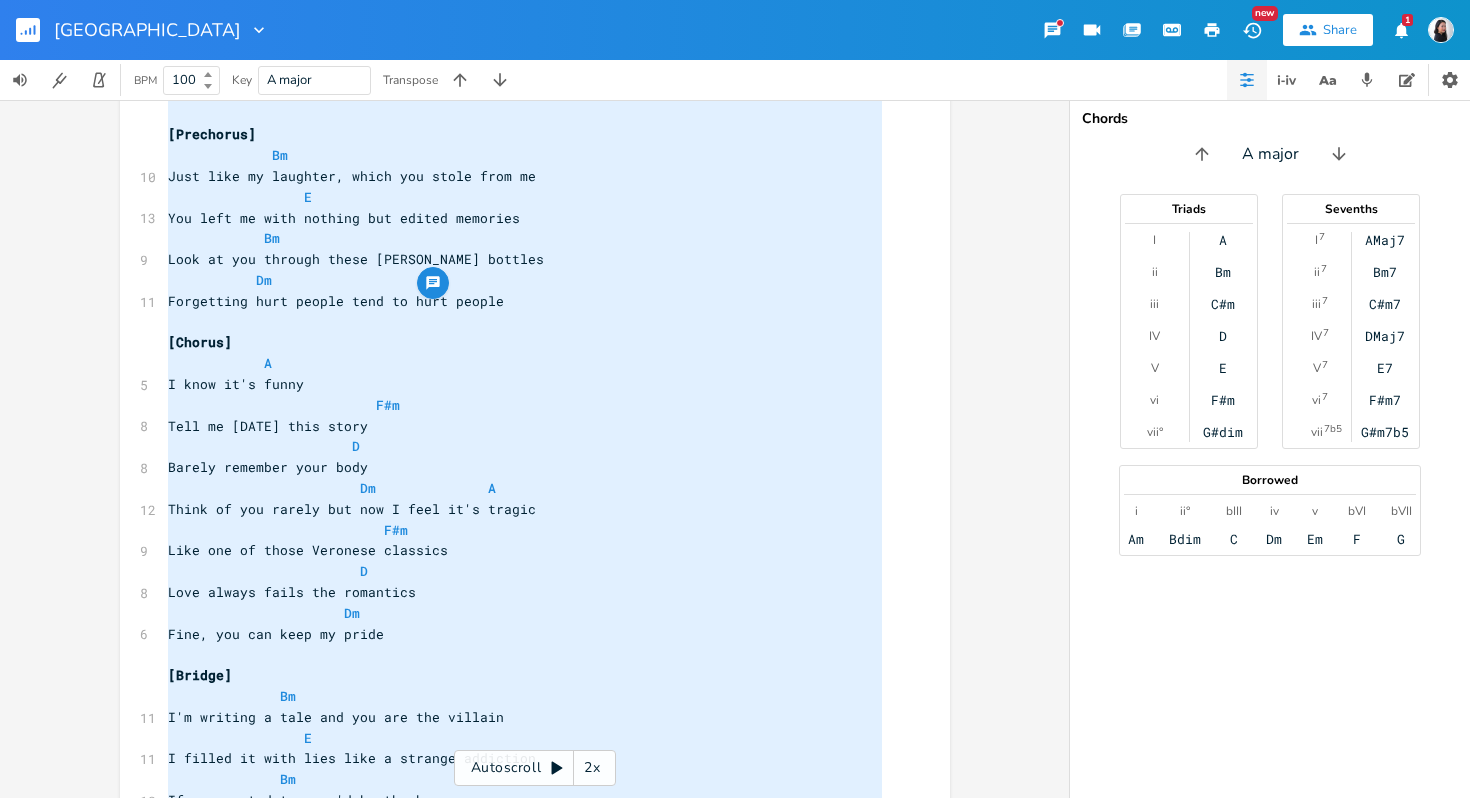 scroll, scrollTop: 1583, scrollLeft: 0, axis: vertical 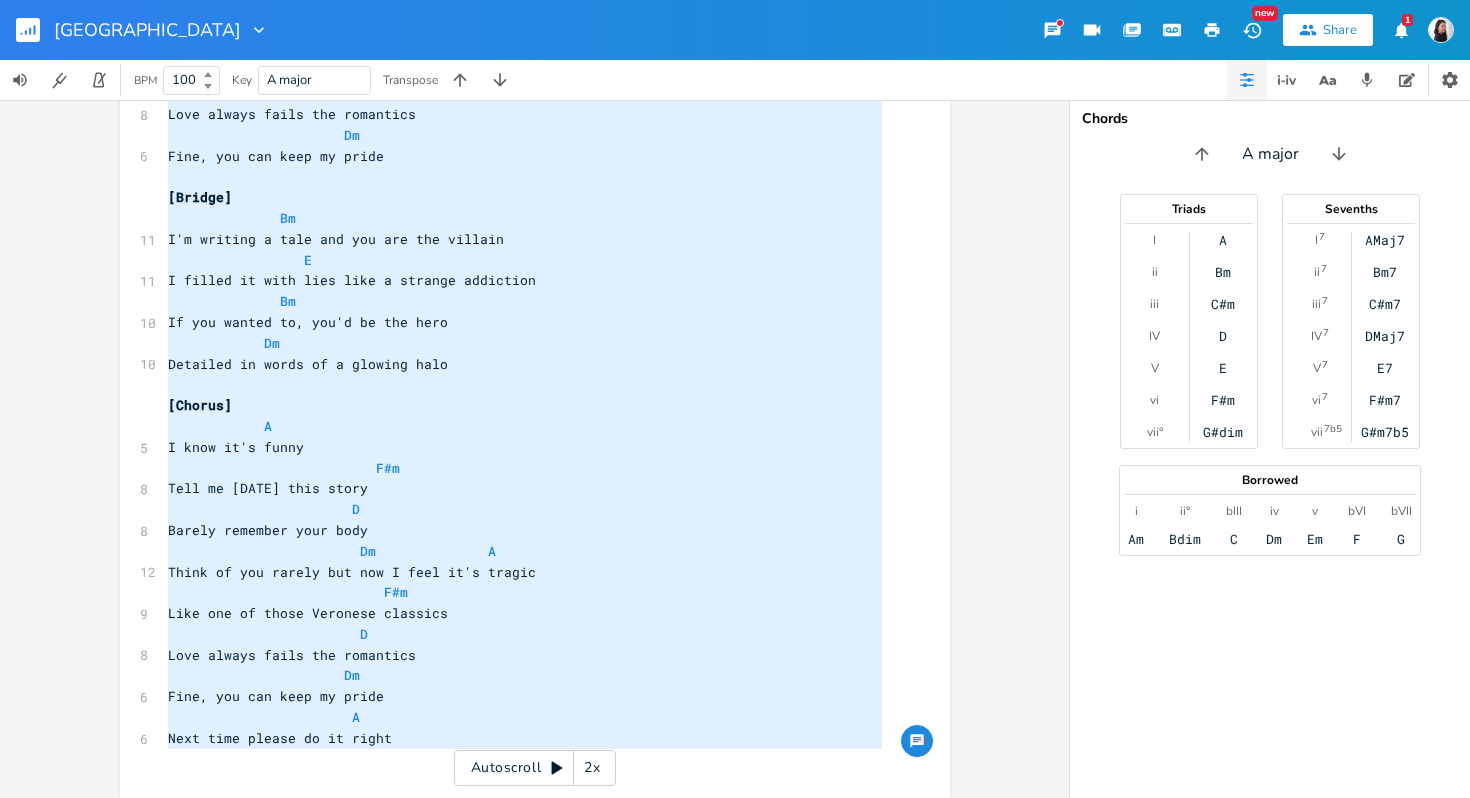 click on "A" at bounding box center (525, 426) 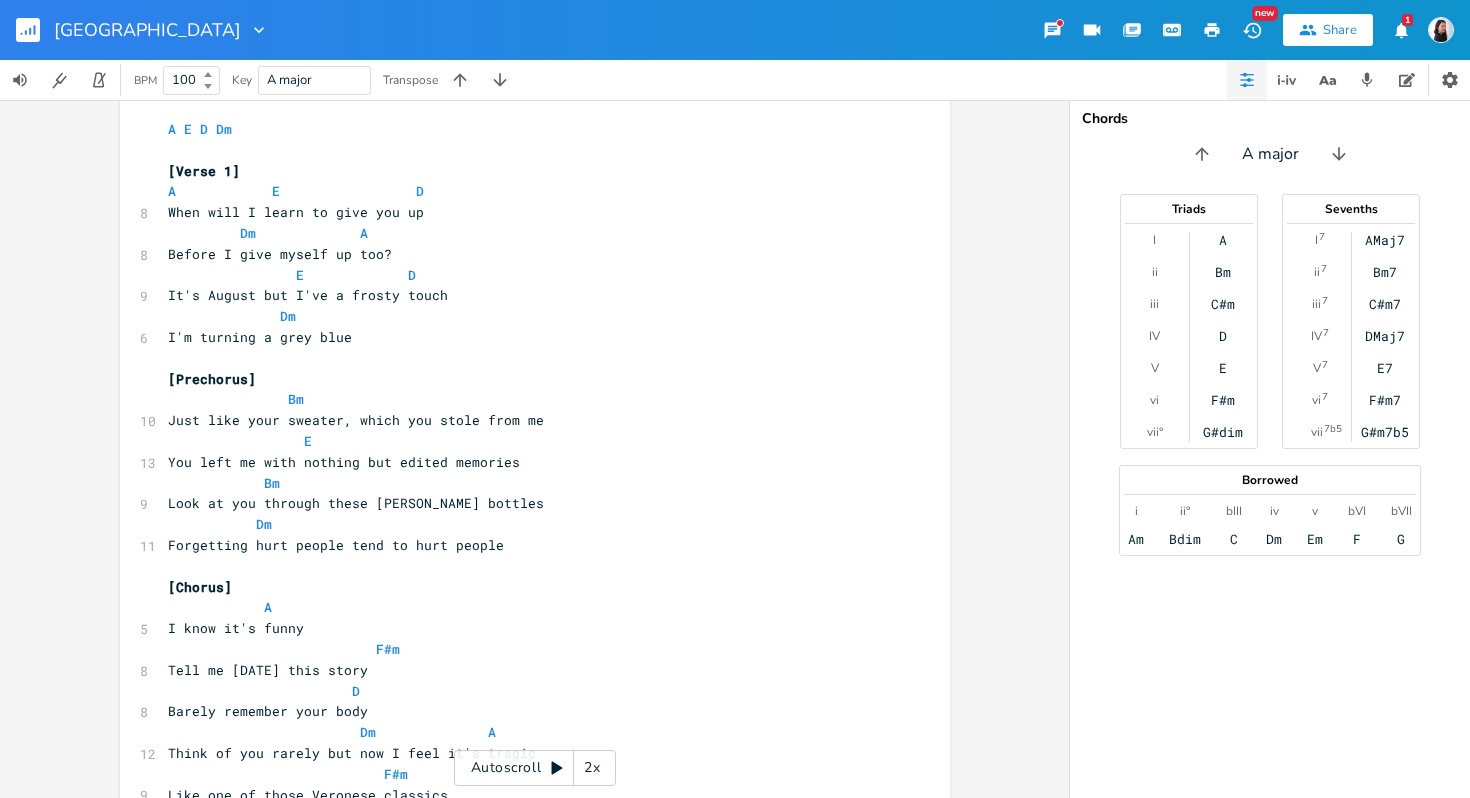 scroll, scrollTop: 31, scrollLeft: 0, axis: vertical 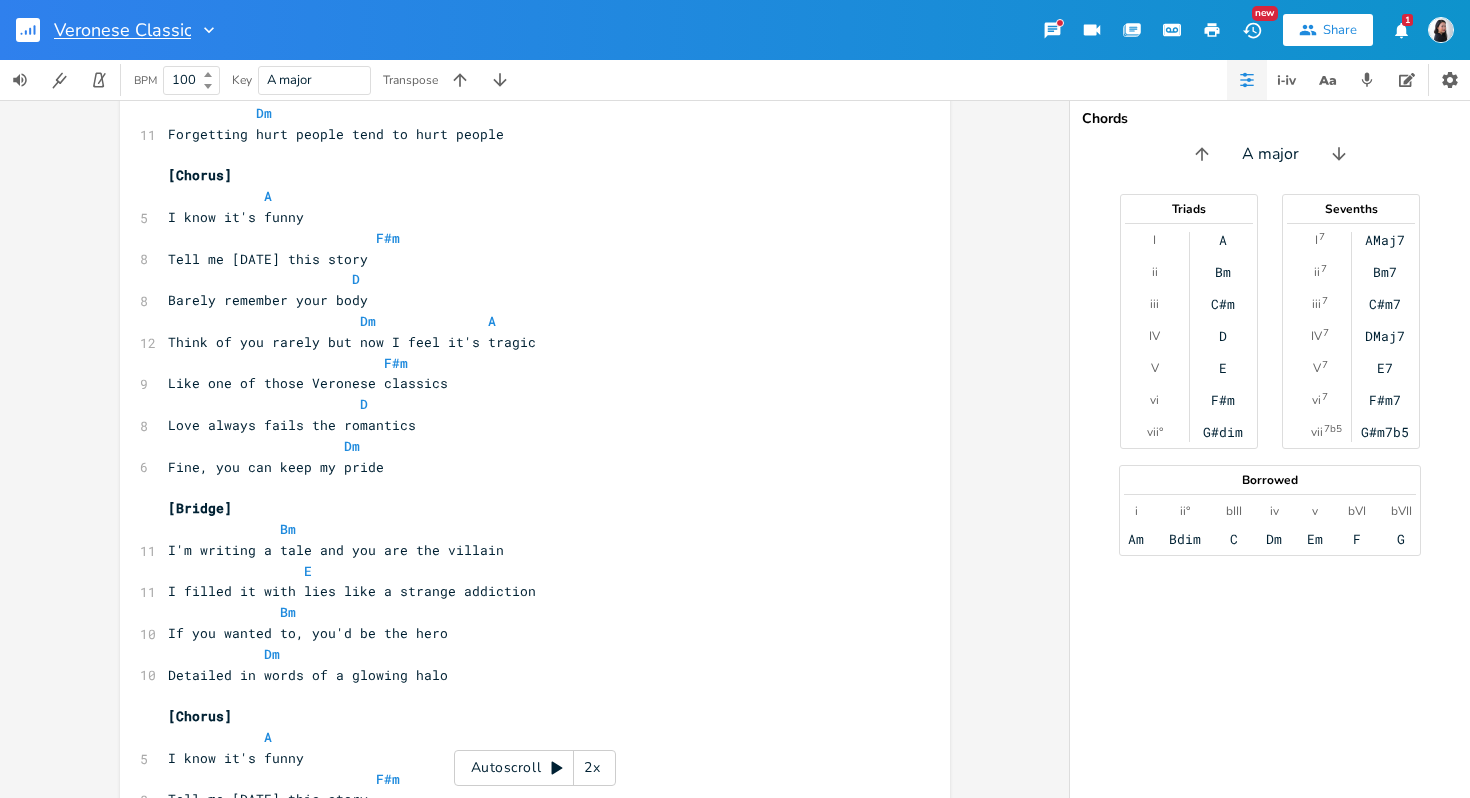 type on "Veronese Classics" 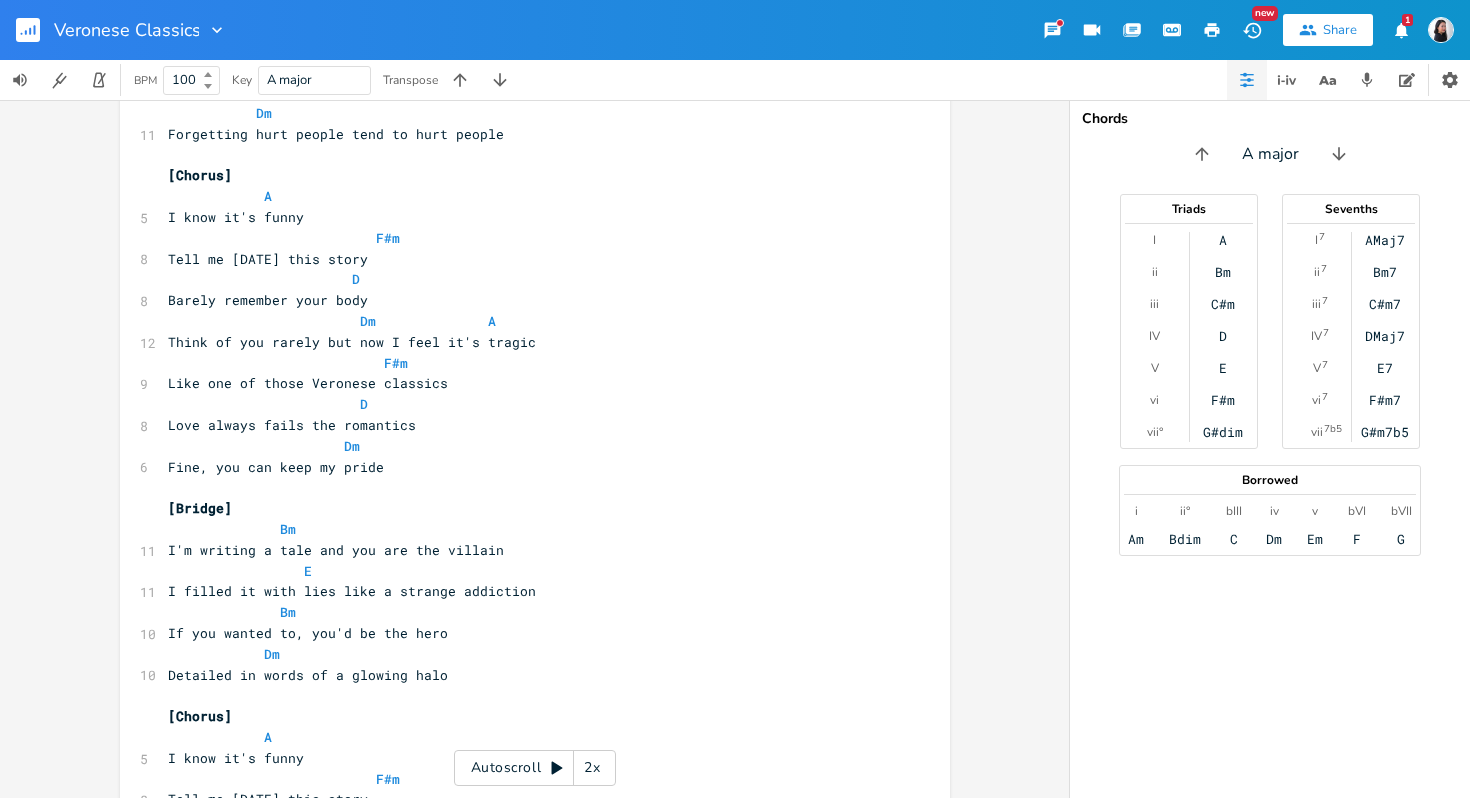 click on "I know it's funny" at bounding box center (525, 217) 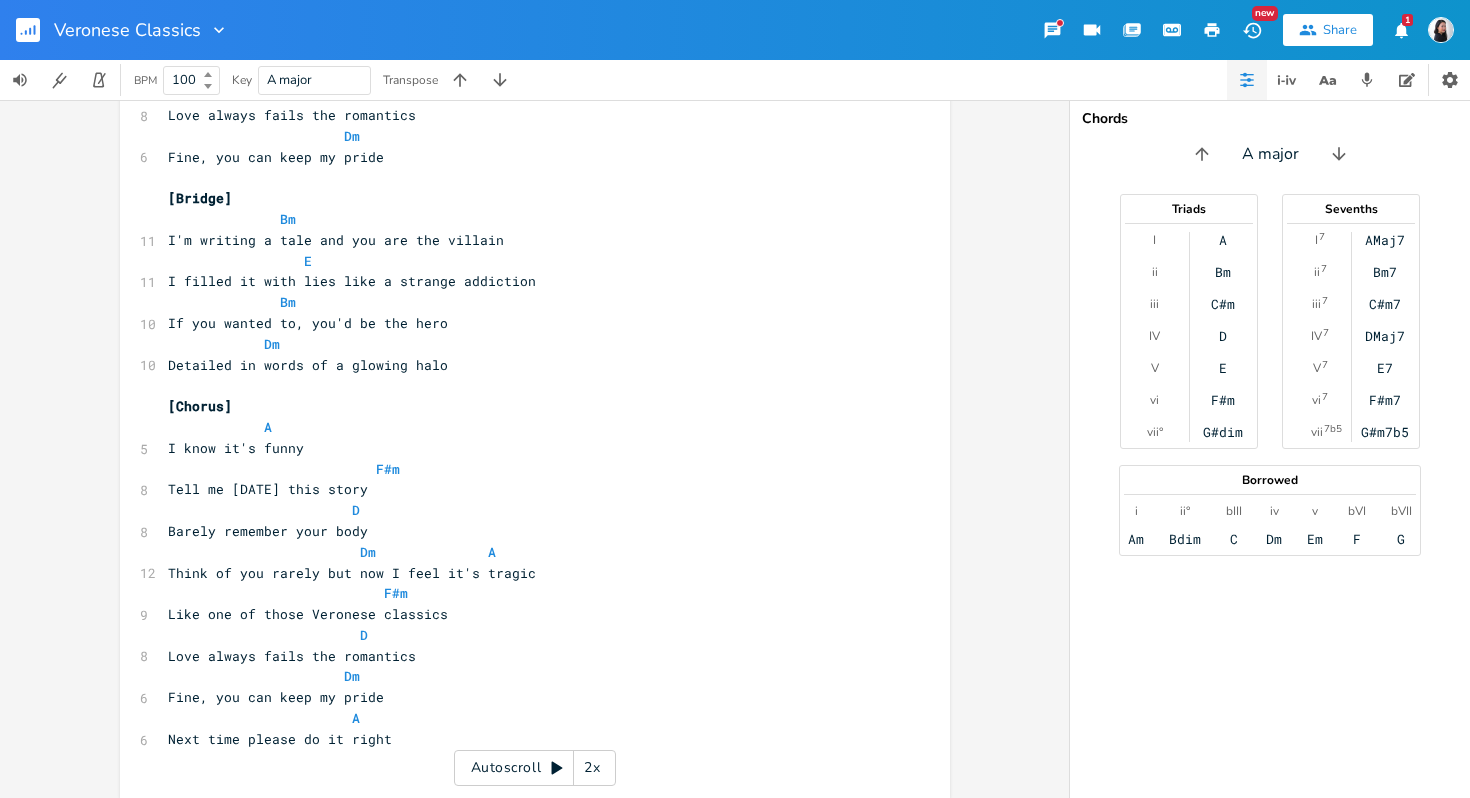 scroll, scrollTop: 1595, scrollLeft: 0, axis: vertical 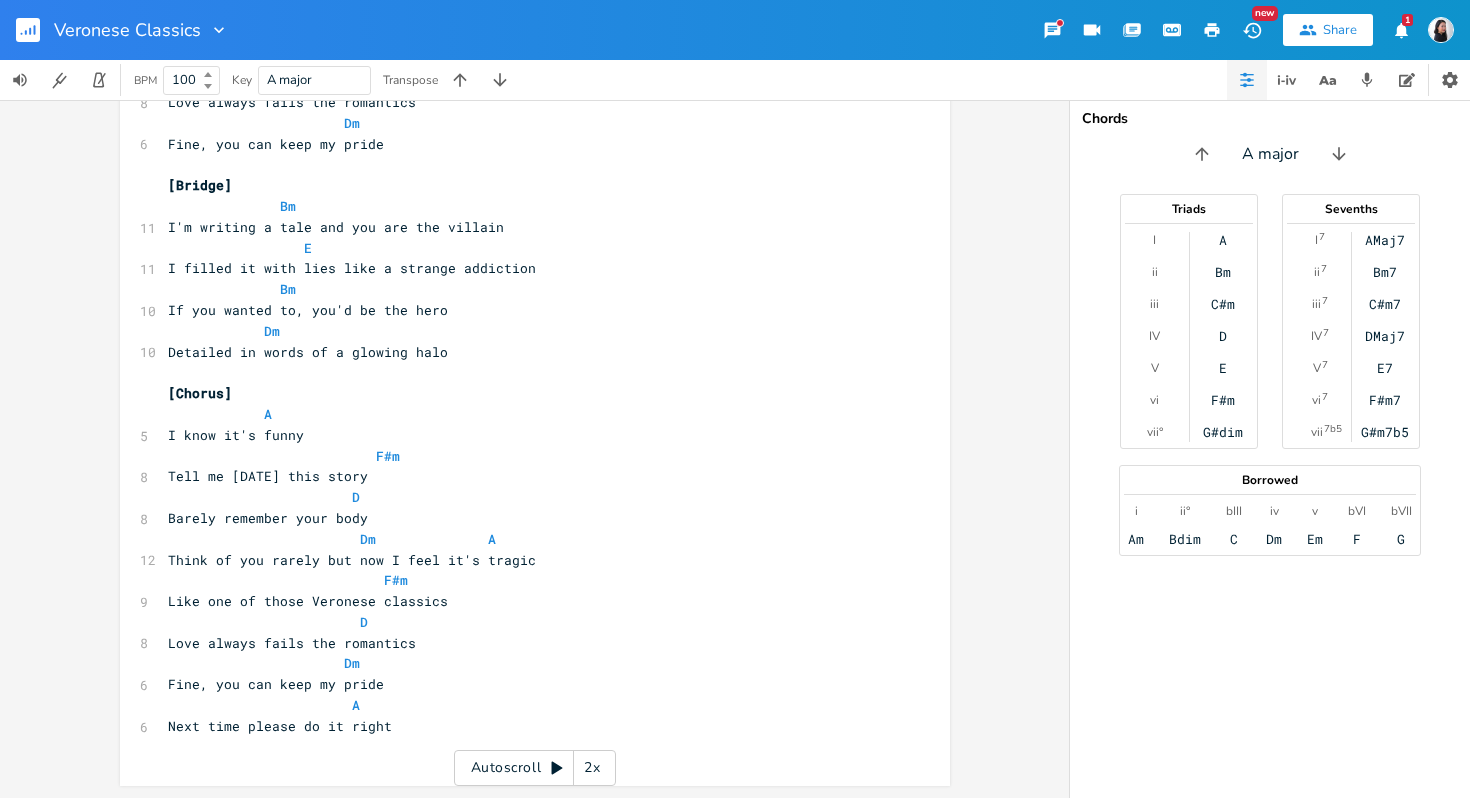 click on "Think of you rarely but now I feel it's tragic" at bounding box center (525, 560) 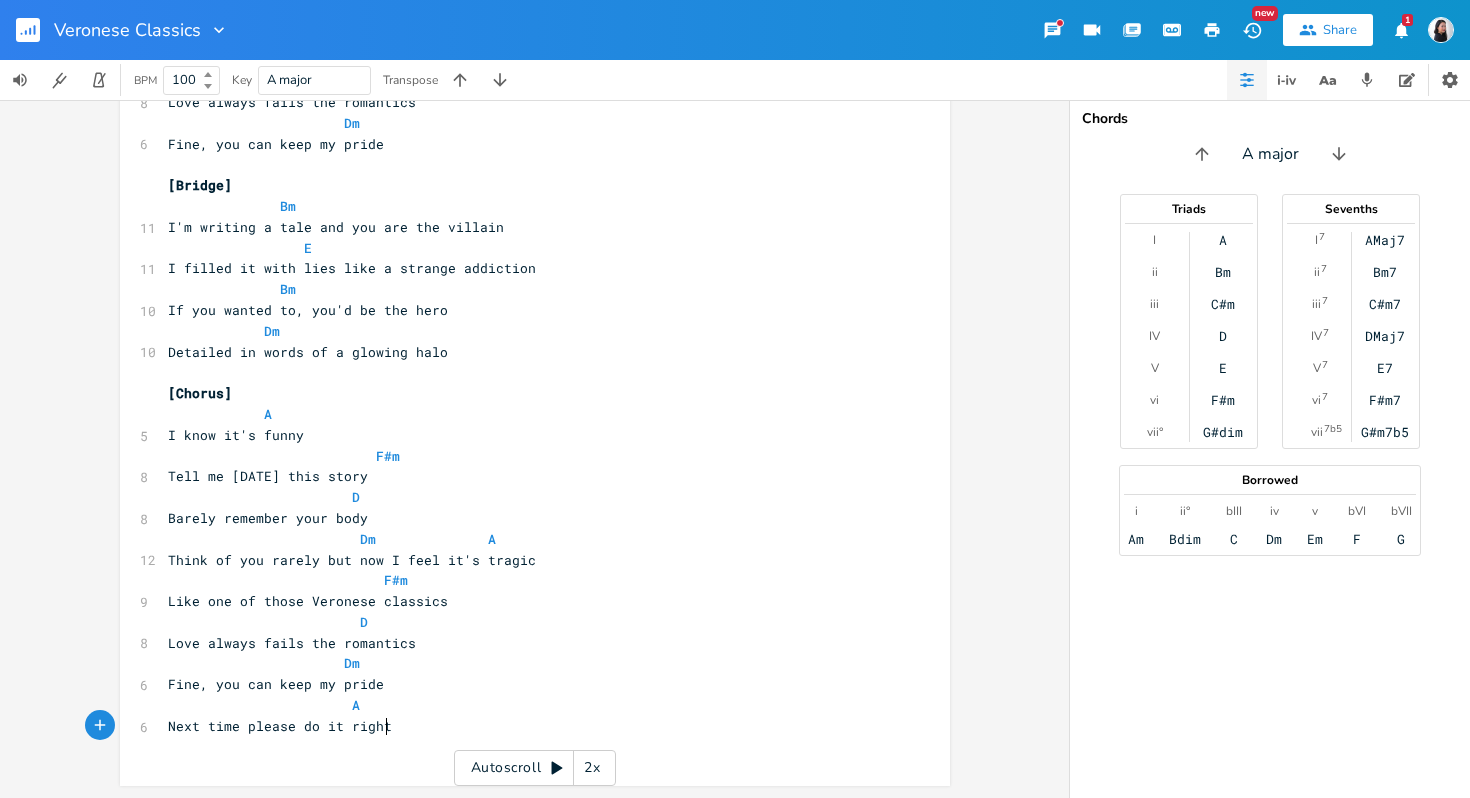 type on "Next time please do it right" 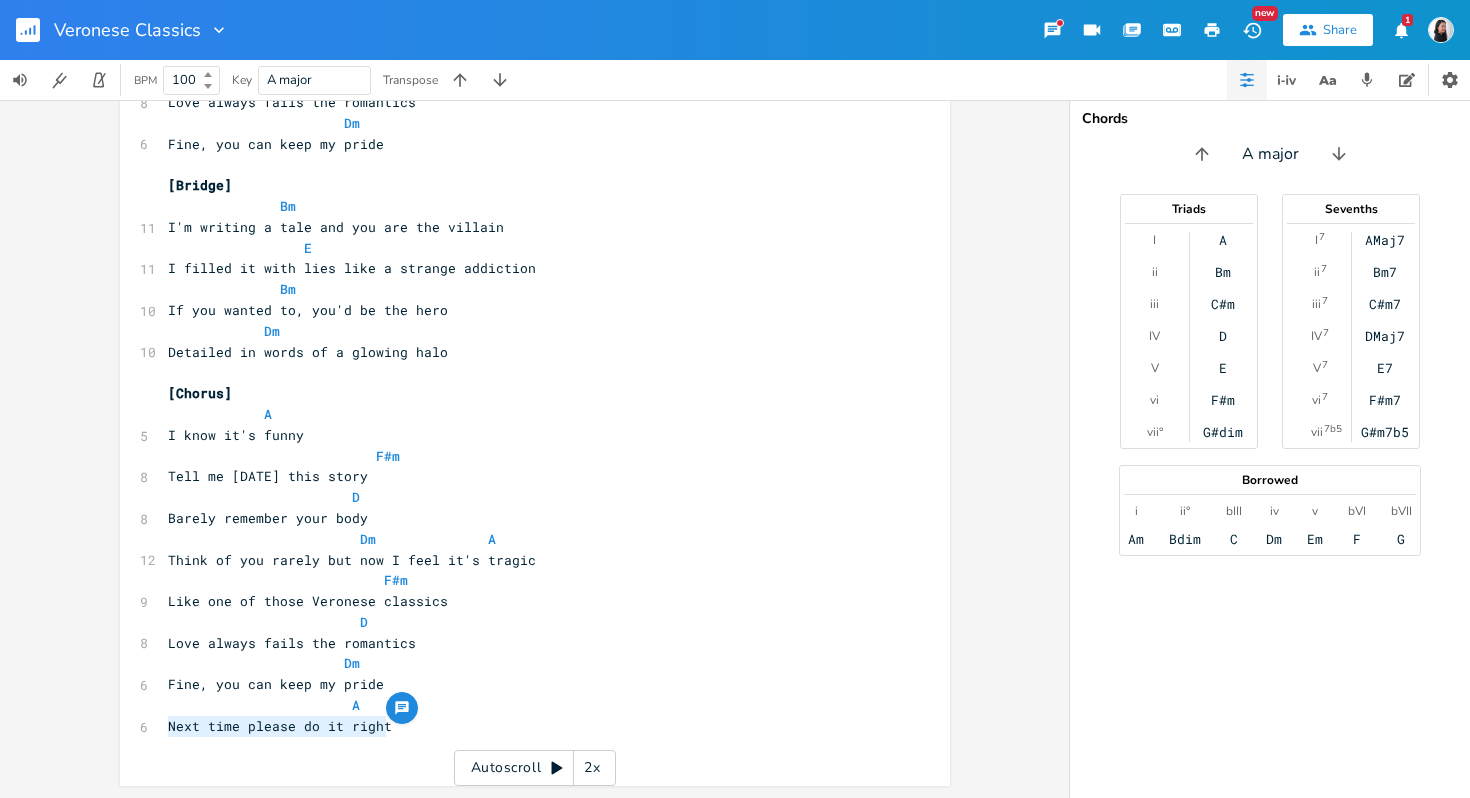 drag, startPoint x: 431, startPoint y: 733, endPoint x: 91, endPoint y: 732, distance: 340.00146 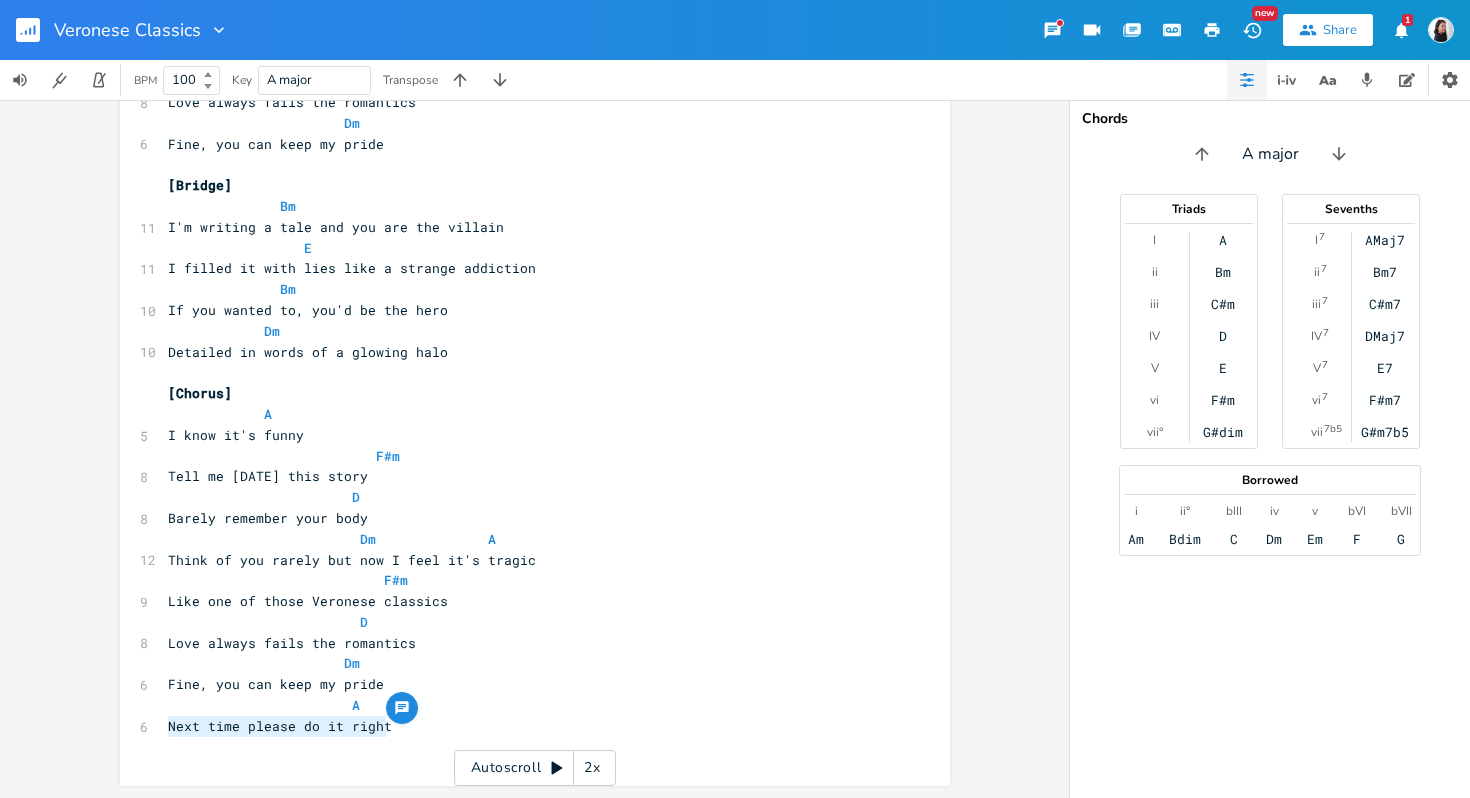 click on "Fine, you can keep my pride" at bounding box center (276, 684) 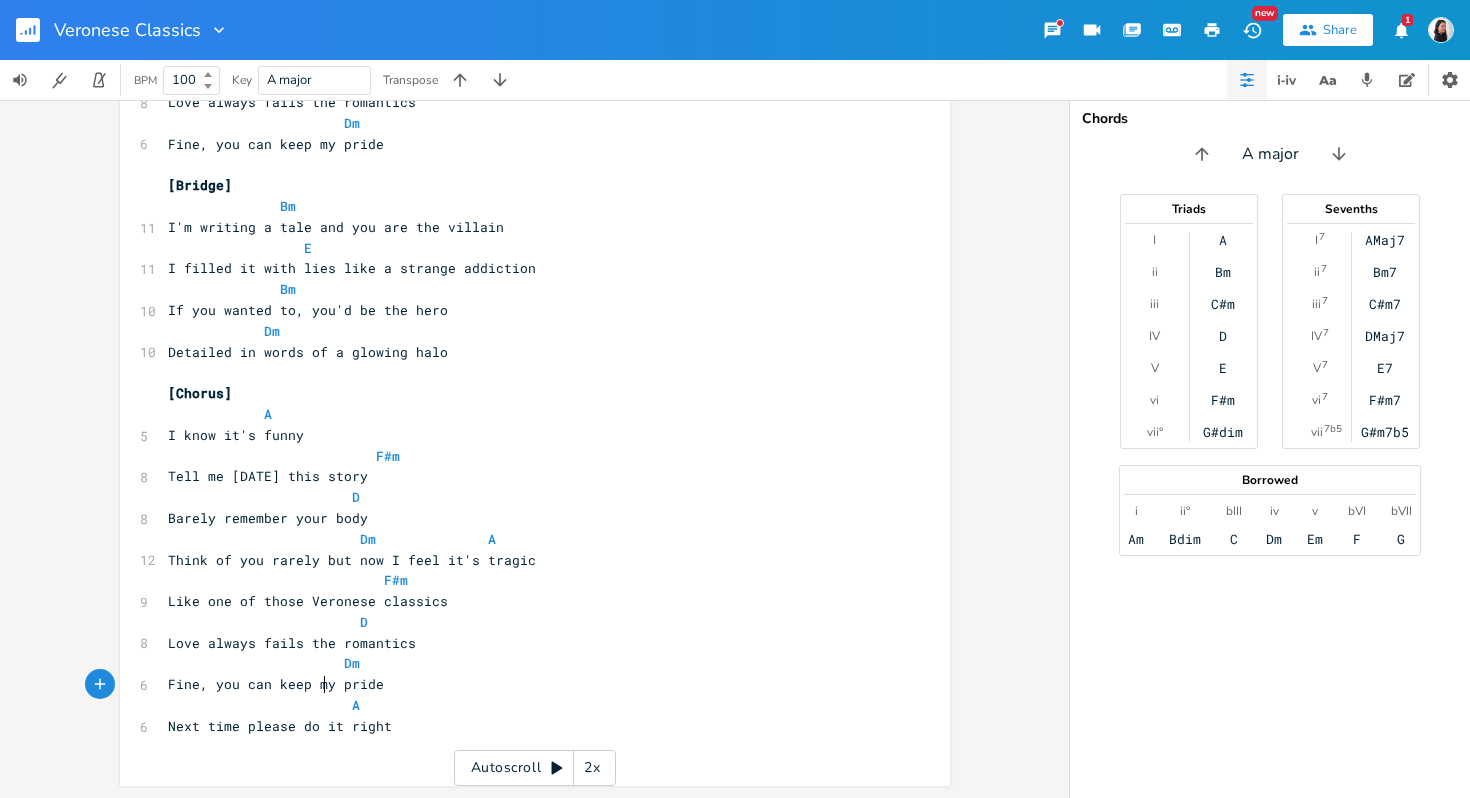 click on "Dm" at bounding box center (525, 663) 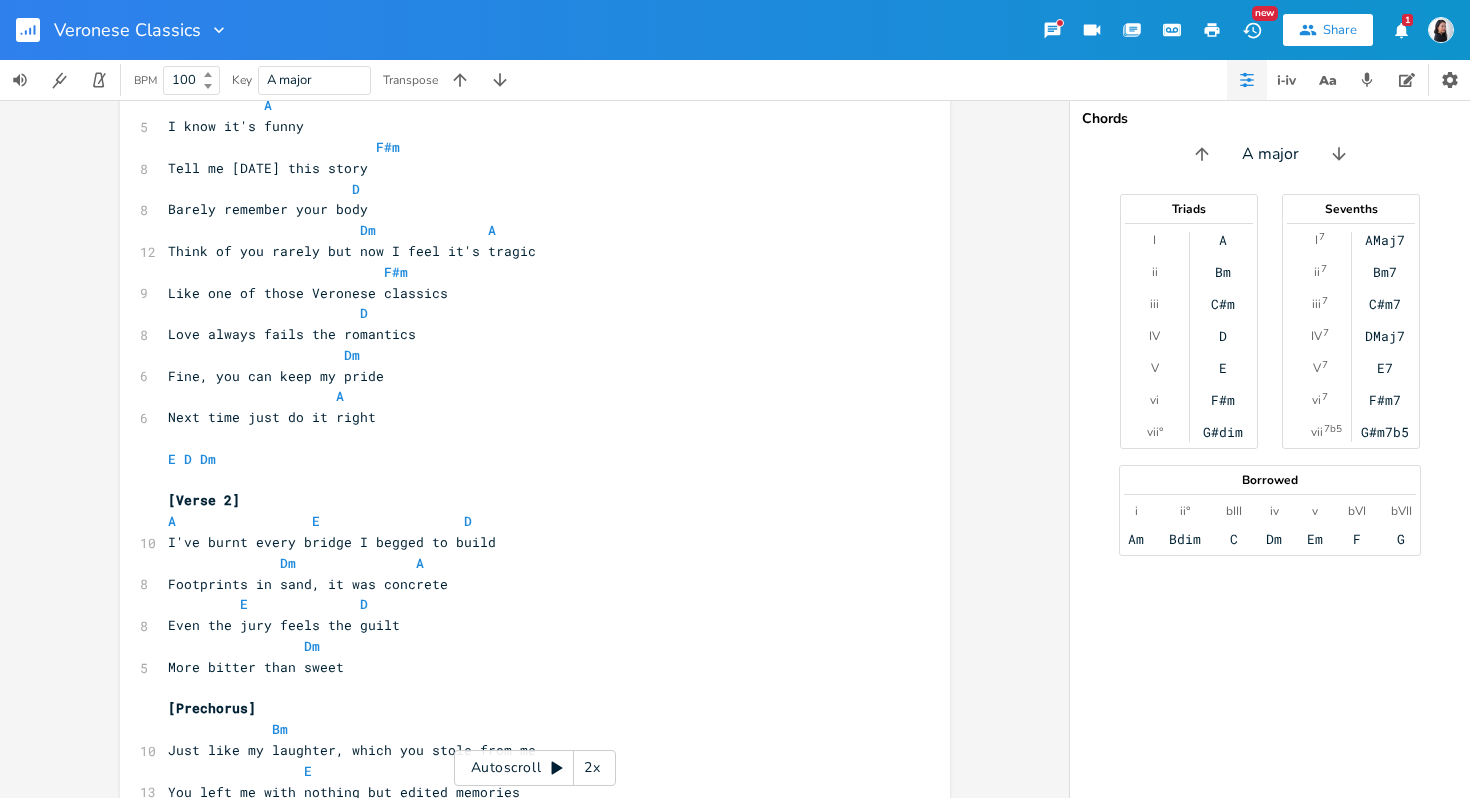 scroll, scrollTop: 530, scrollLeft: 0, axis: vertical 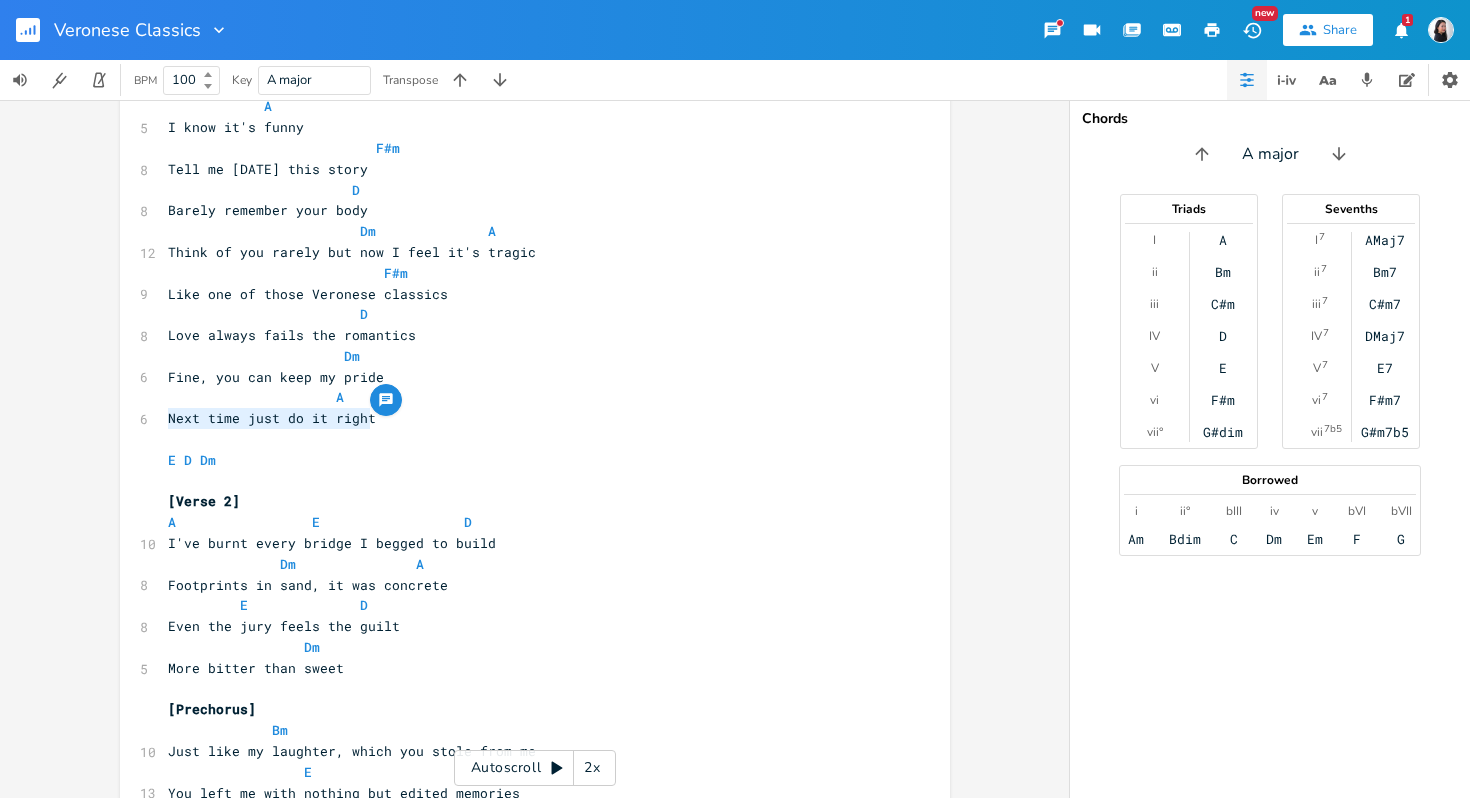 drag, startPoint x: 399, startPoint y: 413, endPoint x: 162, endPoint y: 412, distance: 237.0021 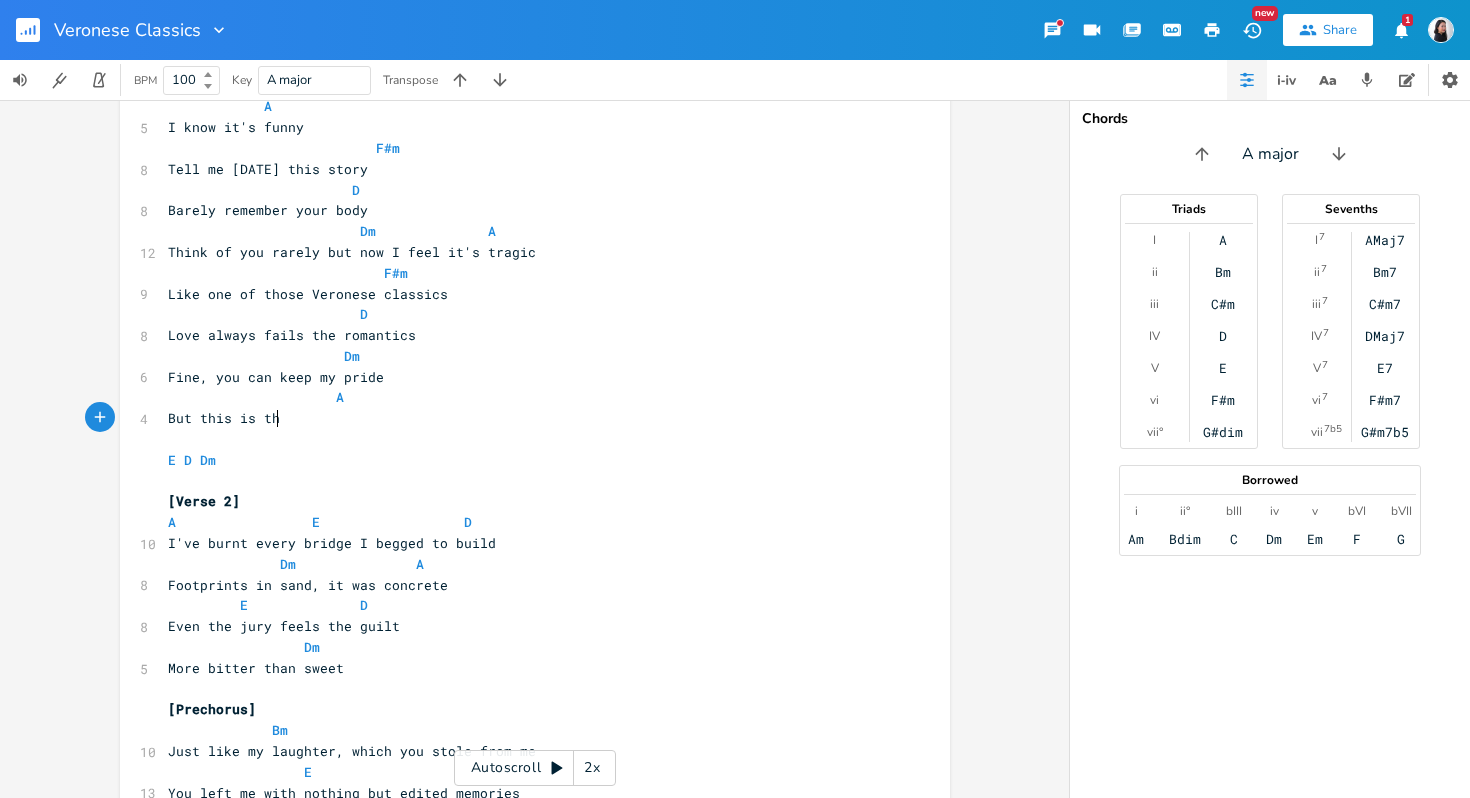 scroll, scrollTop: 0, scrollLeft: 84, axis: horizontal 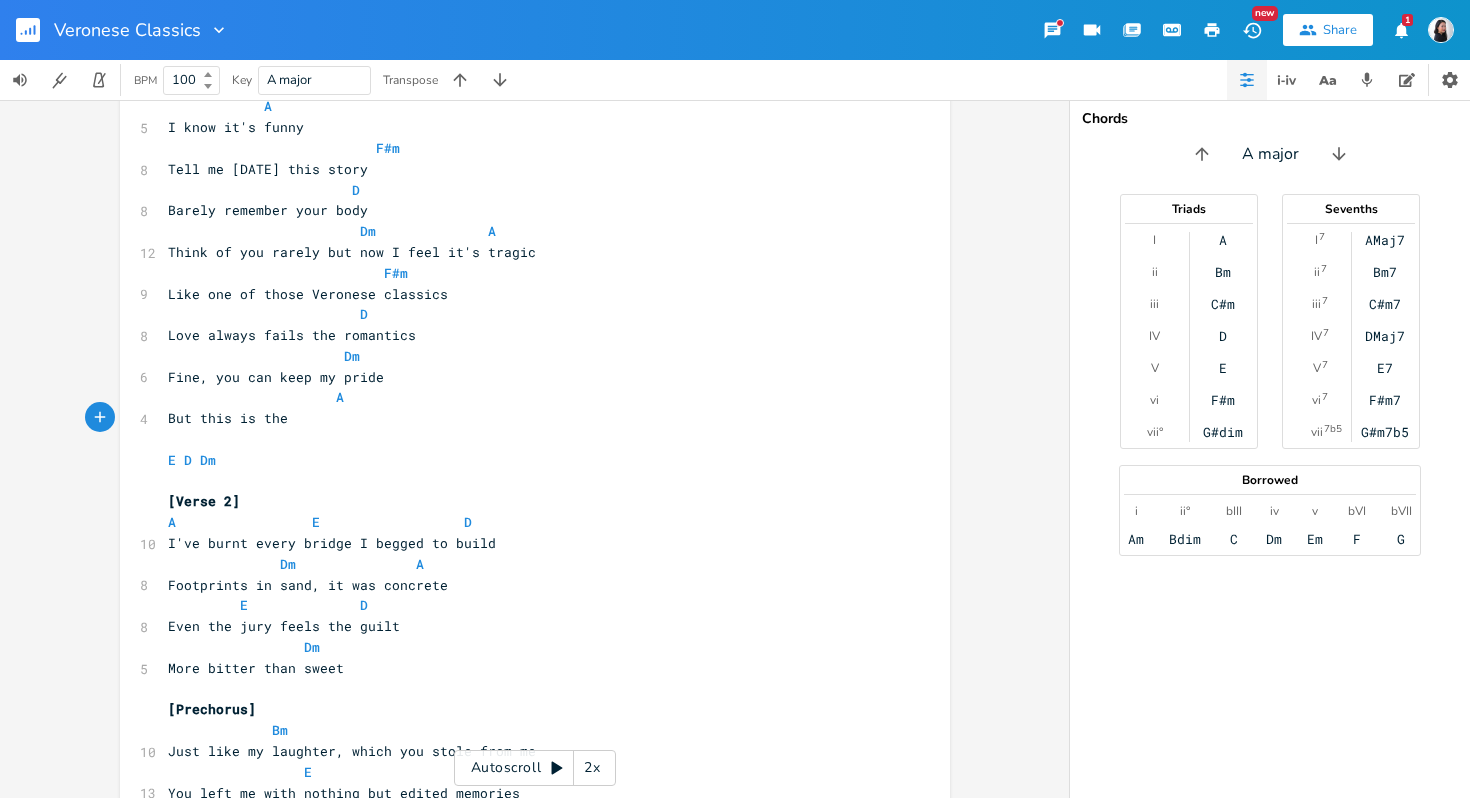 click on "I've burnt every bridge I begged to build" at bounding box center (525, 543) 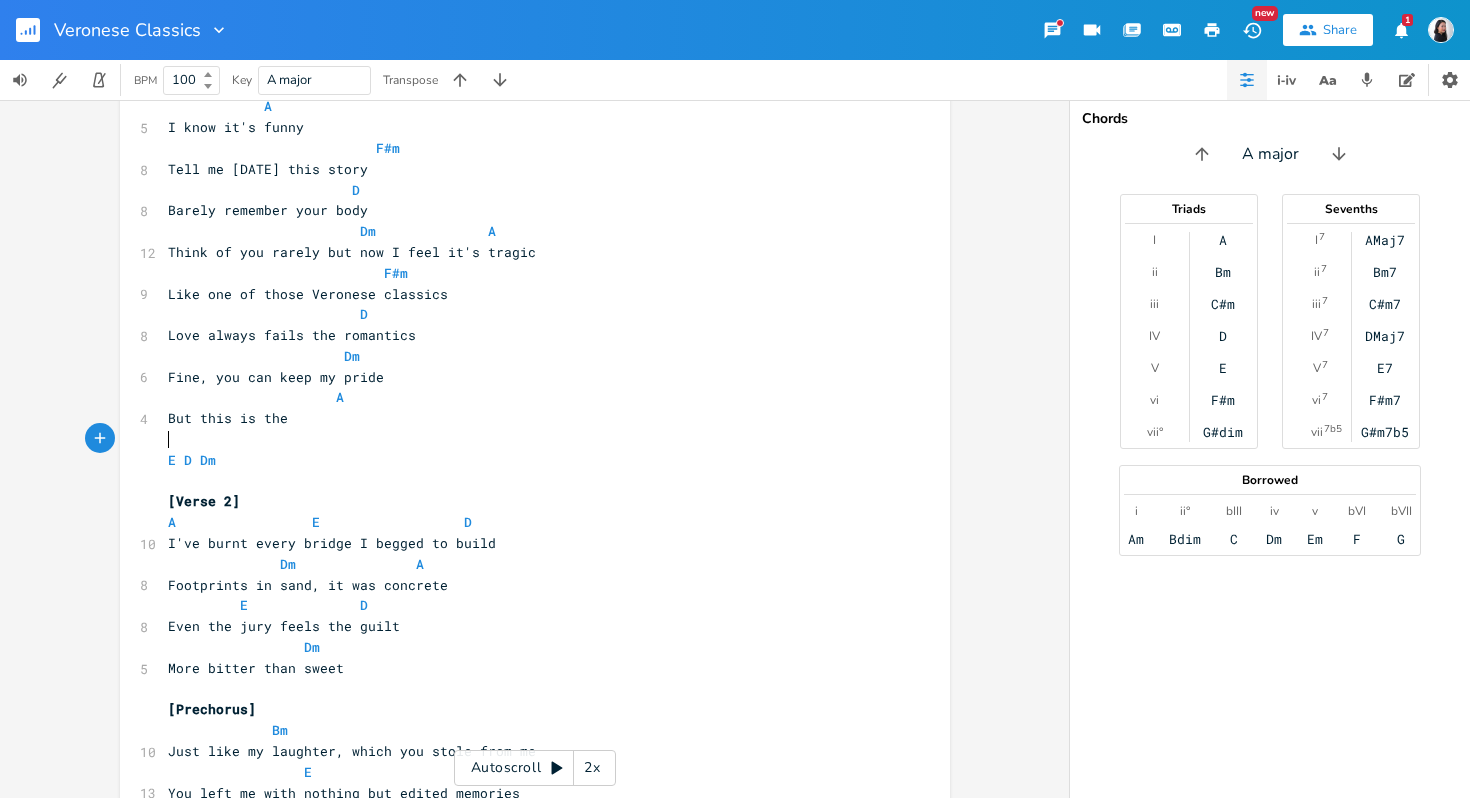 click on "​" at bounding box center [525, 439] 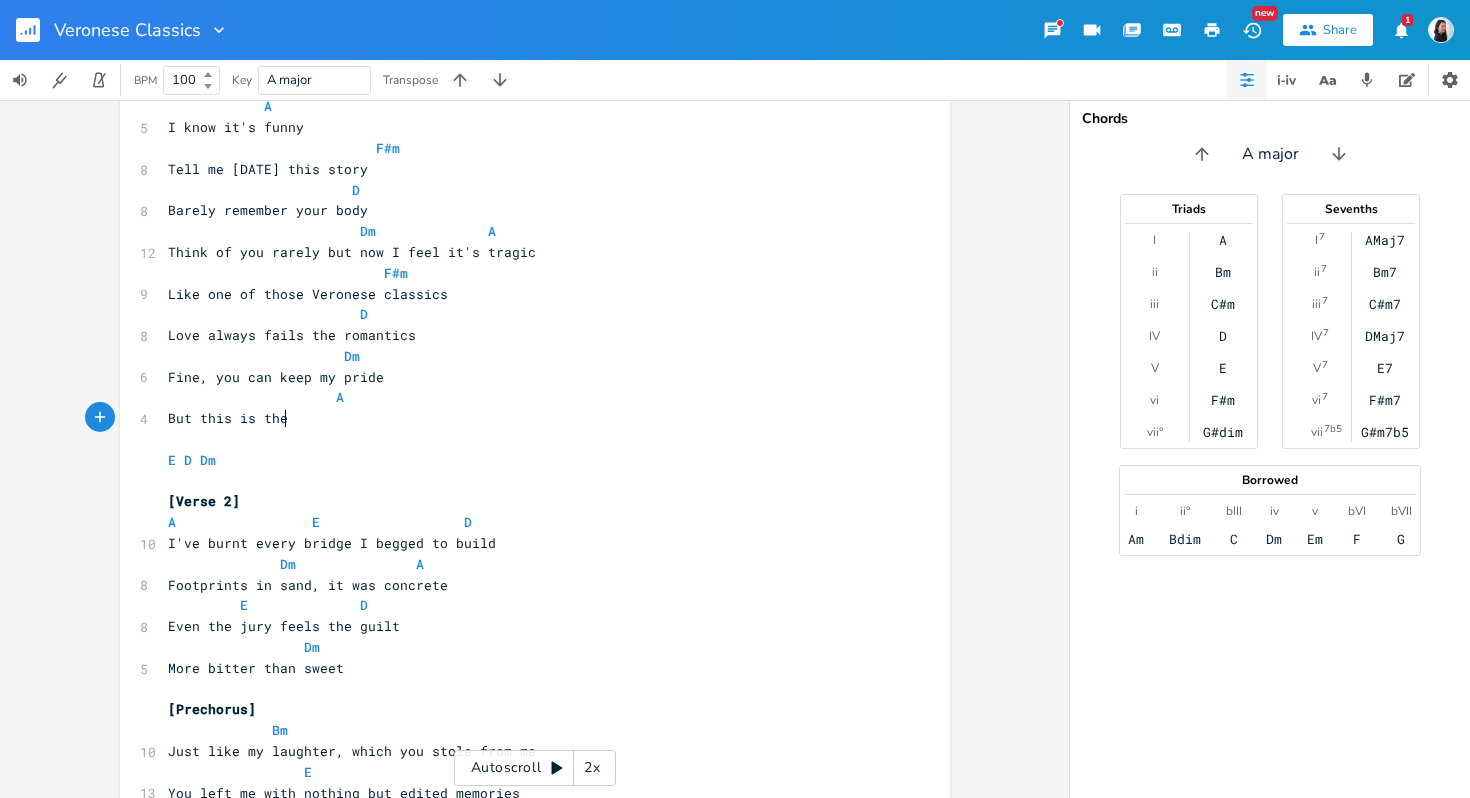 click on "But this is the" at bounding box center (525, 418) 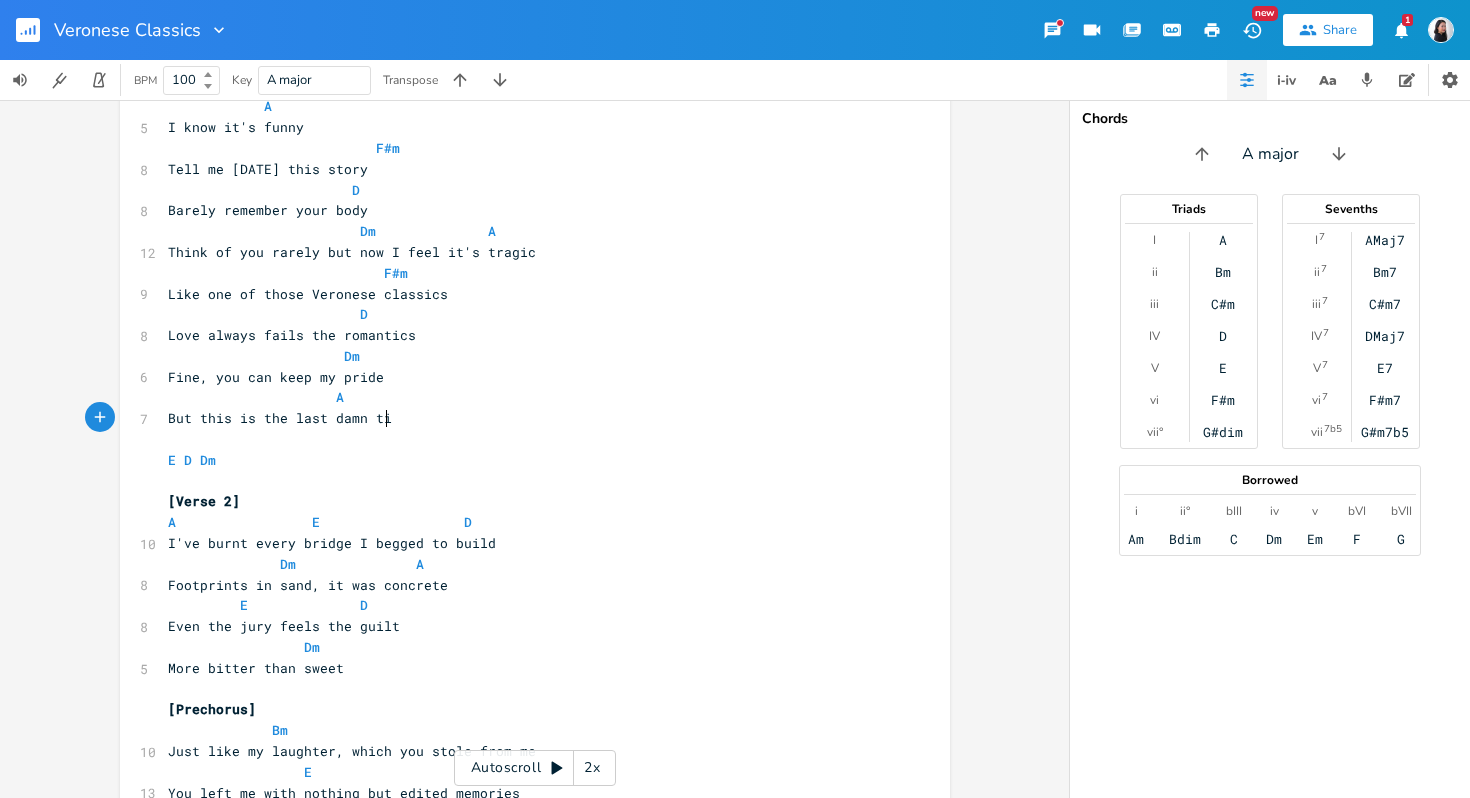 type on "last damn time" 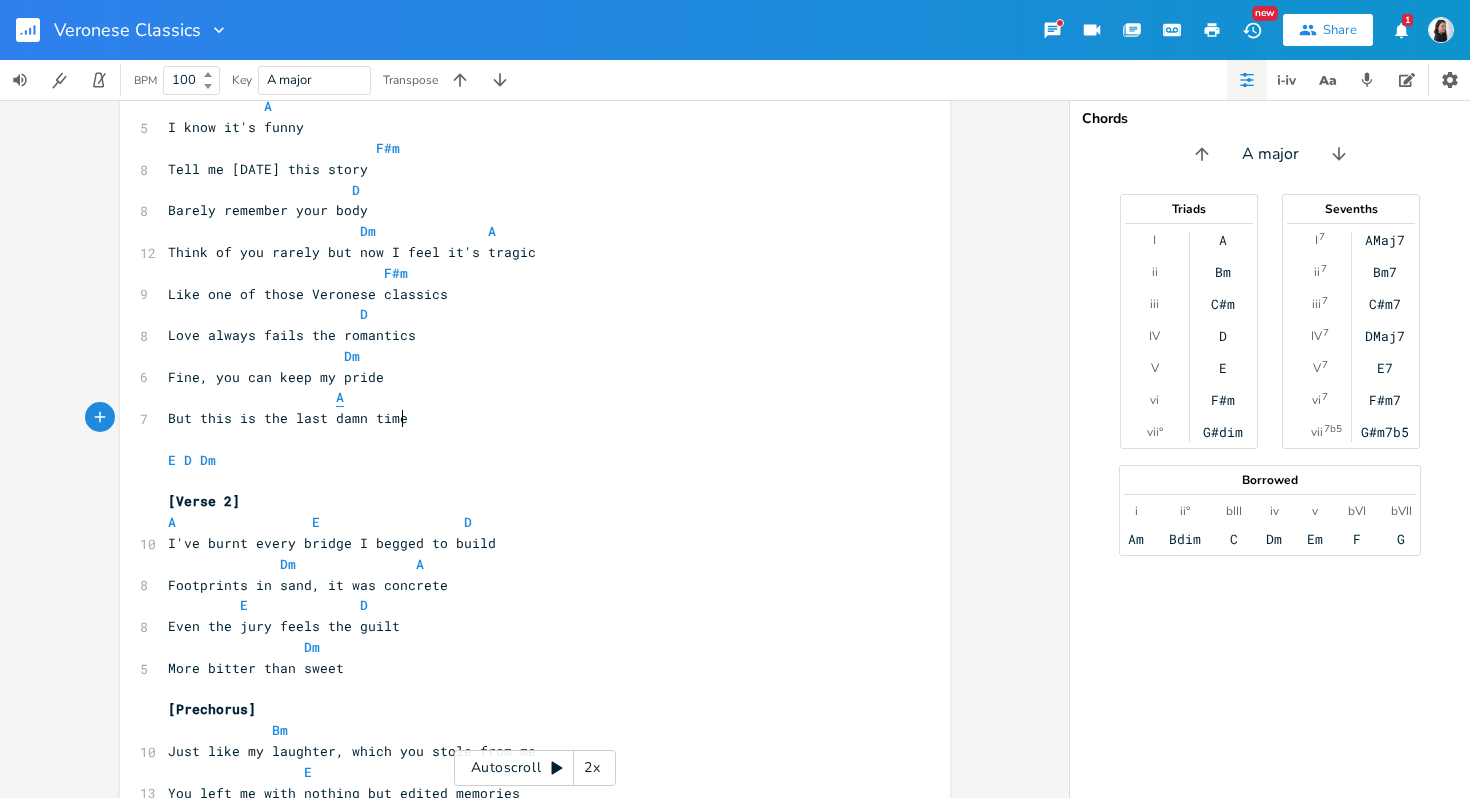 click on "A" at bounding box center [340, 397] 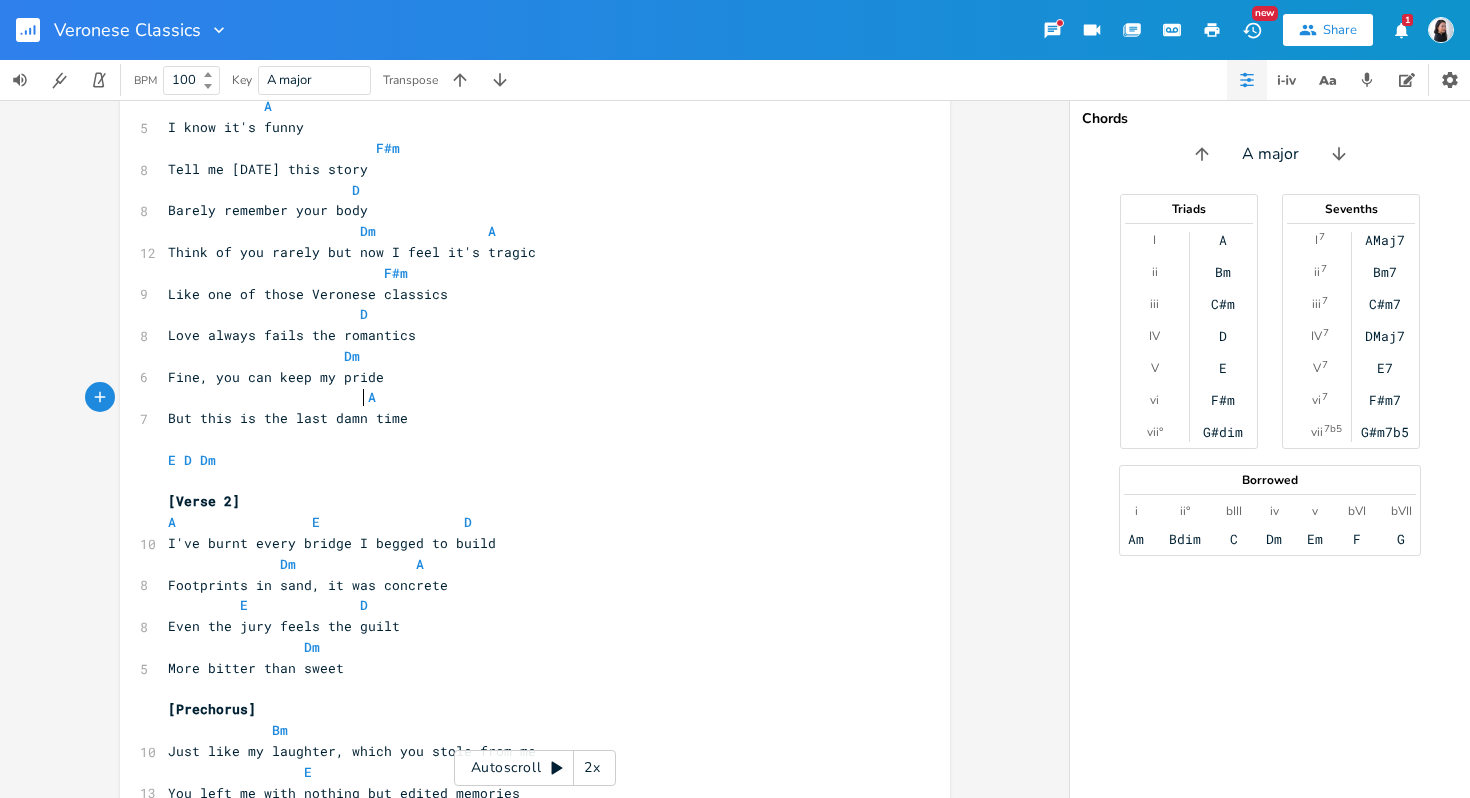 scroll, scrollTop: 0, scrollLeft: 5, axis: horizontal 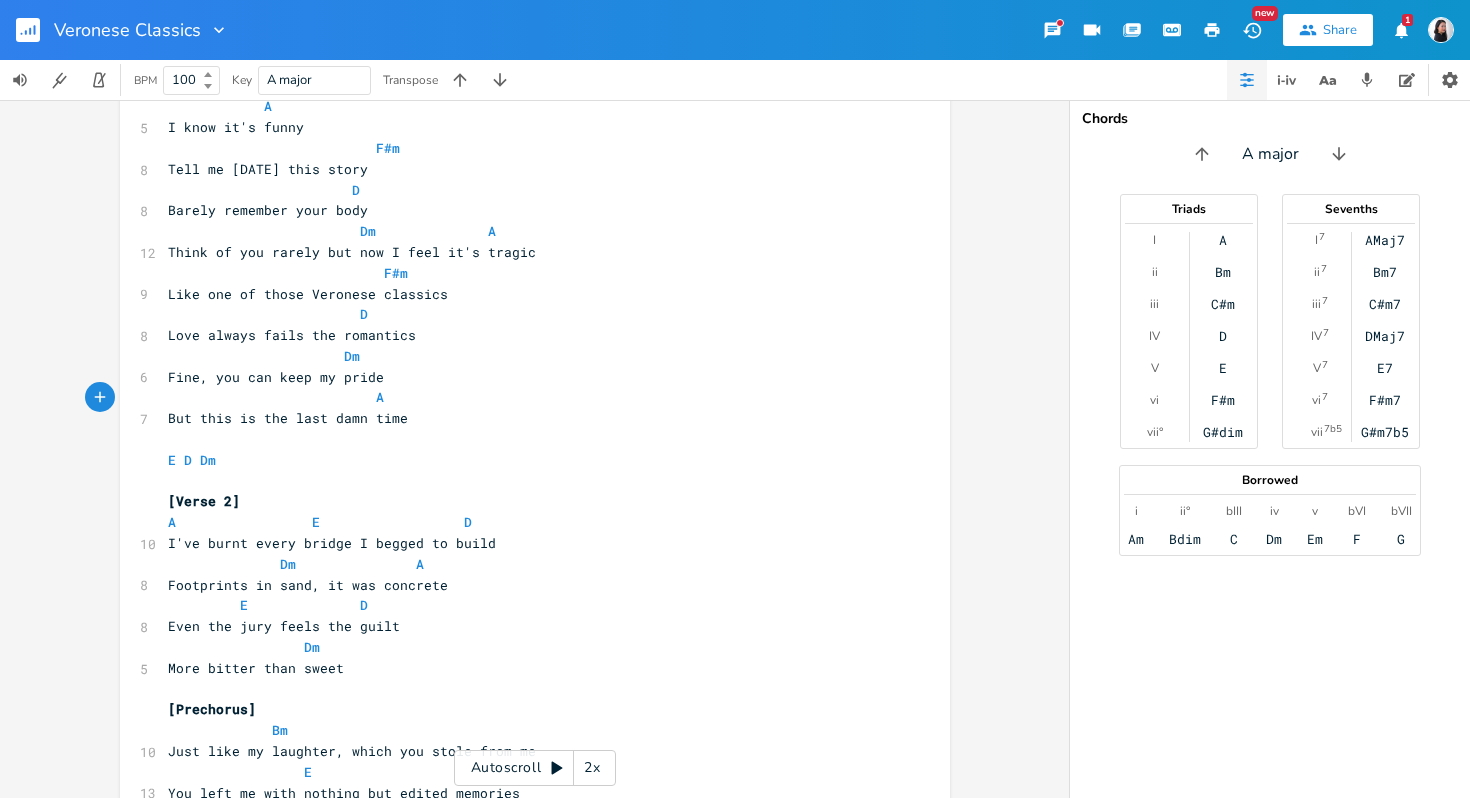 click on "​" at bounding box center [525, 439] 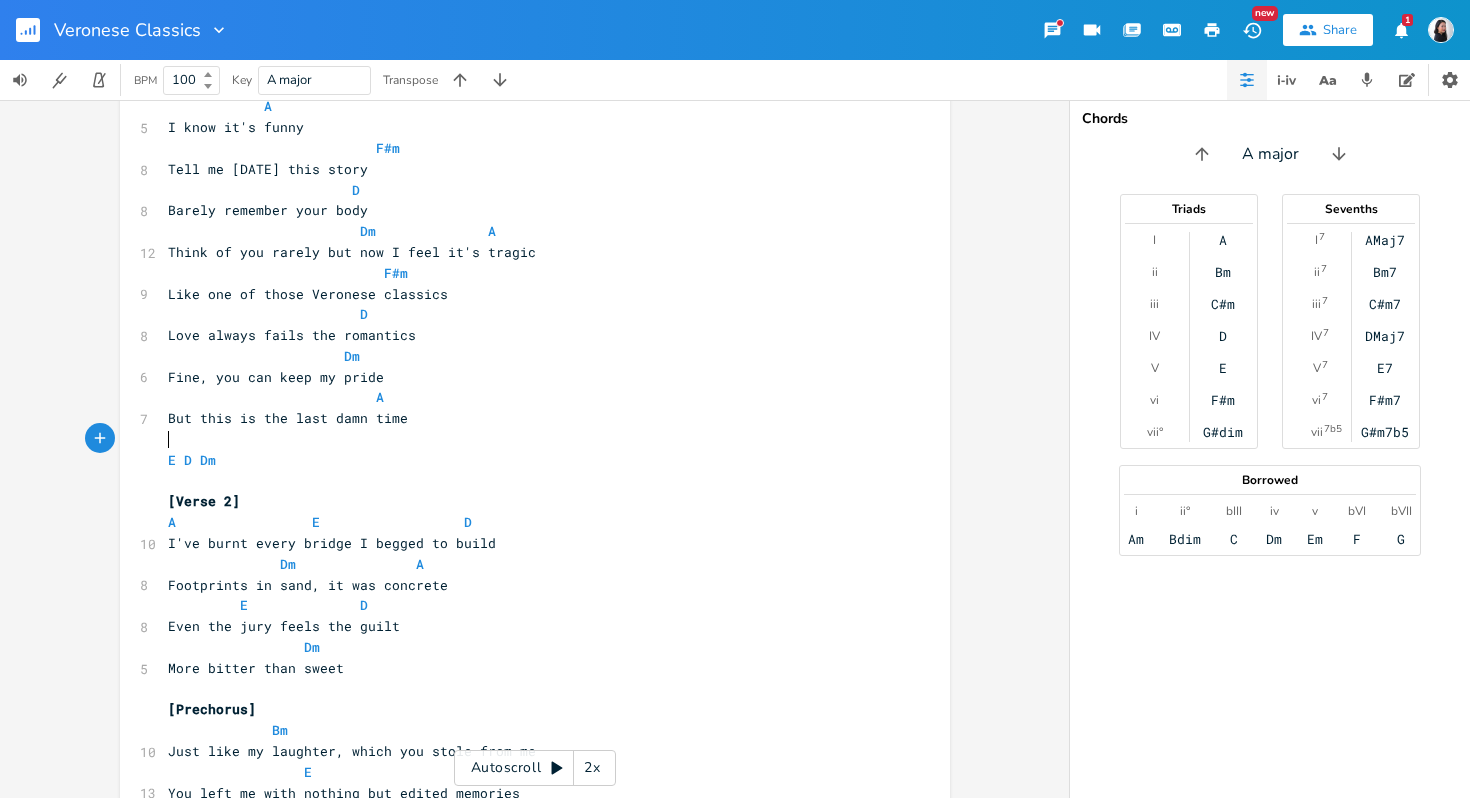 scroll, scrollTop: 1583, scrollLeft: 0, axis: vertical 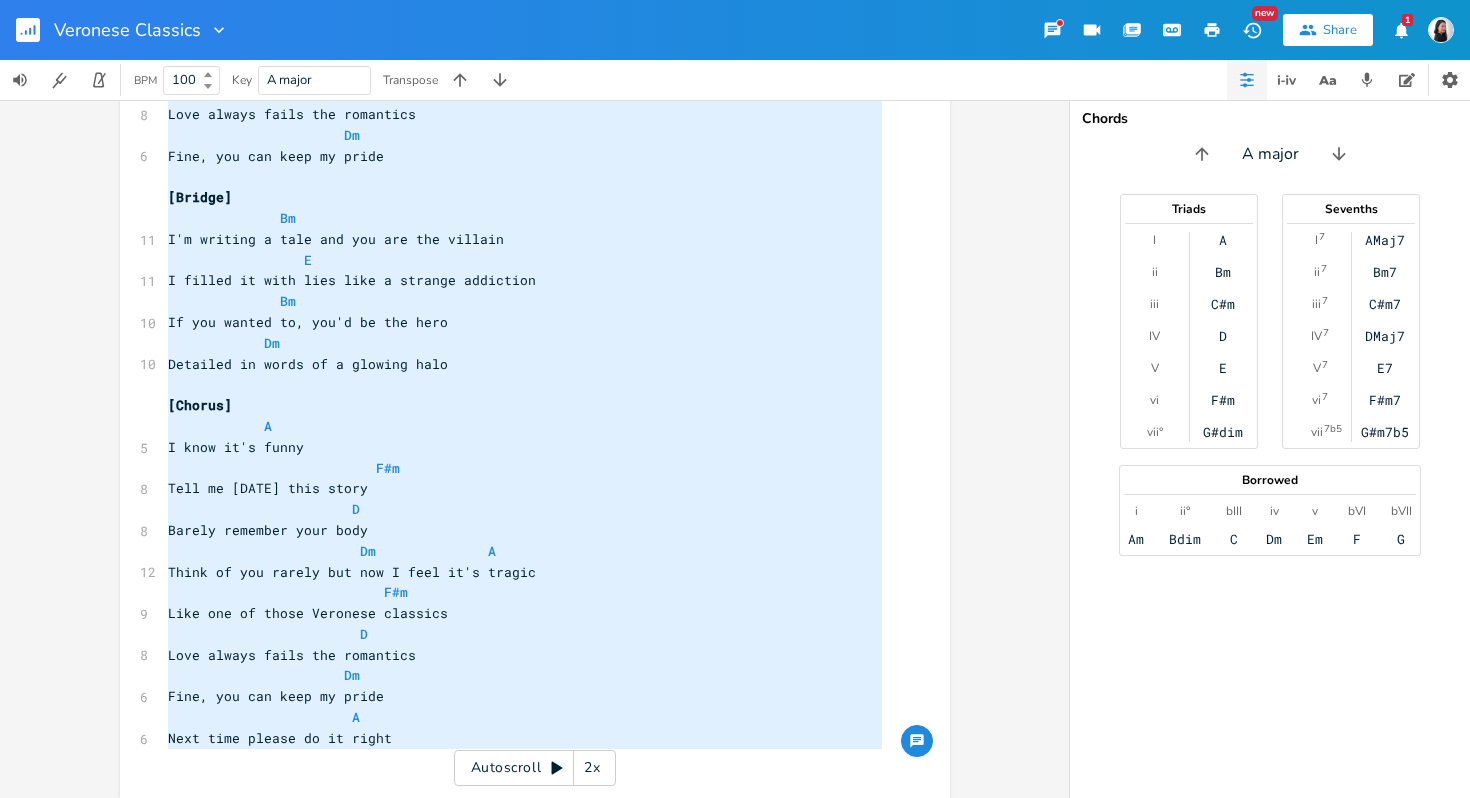 type on "A E D Dm
[Verse 1]
A			 E				   D
When will I learn to give you up
Dm				A
Before I give myself up too?
E			  D
It's August but I've a frosty touch
Dm
I'm turning a grey blue
[Prechorus]
Bm
Just like your sweater, which you stole from me
E
You left me with nothing but edited memories
Bm
Look at you through these [PERSON_NAME] bottles
Dm
Forgetting hurt people tend to hurt people
[Chorus]
A
I know it's funny
F#m
Tell me [DATE] this story
D
Barely remember your body
Dm			    A
Think of you rarely but now I feel it's tragic
F#m
Like one of those [PERSON_NAME] classics
D
Love always fails the romantics
Dm
Fine, you can keep my pride
A
But this is the last damn time
E D Dm
[Verse 2]
A				  E					 D
I've burnt every bridge I begged to build
Dm			   A
Footprints in sand, it was concrete
E				D
Even the jury feels the guilt
Dm
More bitter than sweet
[Prechorus]
Bm
Just like my laughter, which you stol..." 